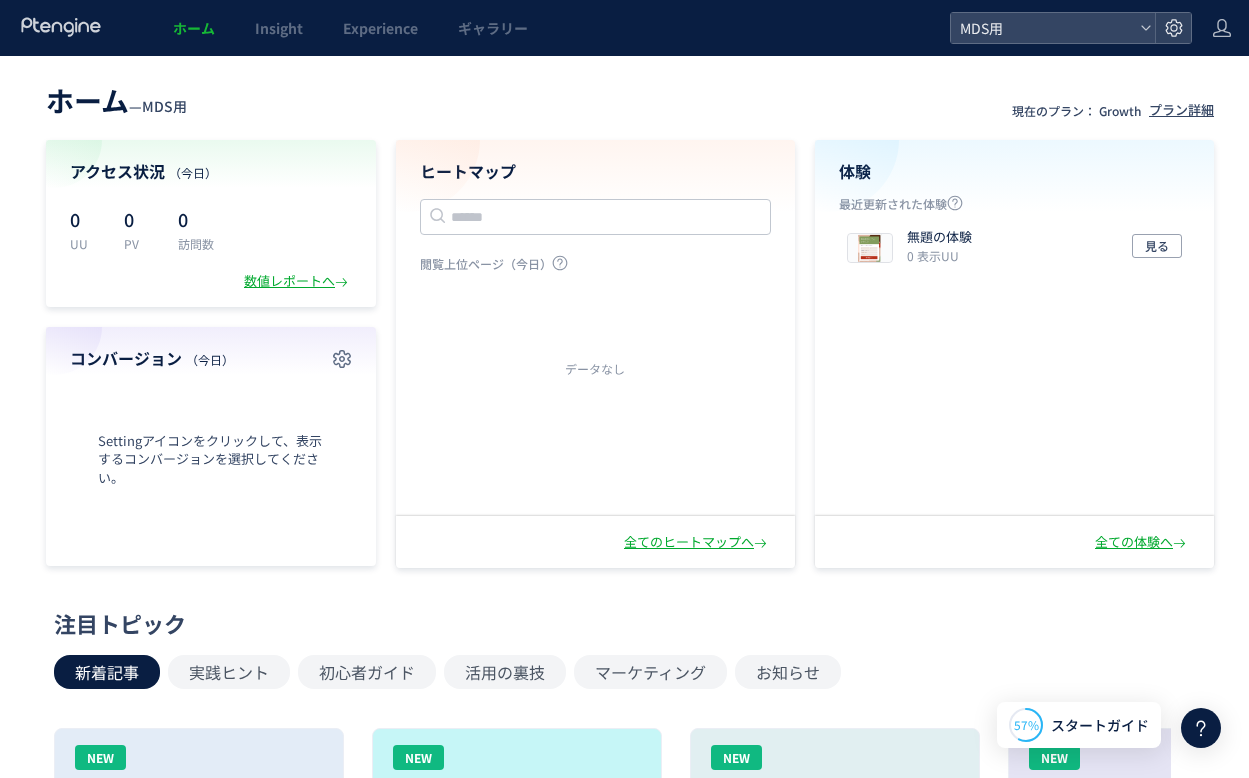 scroll, scrollTop: 0, scrollLeft: 0, axis: both 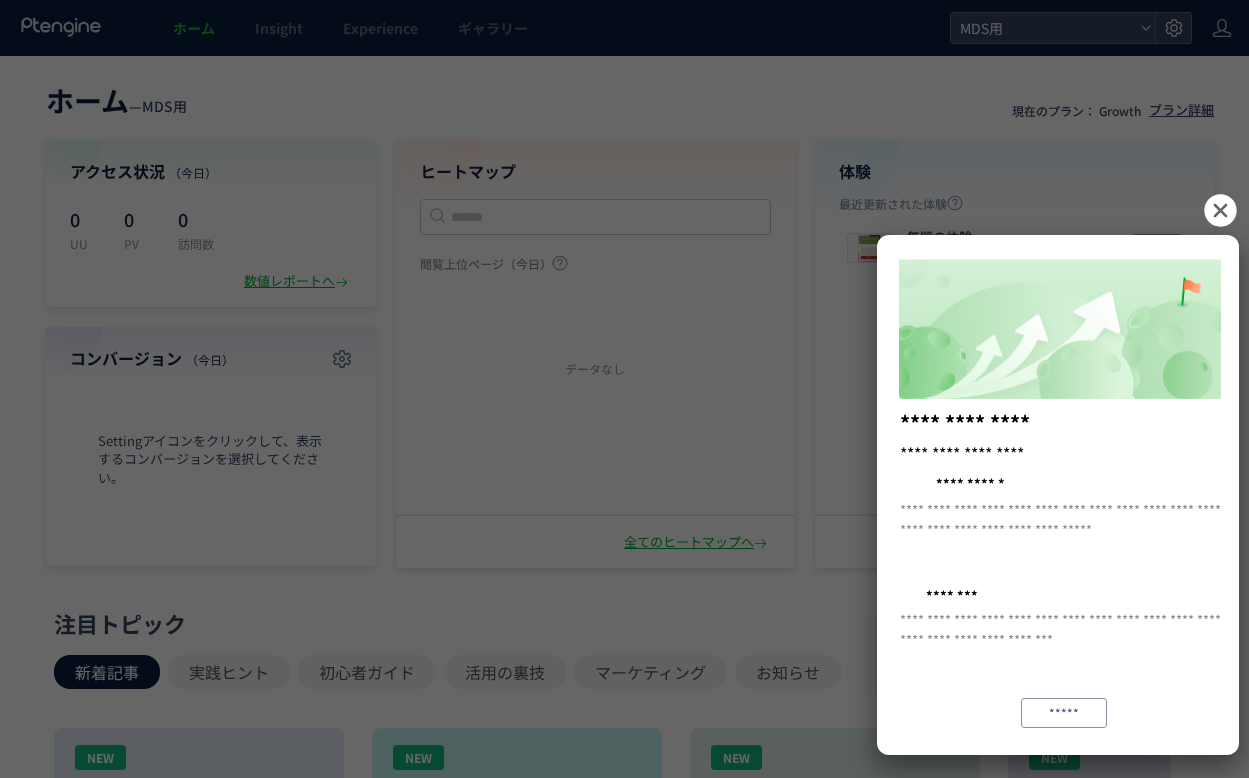 click 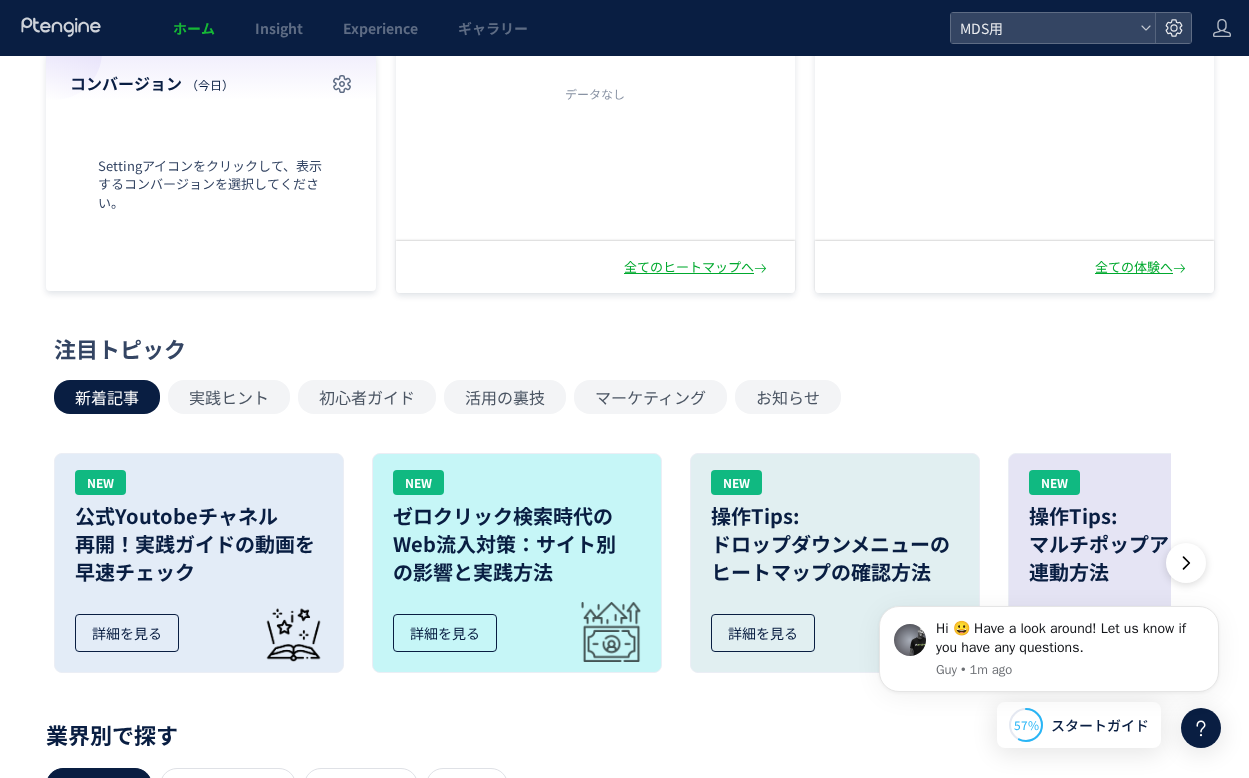 scroll, scrollTop: 0, scrollLeft: 0, axis: both 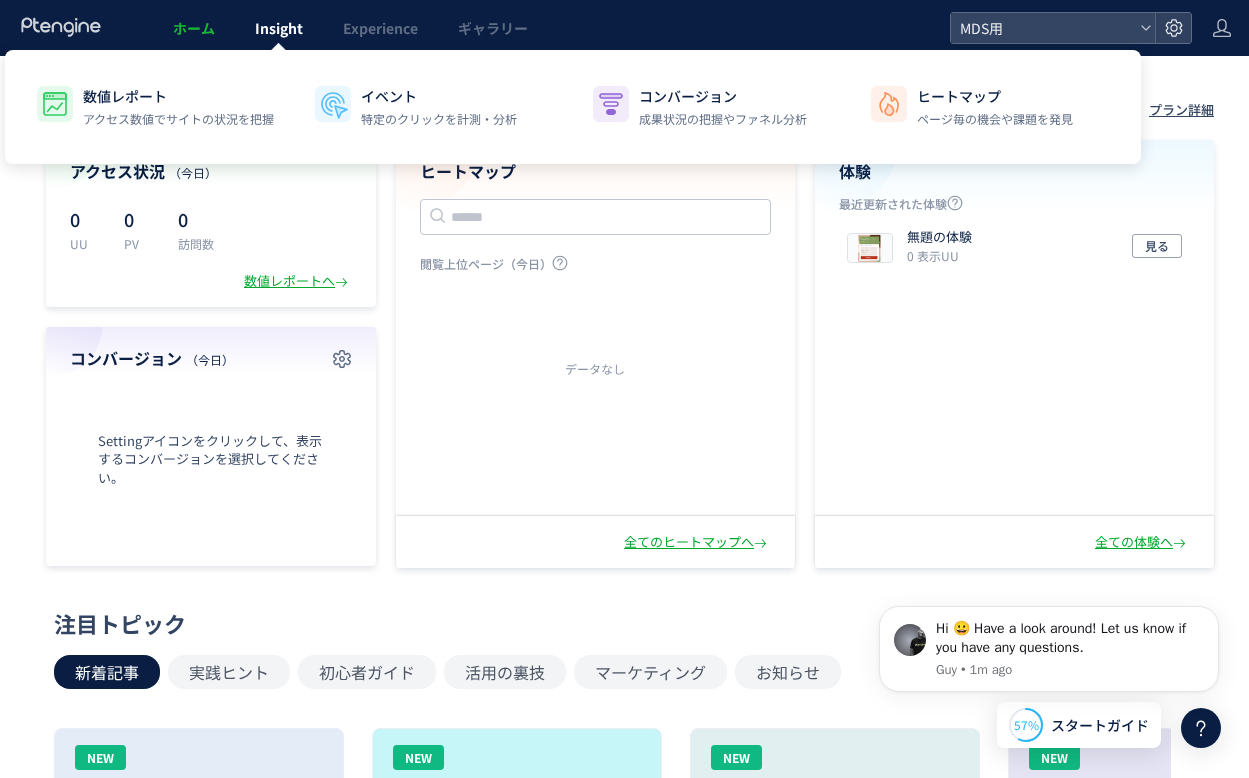 click on "Insight" at bounding box center (279, 28) 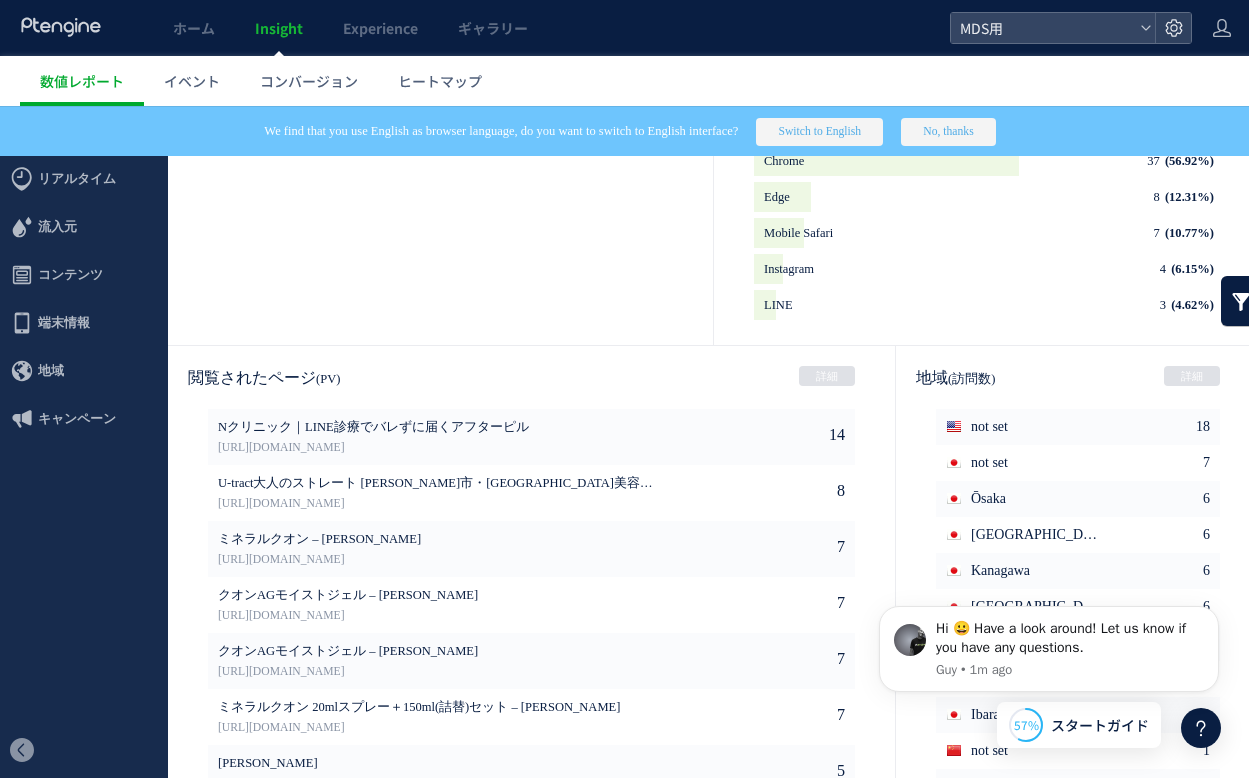 scroll, scrollTop: 1001, scrollLeft: 0, axis: vertical 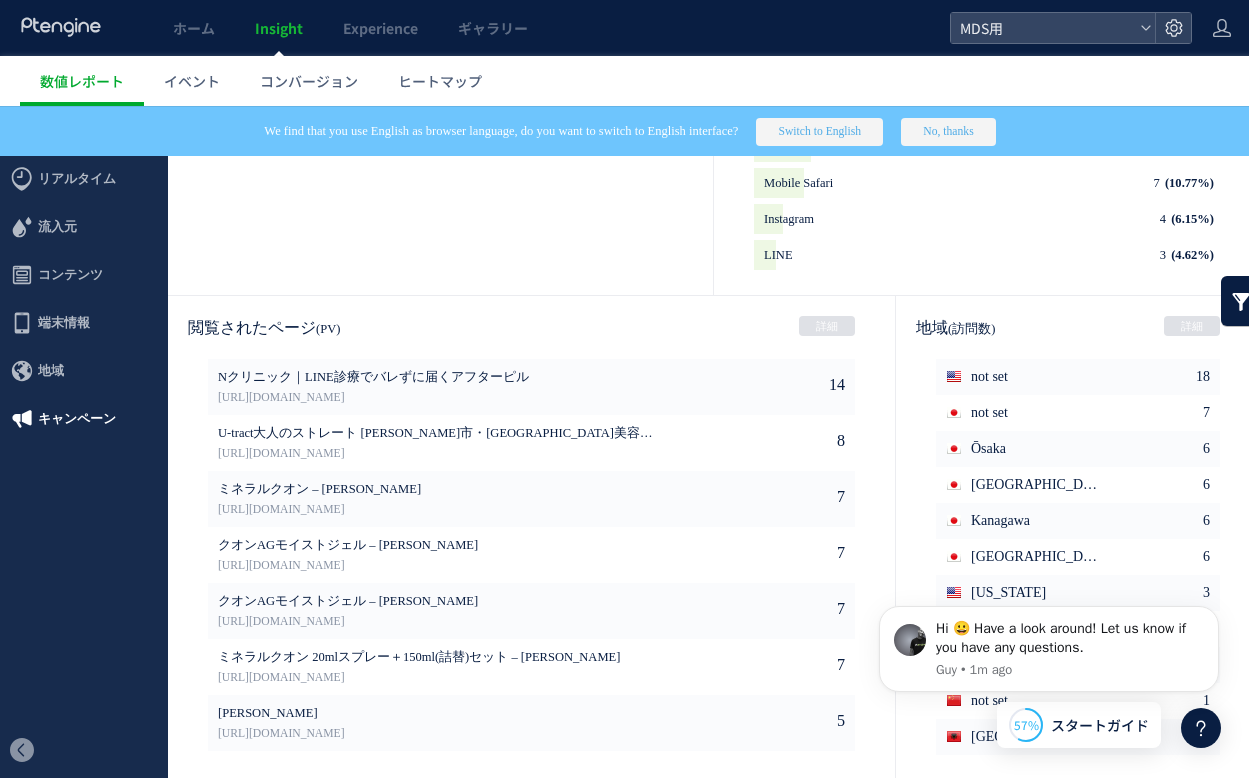 click on "キャンペーン" at bounding box center (77, 419) 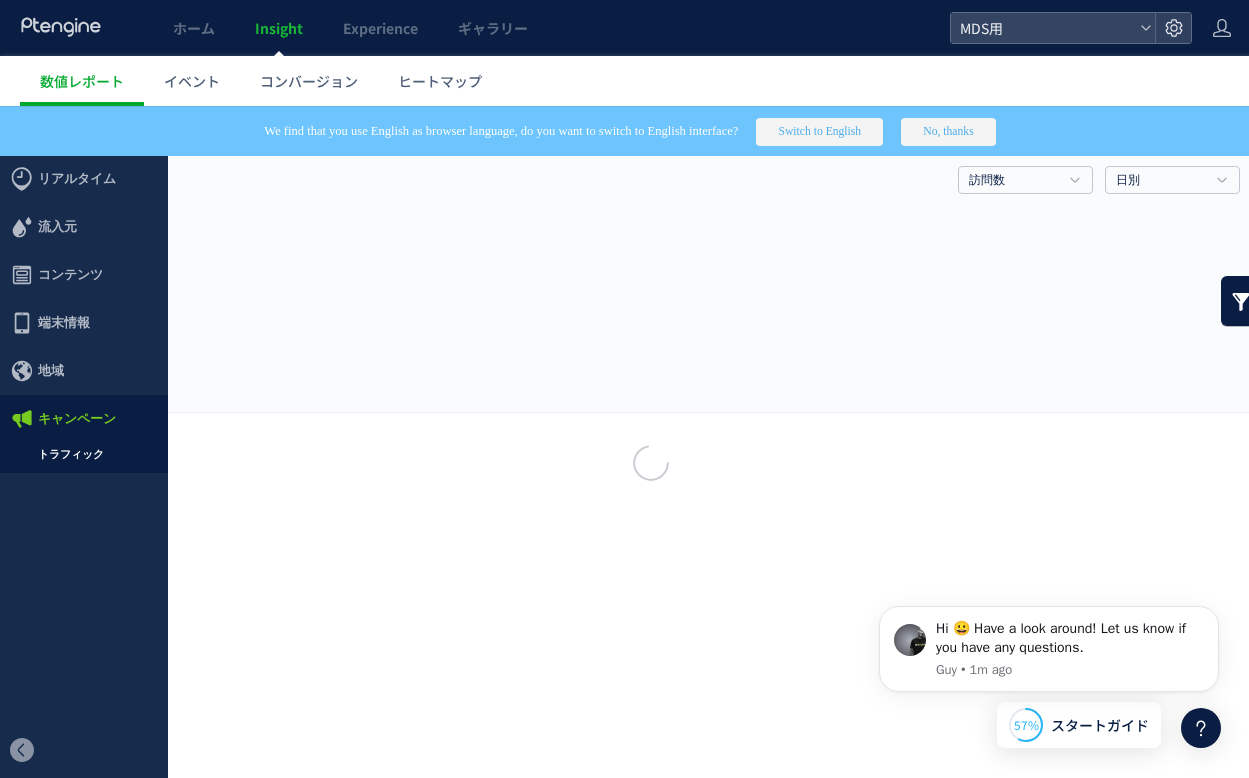 scroll, scrollTop: 0, scrollLeft: 0, axis: both 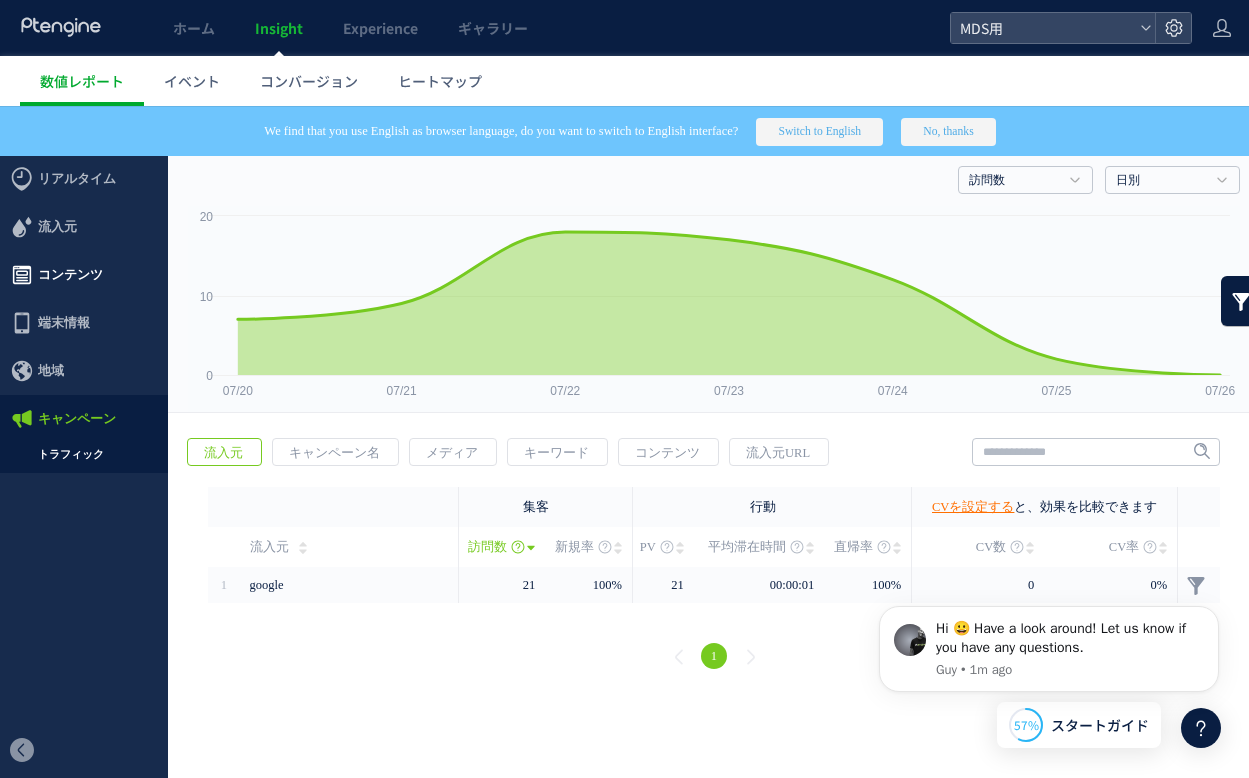 click on "コンテンツ" at bounding box center (70, 275) 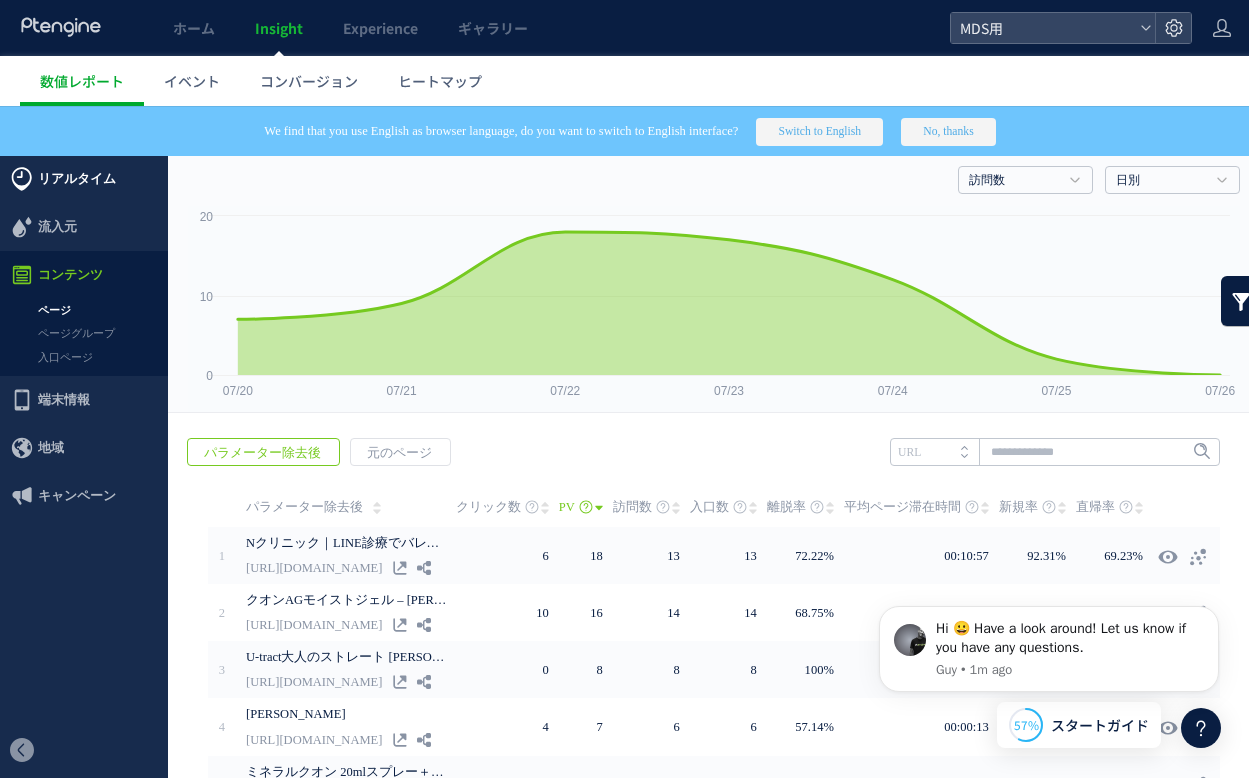 click on "リアルタイム" at bounding box center [77, 179] 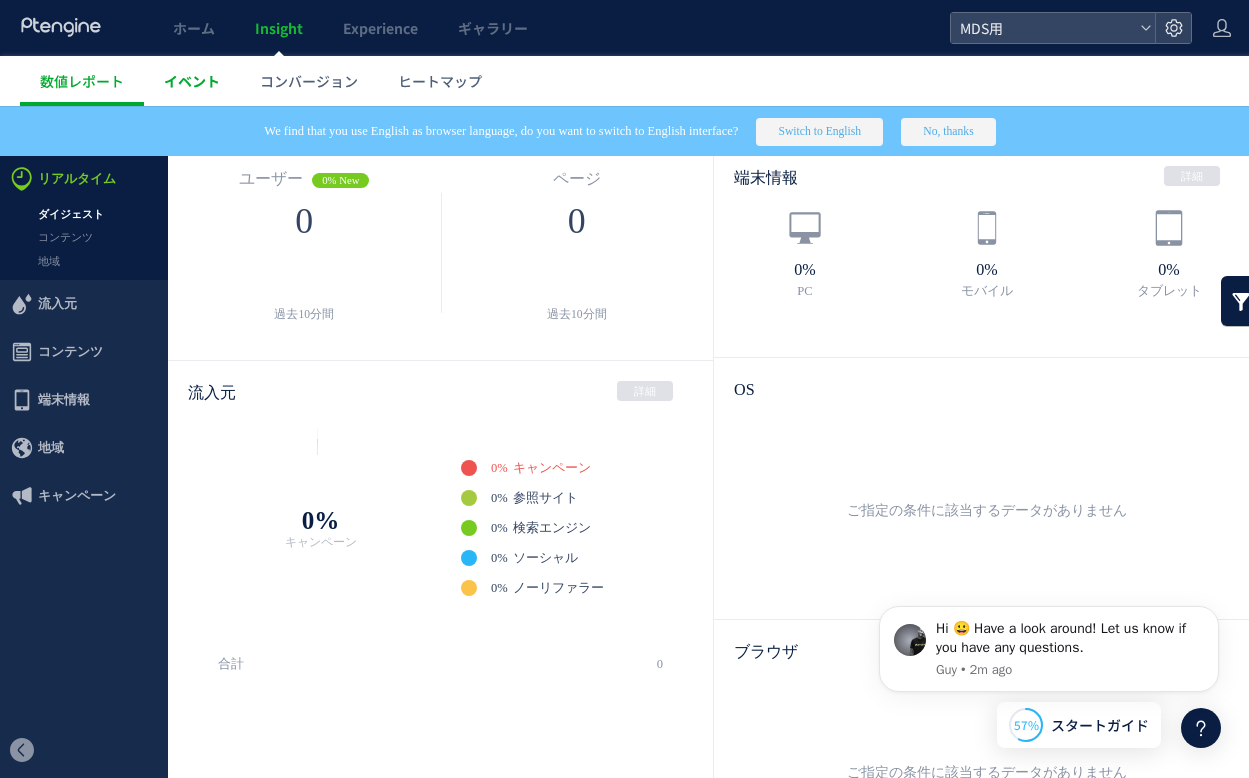 click on "イベント" at bounding box center [192, 81] 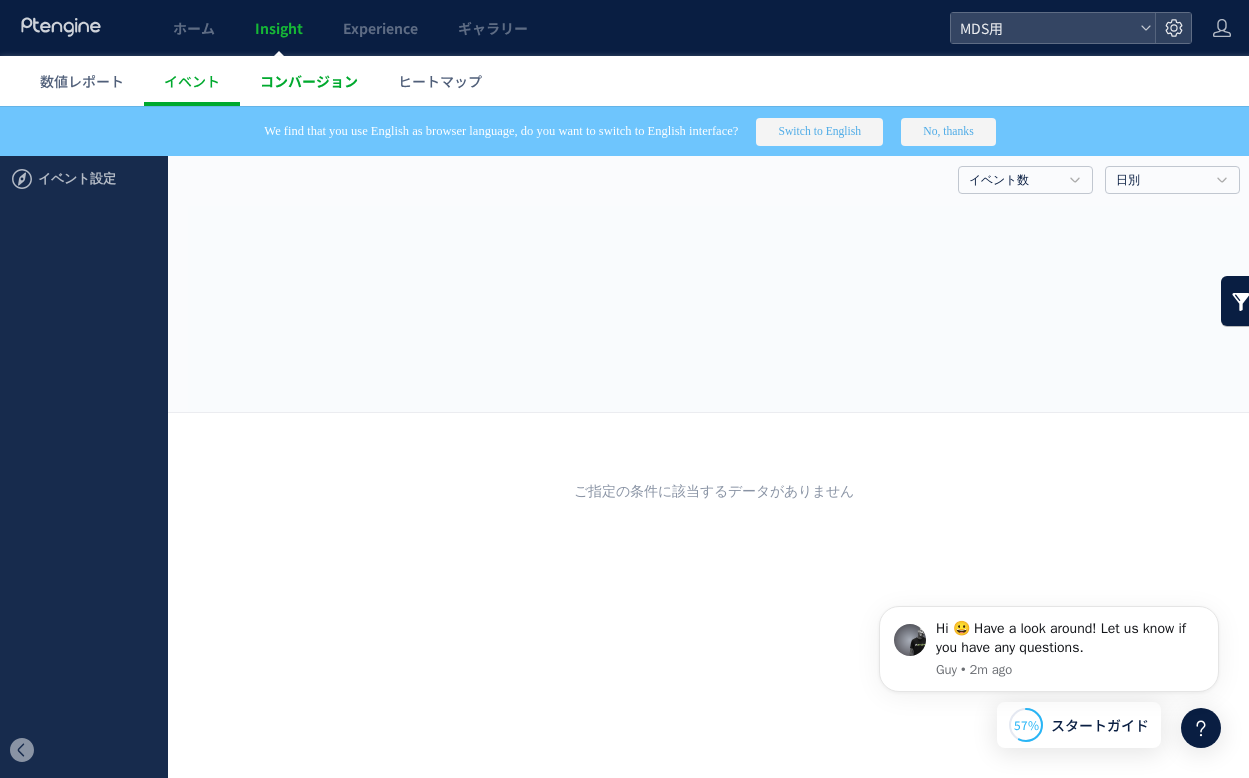 click on "コンバージョン" at bounding box center [309, 81] 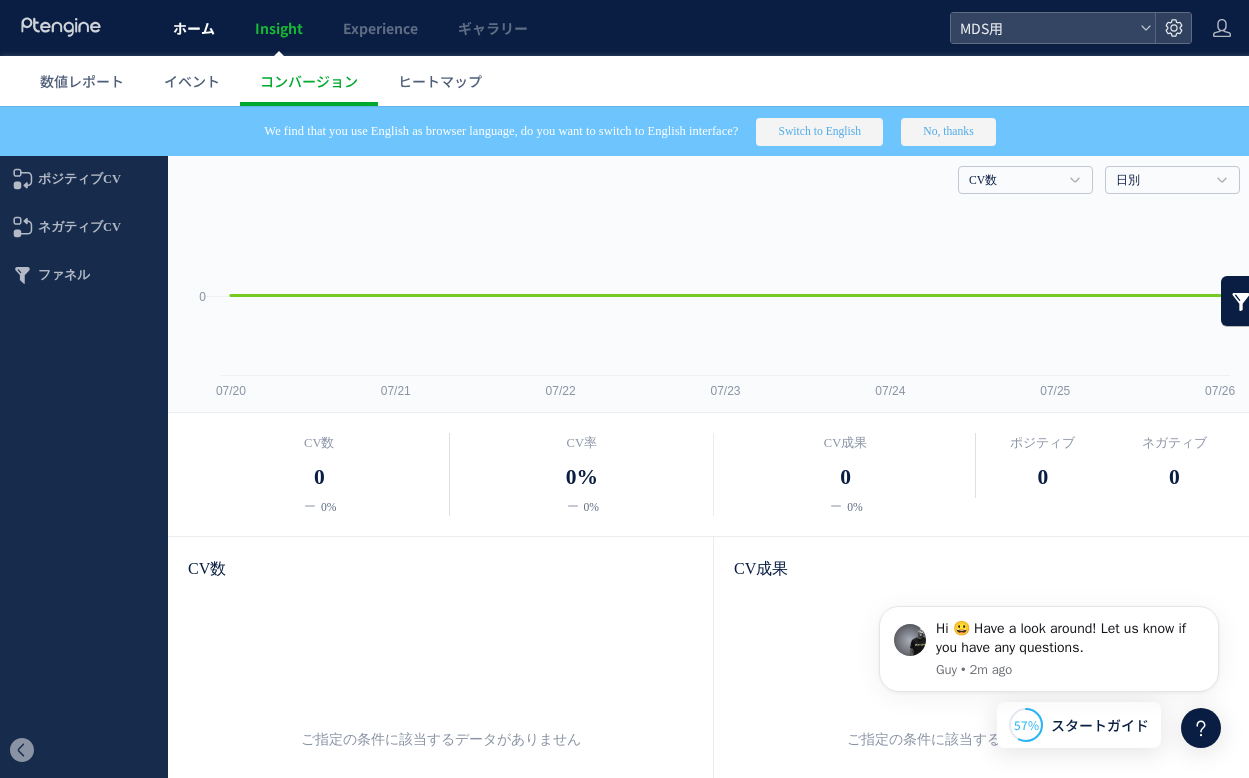 click on "ホーム" at bounding box center [194, 28] 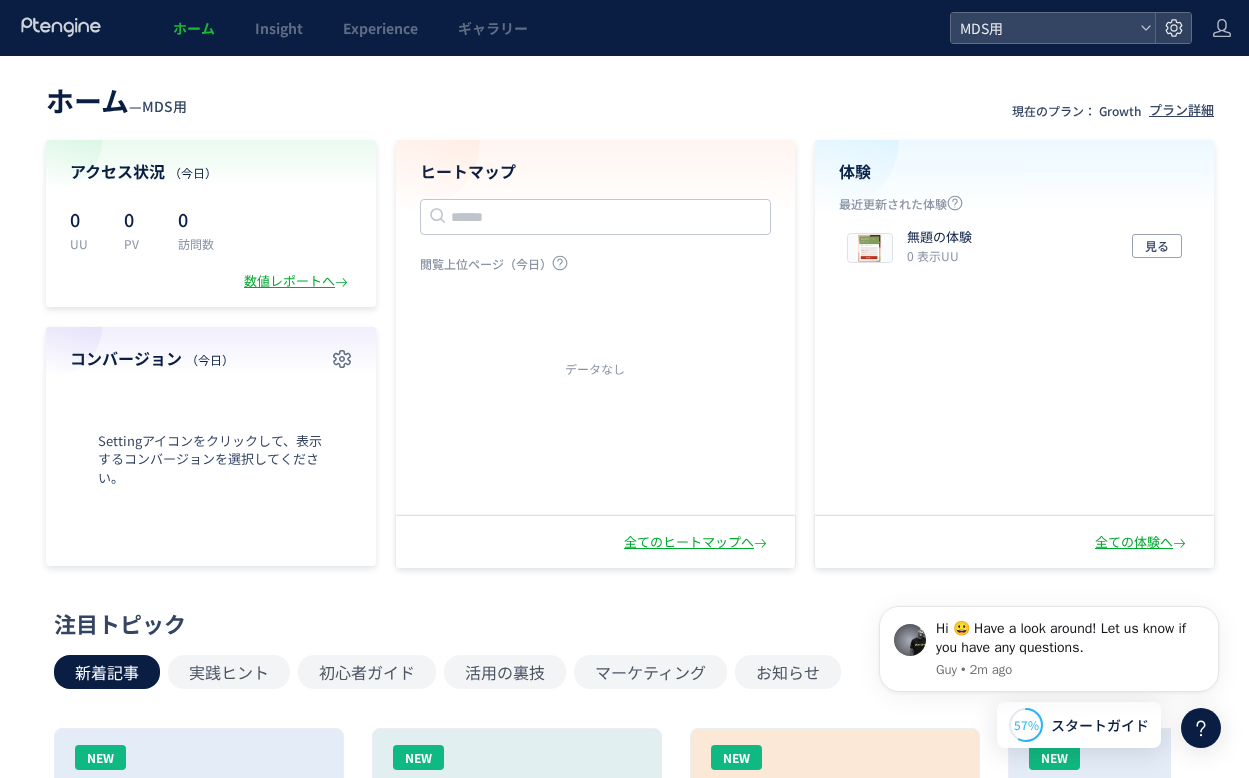 scroll, scrollTop: 96, scrollLeft: 0, axis: vertical 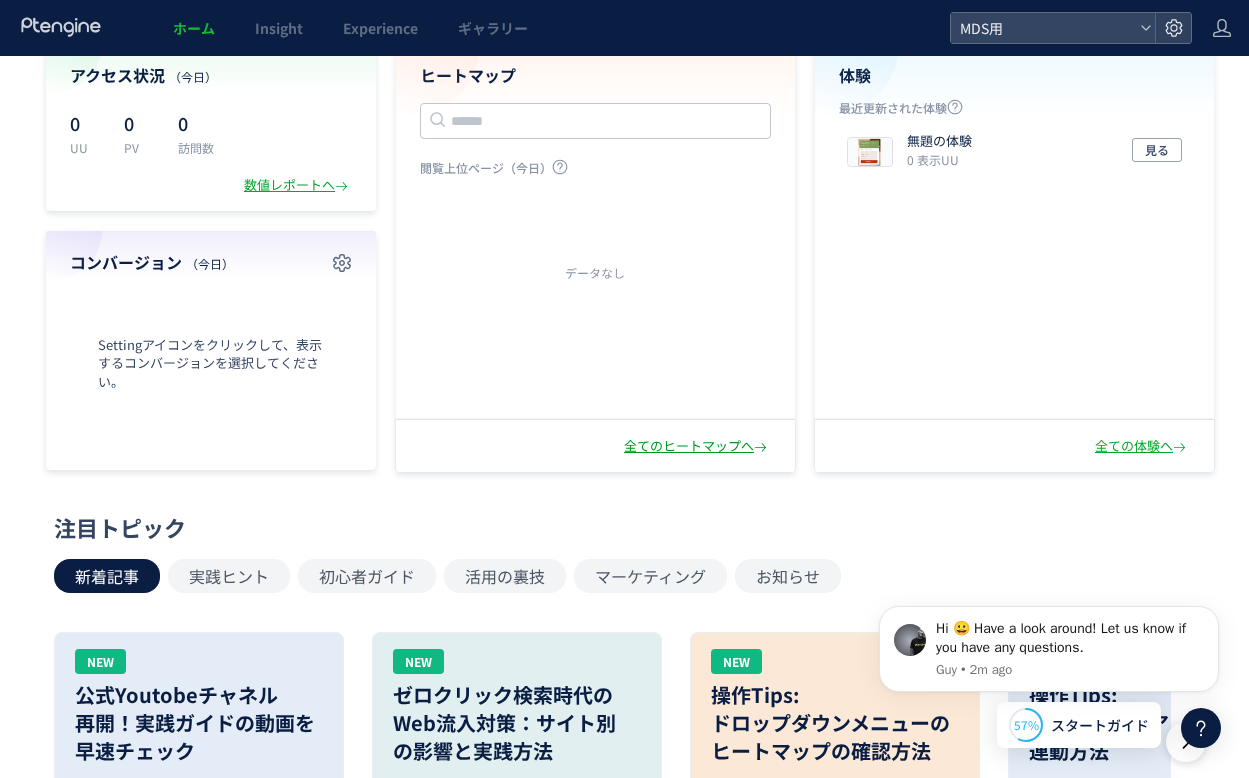 click on "全てのヒートマップへ" at bounding box center (697, 446) 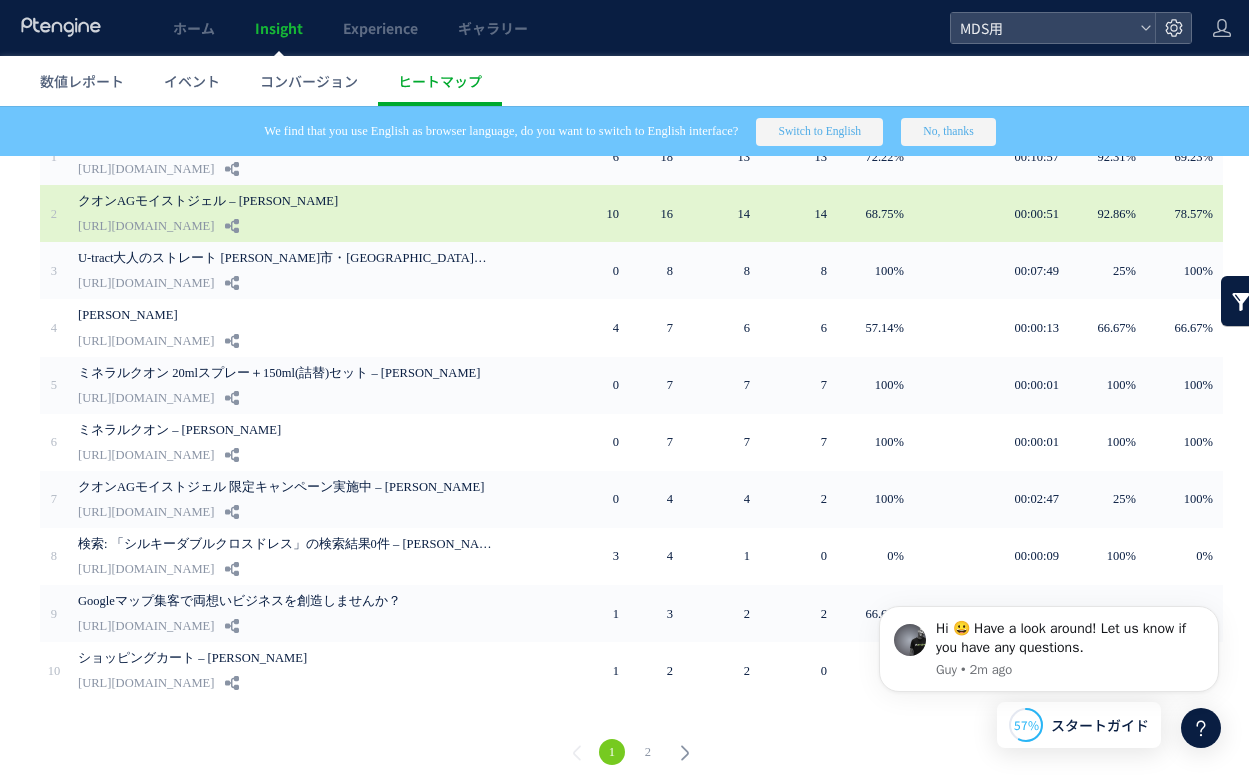 scroll, scrollTop: 138, scrollLeft: 0, axis: vertical 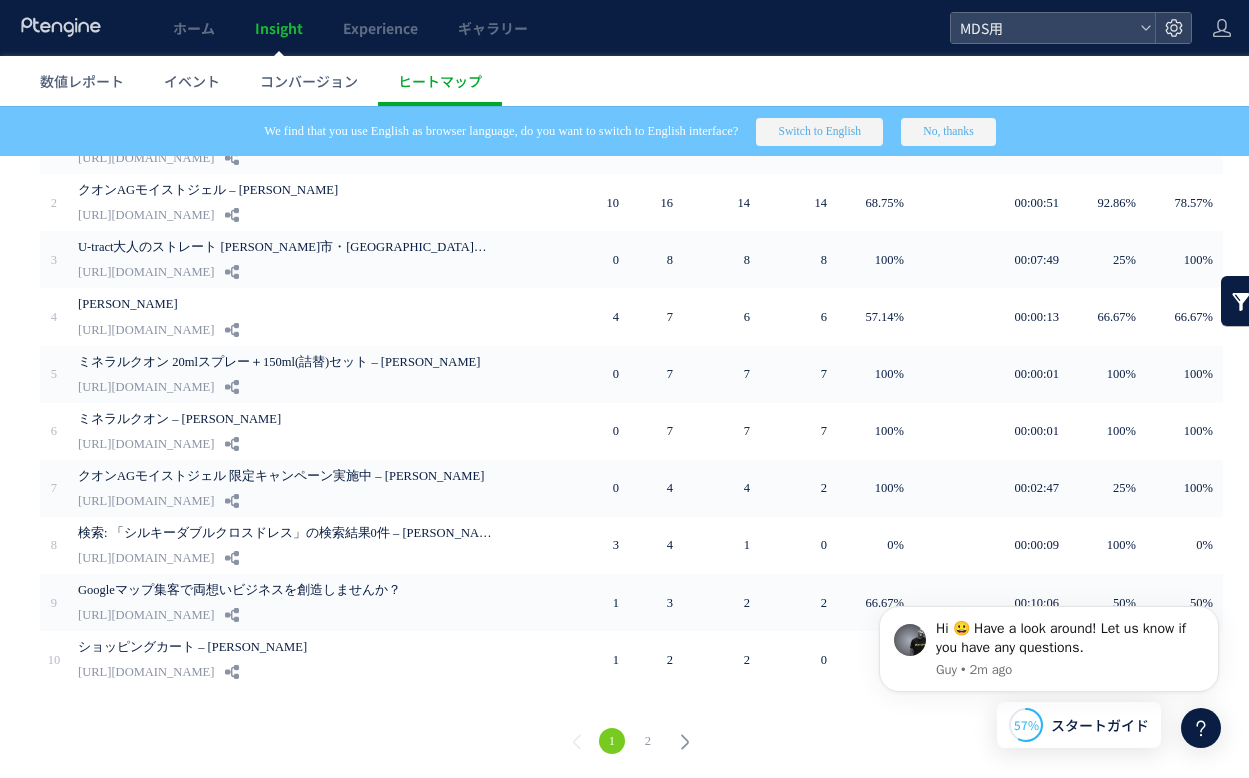 click on "2" at bounding box center (648, 741) 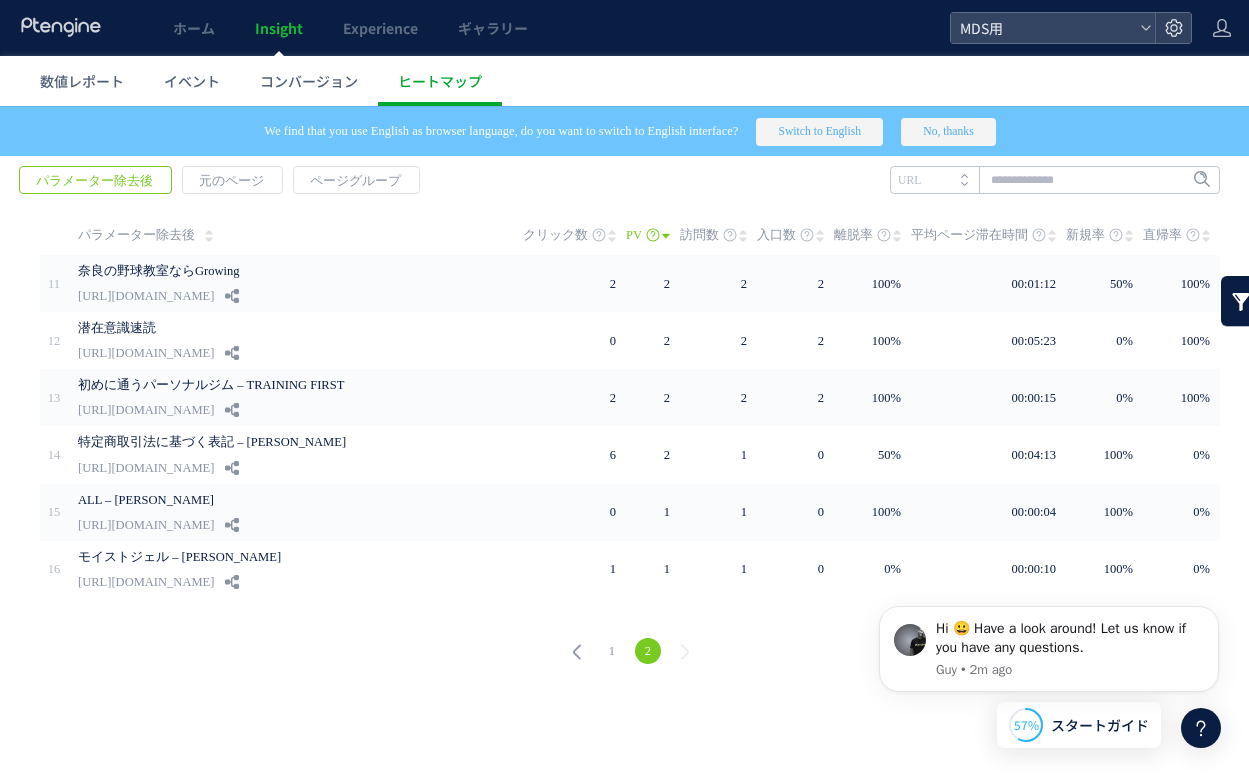 scroll, scrollTop: 0, scrollLeft: 0, axis: both 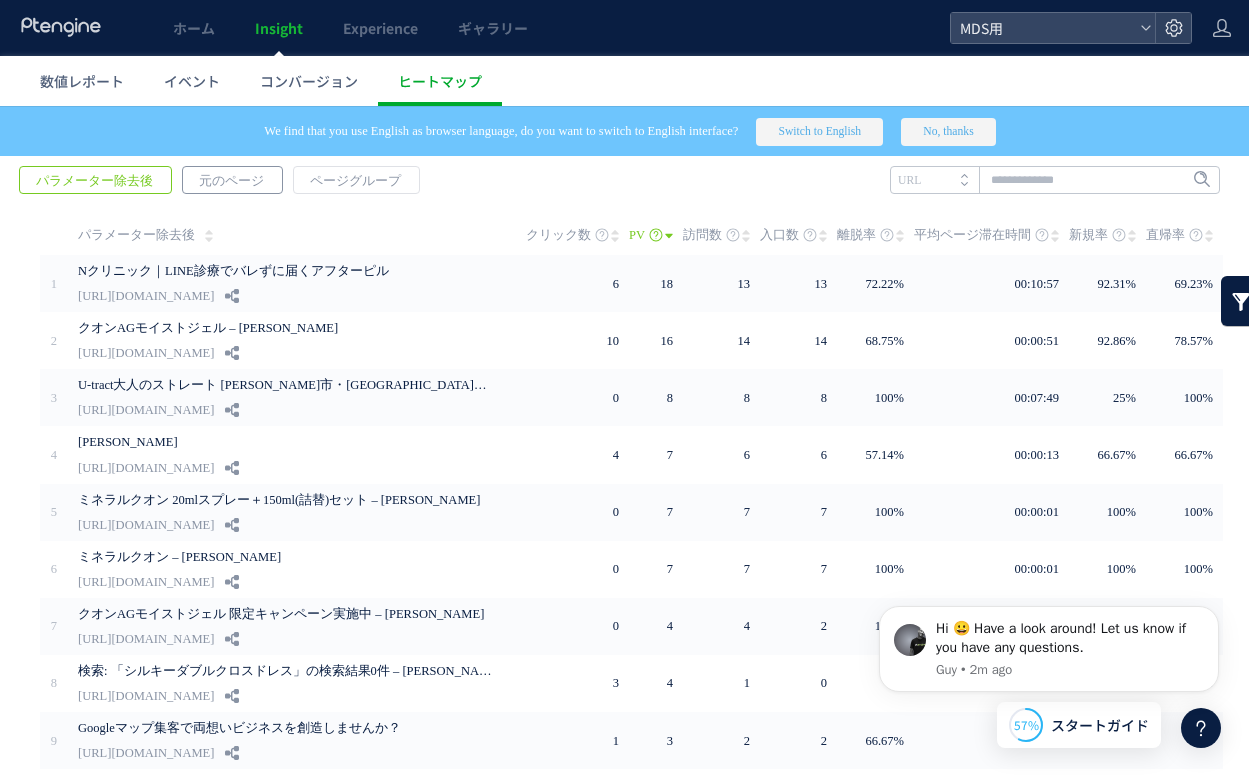 click on "元のページ" at bounding box center (231, 181) 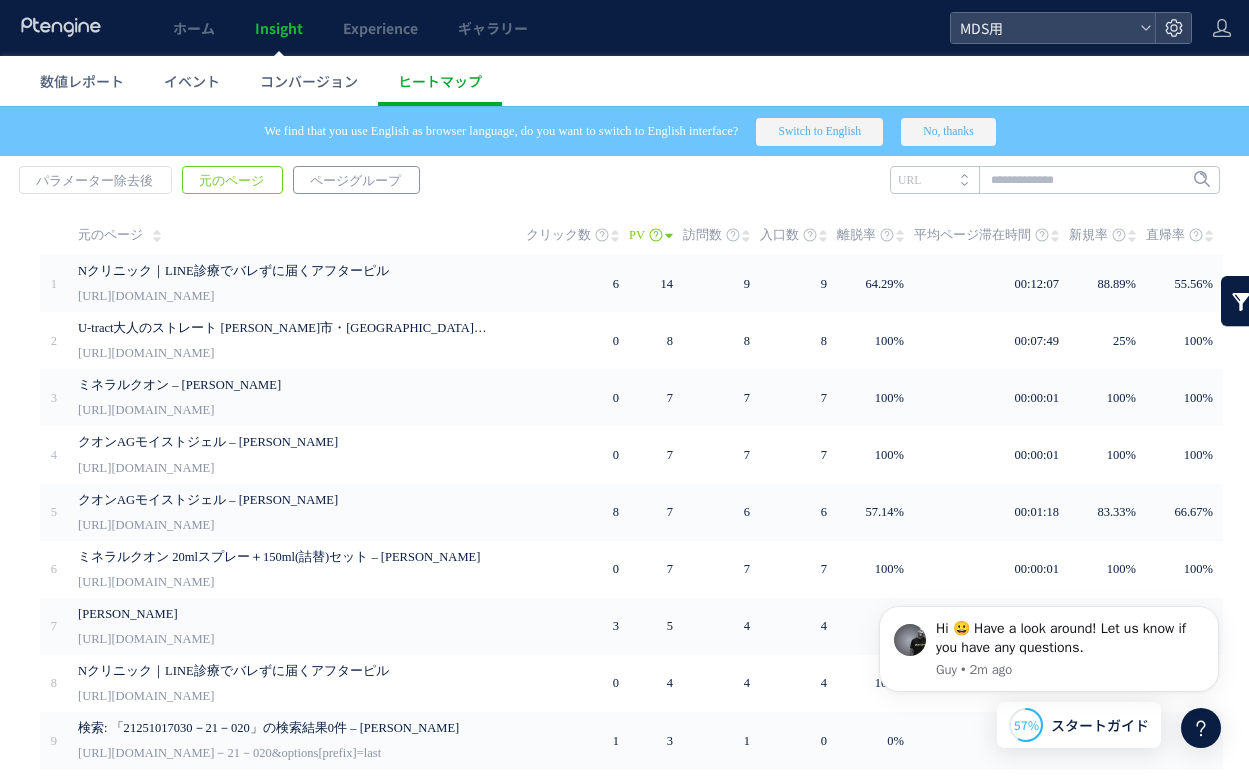 click on "ページグループ" at bounding box center [355, 181] 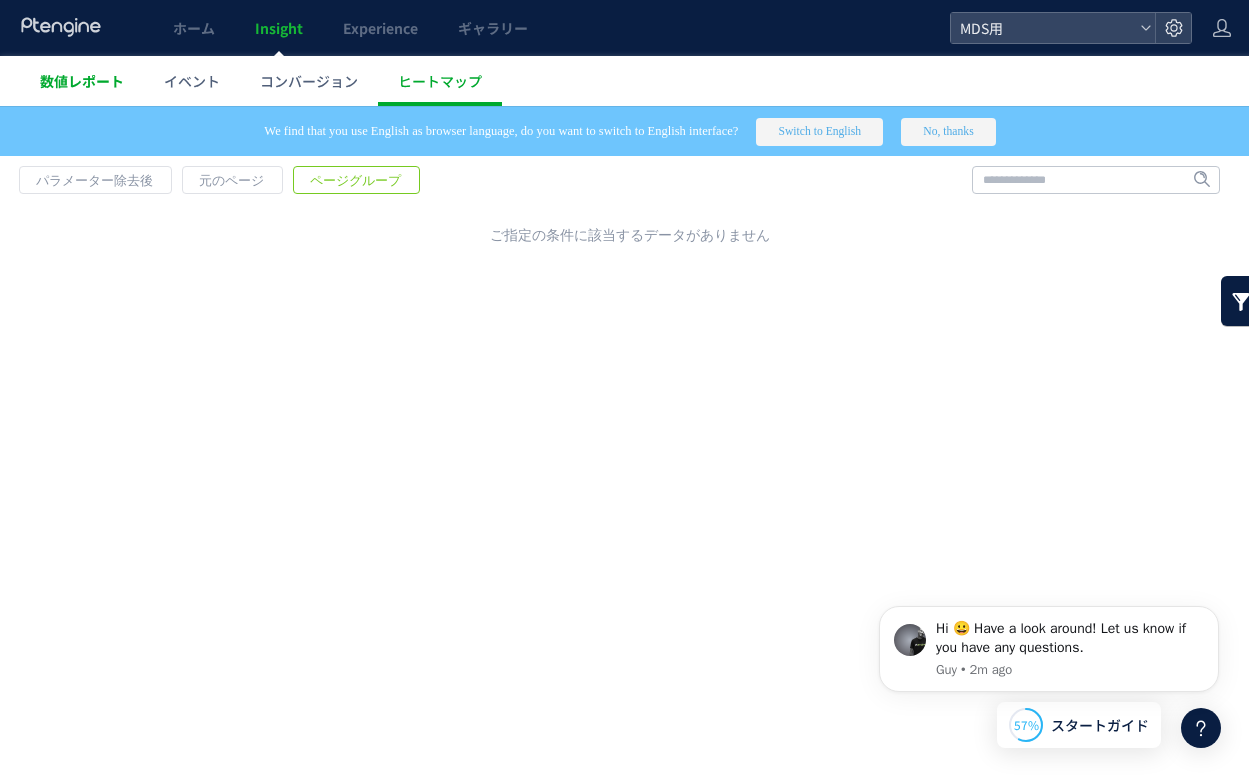 click on "数値レポート" at bounding box center (82, 81) 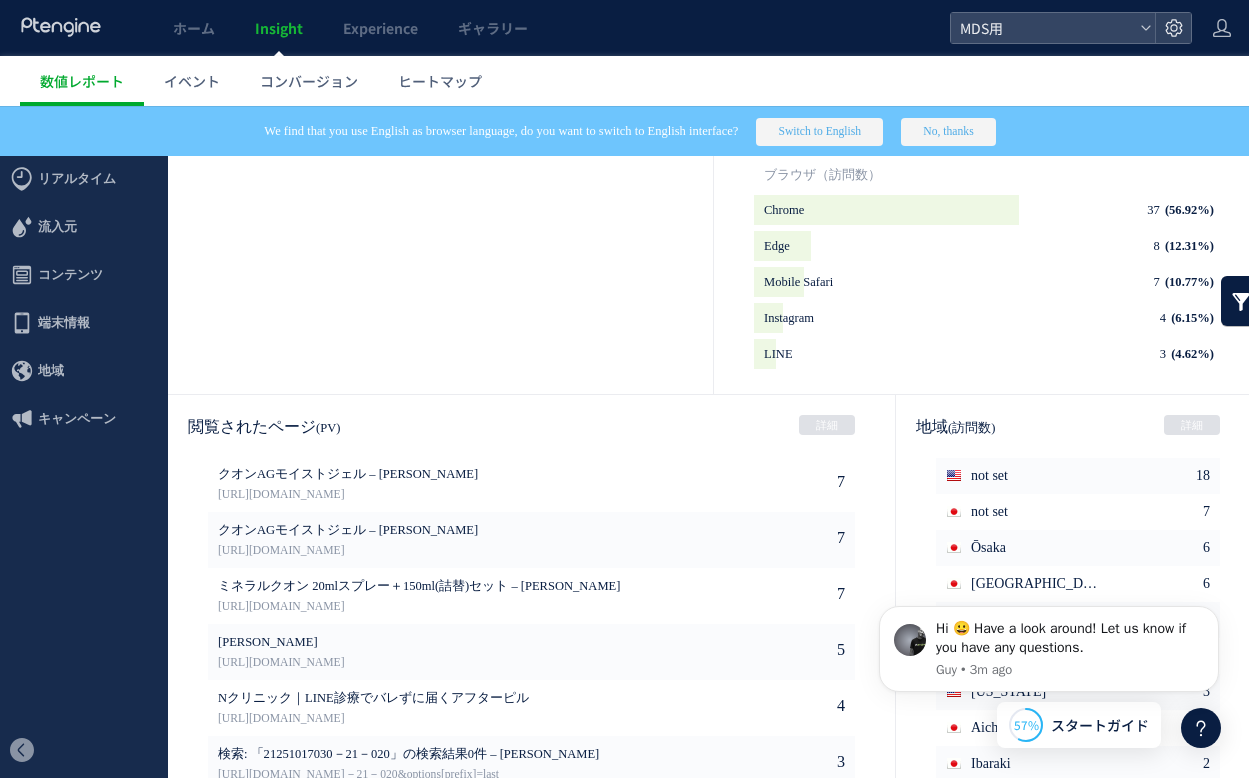 scroll, scrollTop: 1001, scrollLeft: 0, axis: vertical 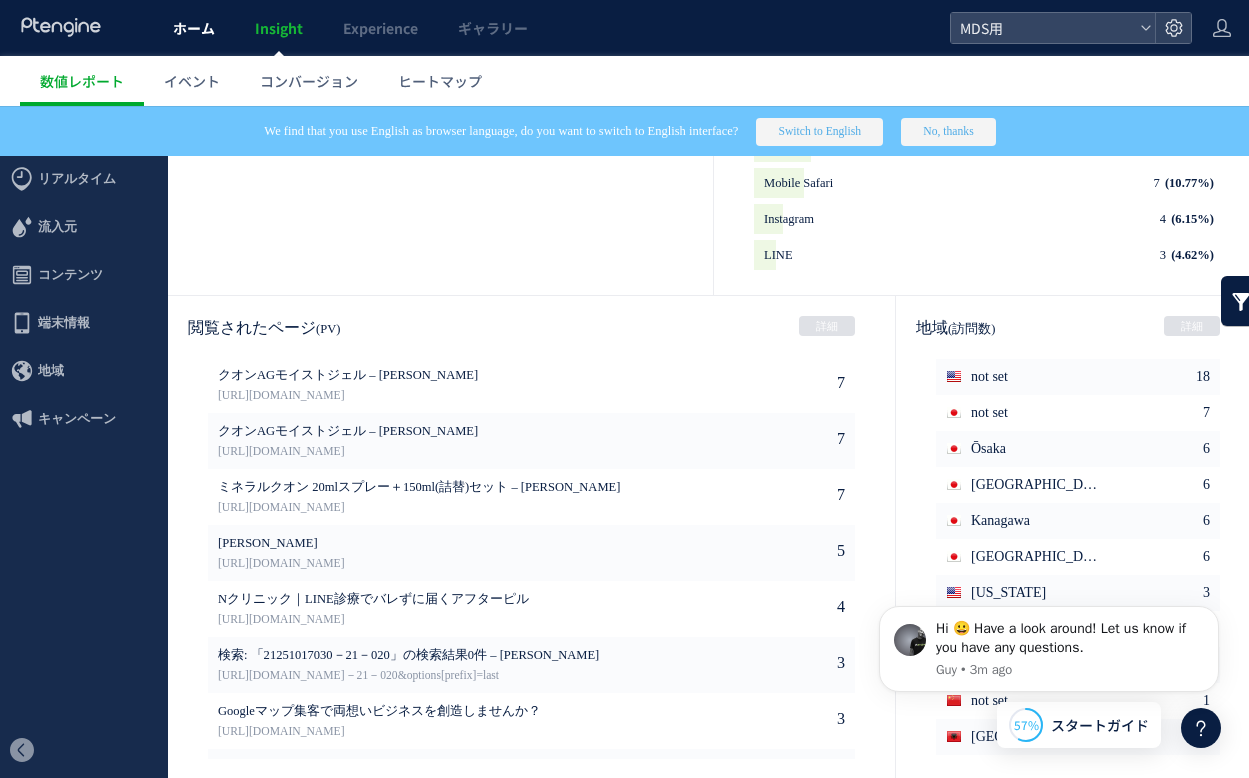 click on "ホーム" at bounding box center (194, 28) 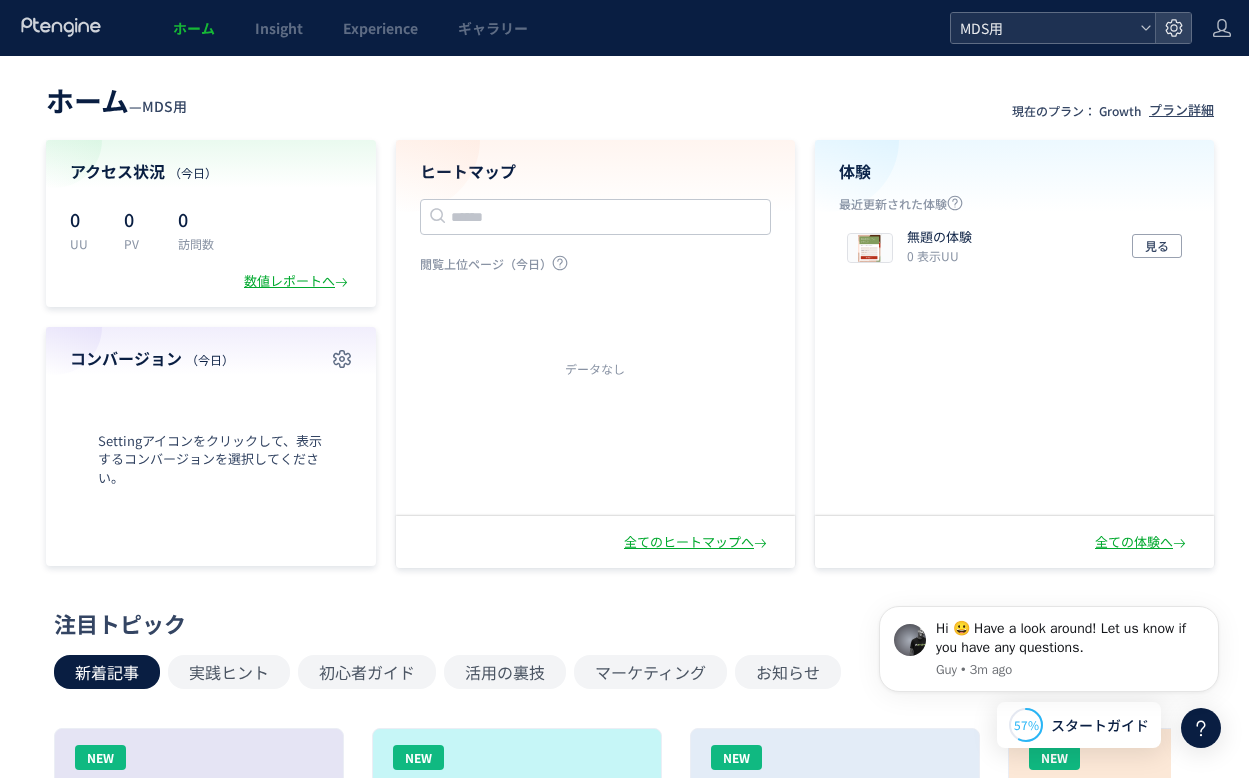 click on "MDS用" at bounding box center (1043, 28) 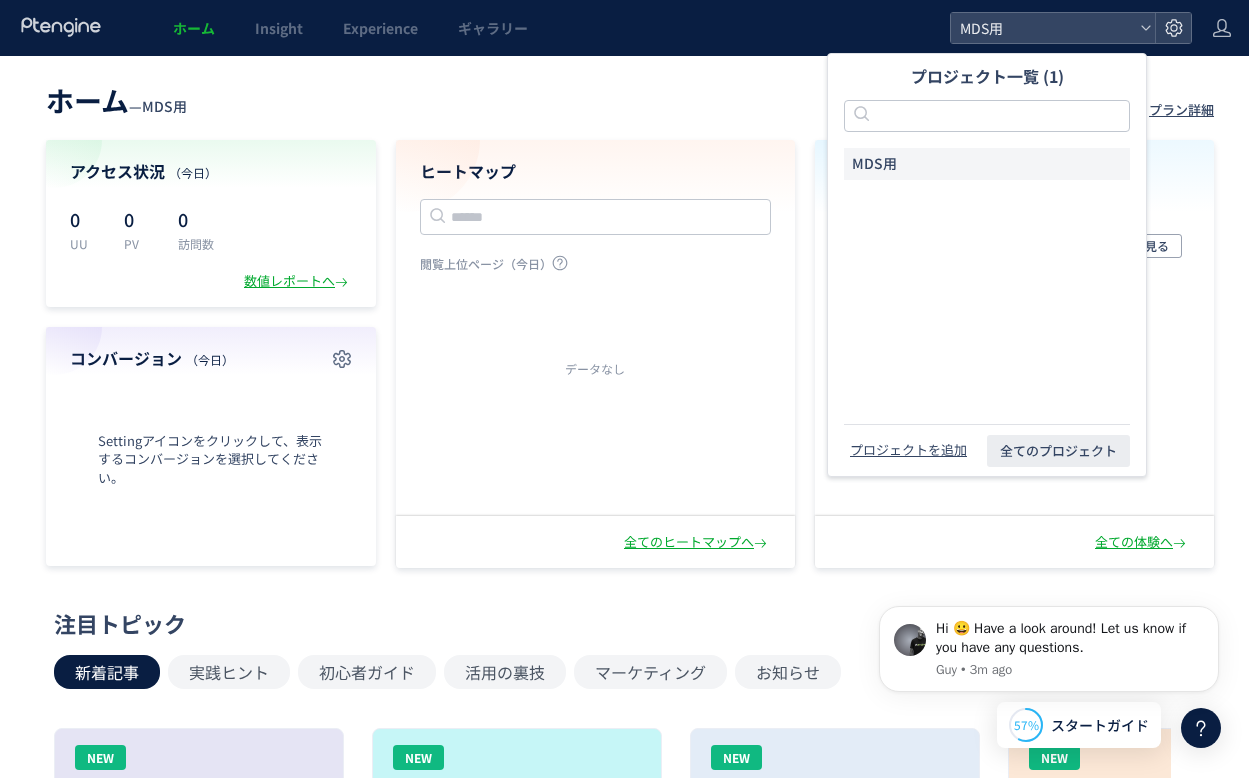 click on "ホーム  —  MDS用 現在のプラン： Growth プラン詳細" at bounding box center [630, 98] 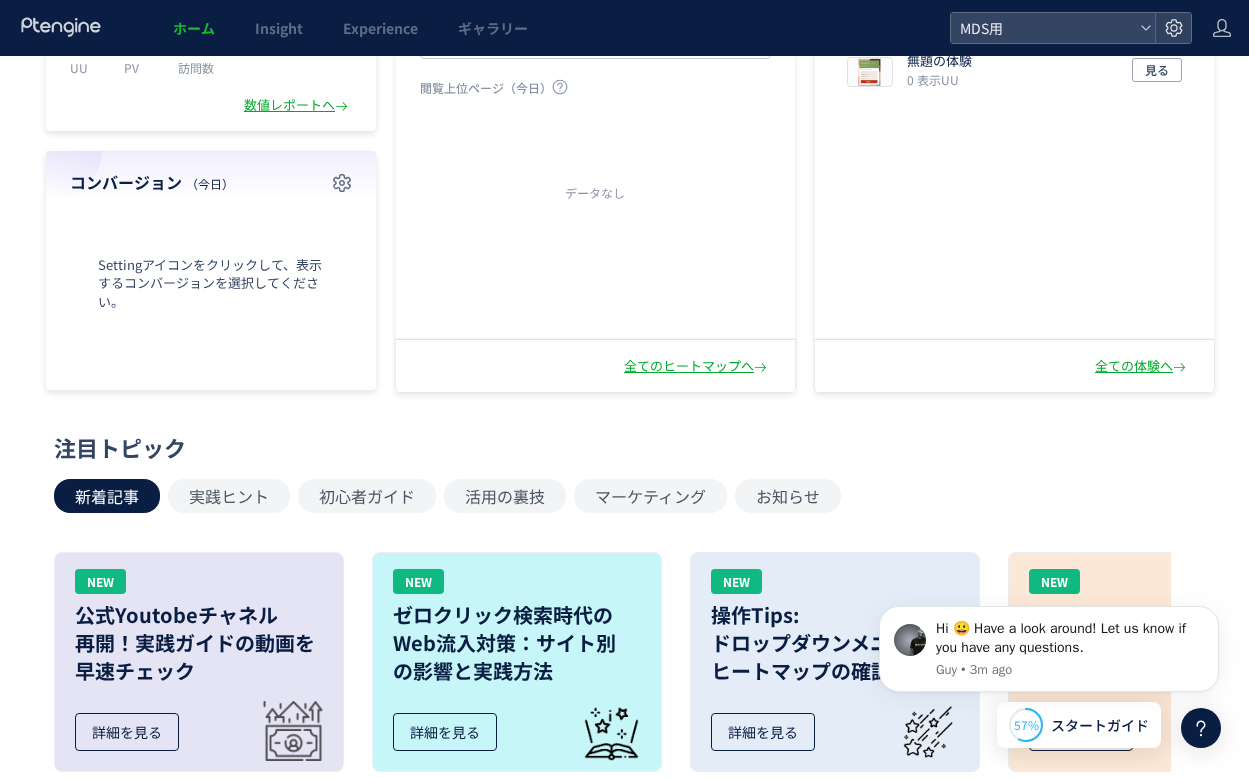 scroll, scrollTop: 0, scrollLeft: 0, axis: both 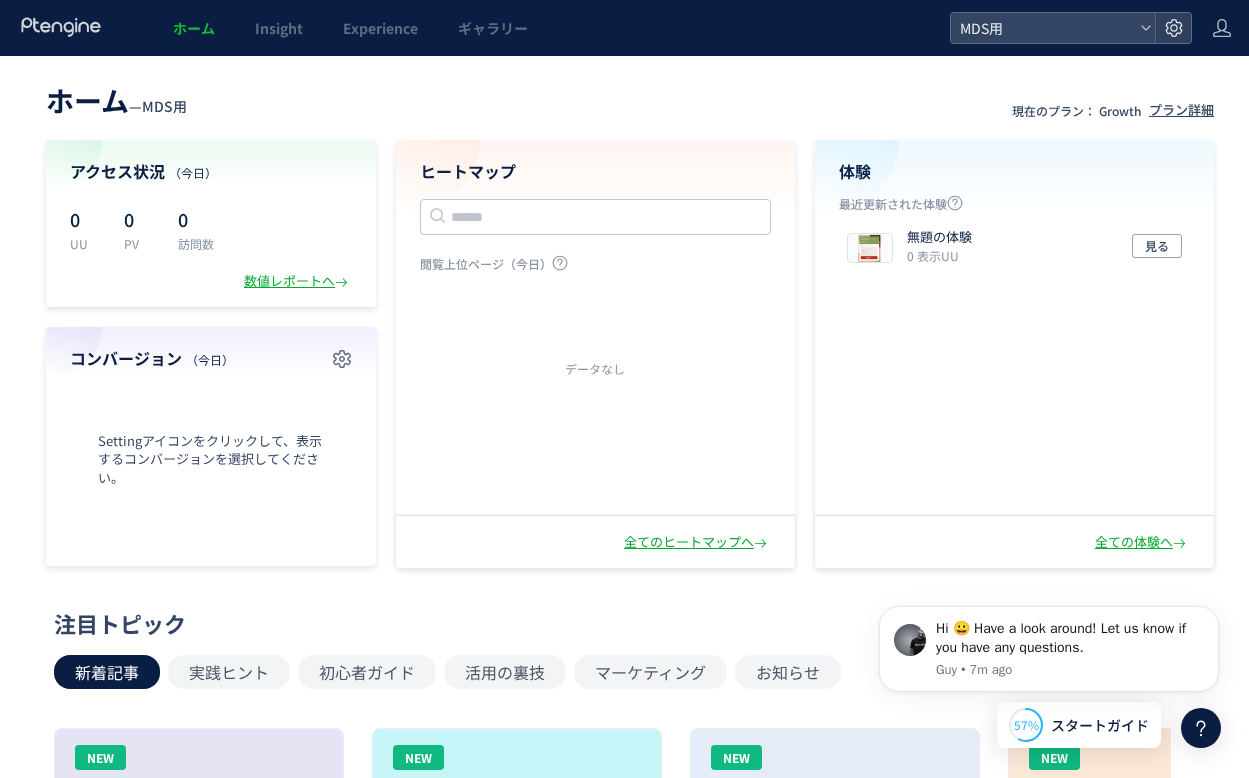 click 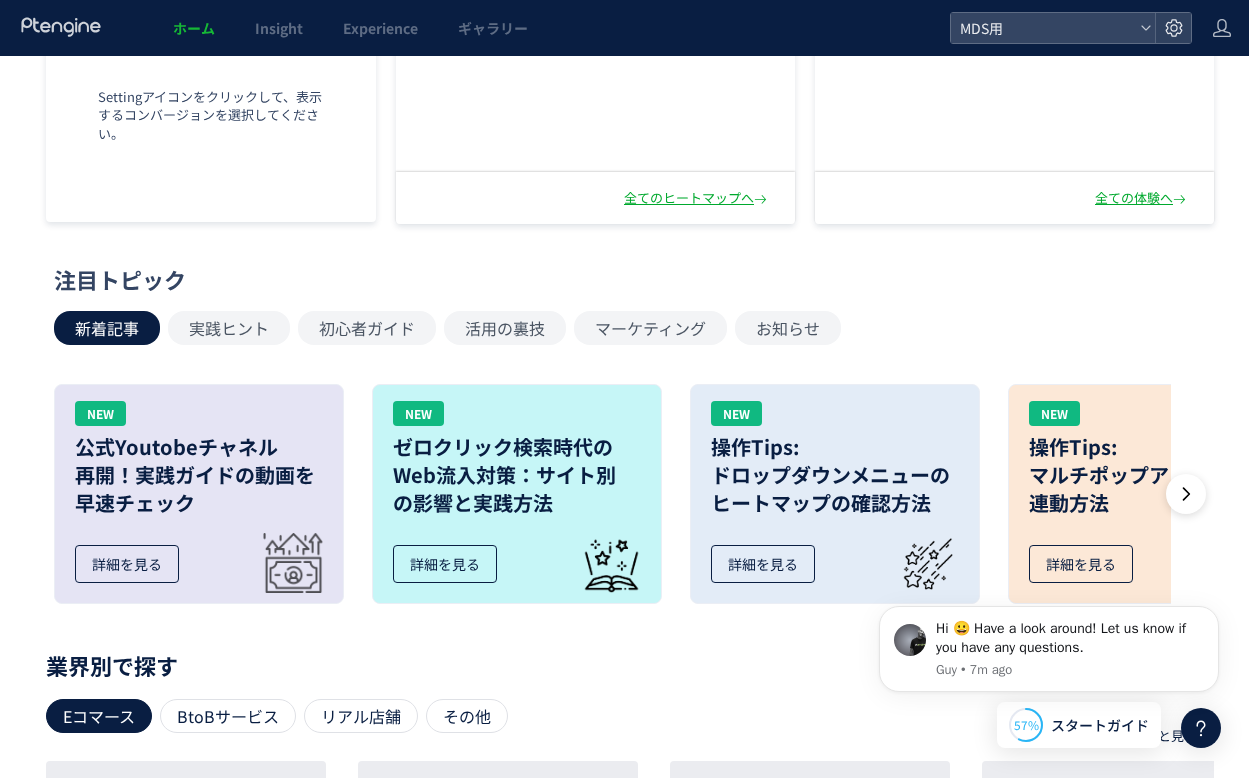 scroll, scrollTop: 0, scrollLeft: 0, axis: both 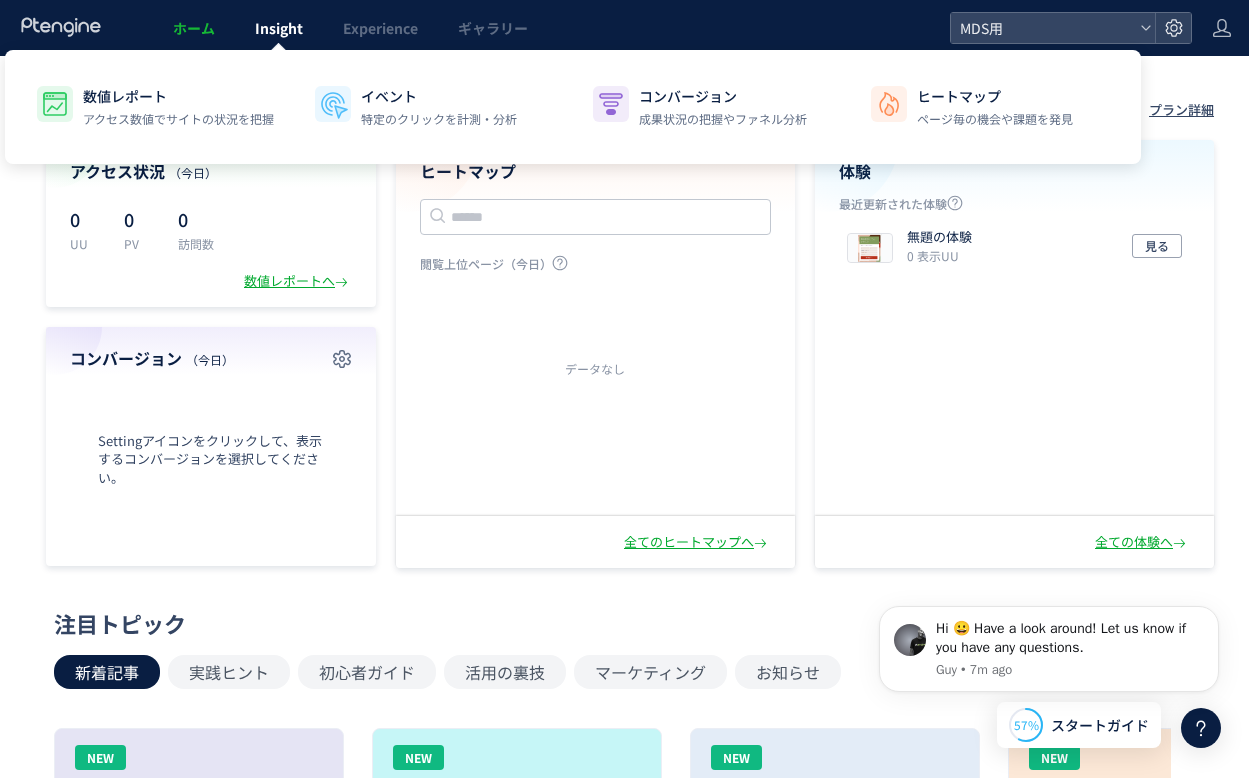 click on "Insight" at bounding box center (279, 28) 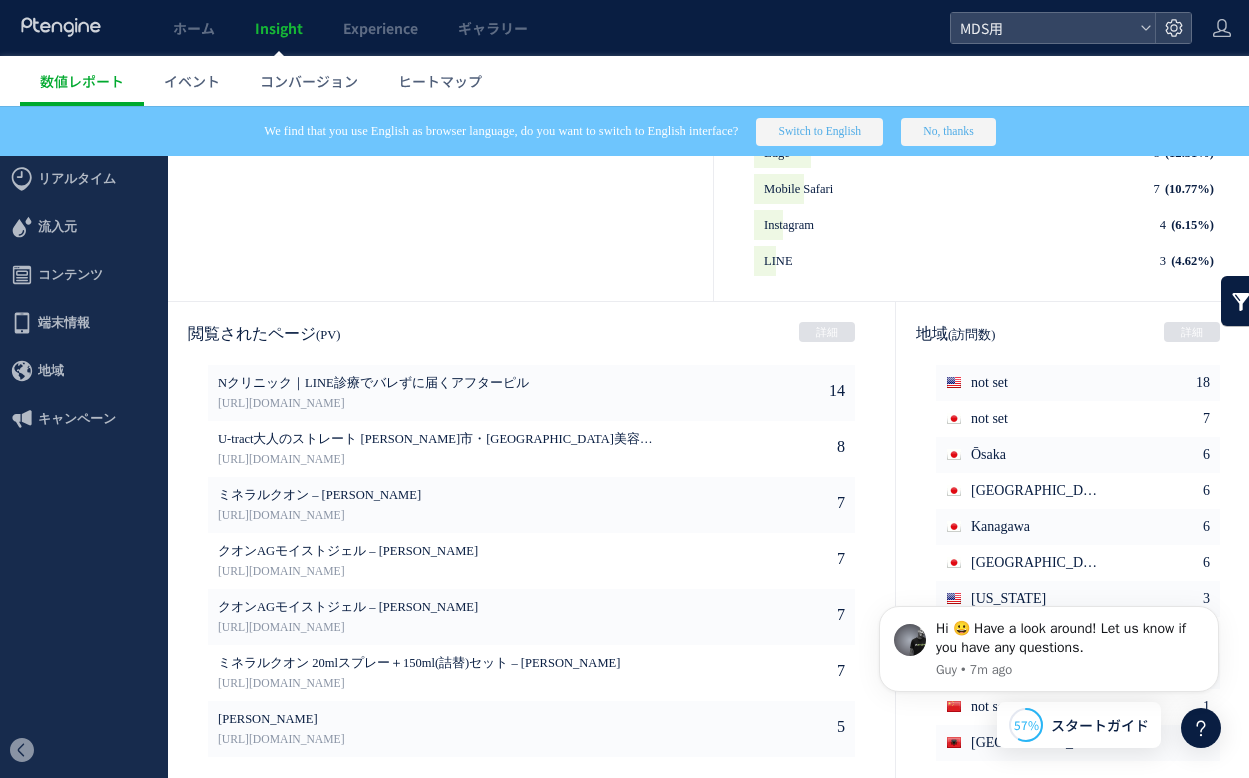 scroll, scrollTop: 1001, scrollLeft: 0, axis: vertical 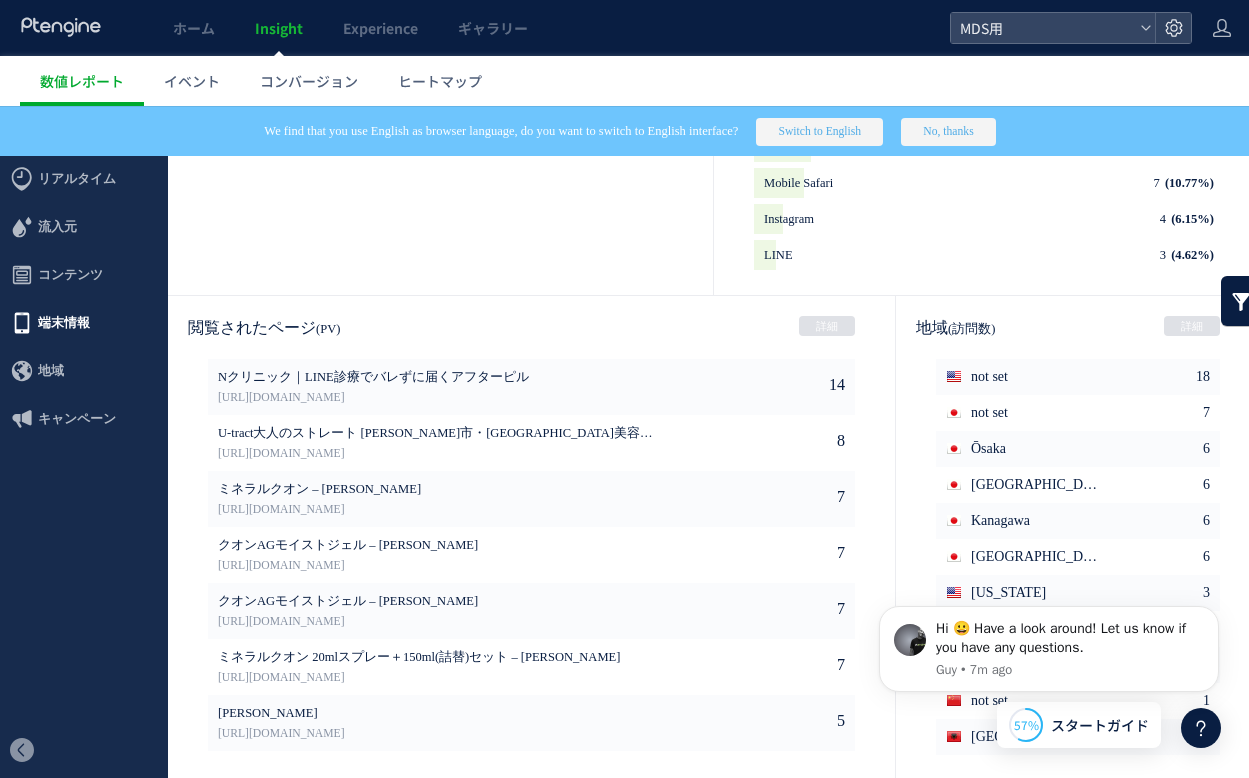 click on "端末情報" at bounding box center [84, 323] 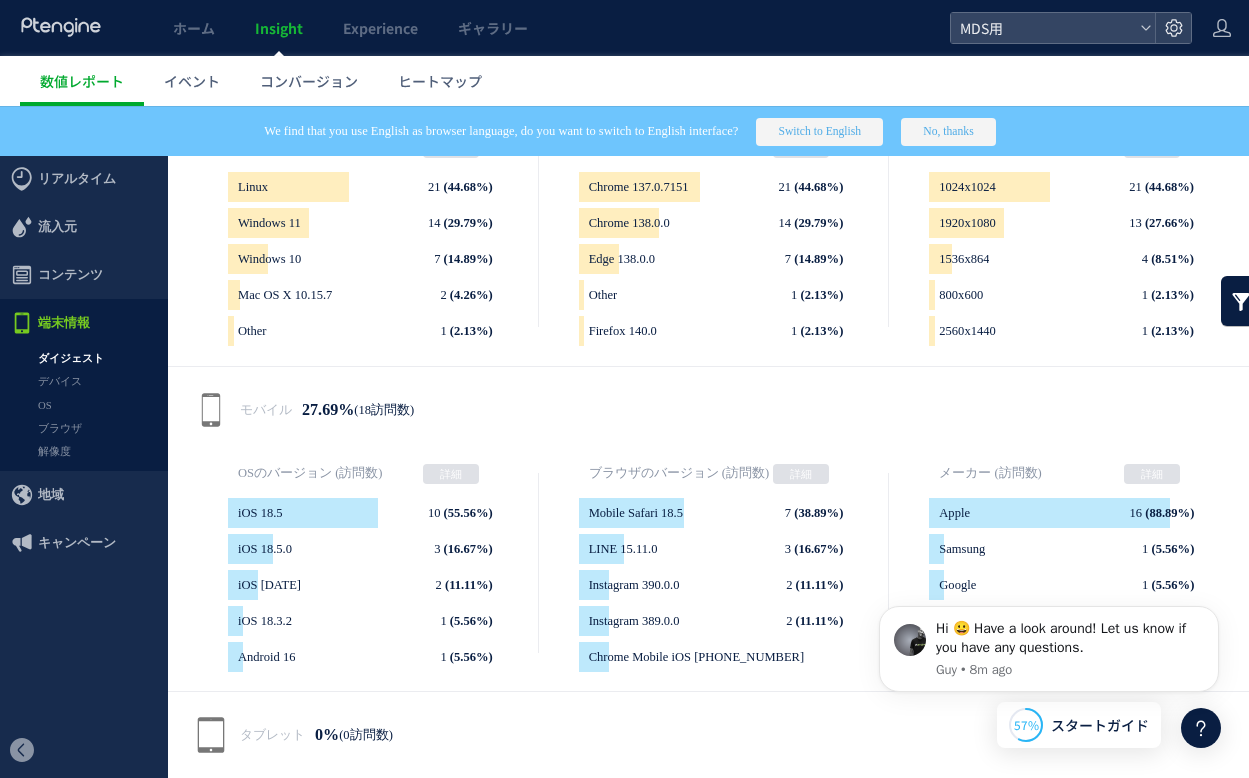scroll, scrollTop: 372, scrollLeft: 0, axis: vertical 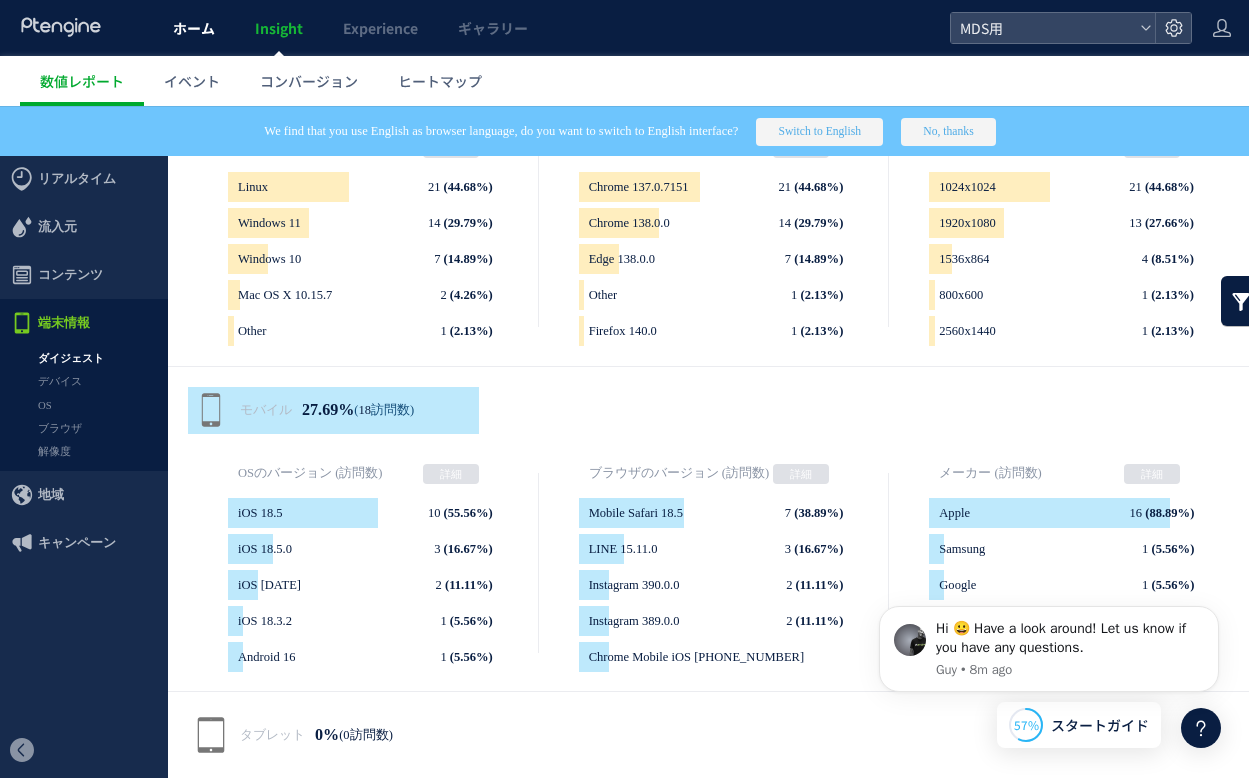 click on "ホーム" at bounding box center [194, 28] 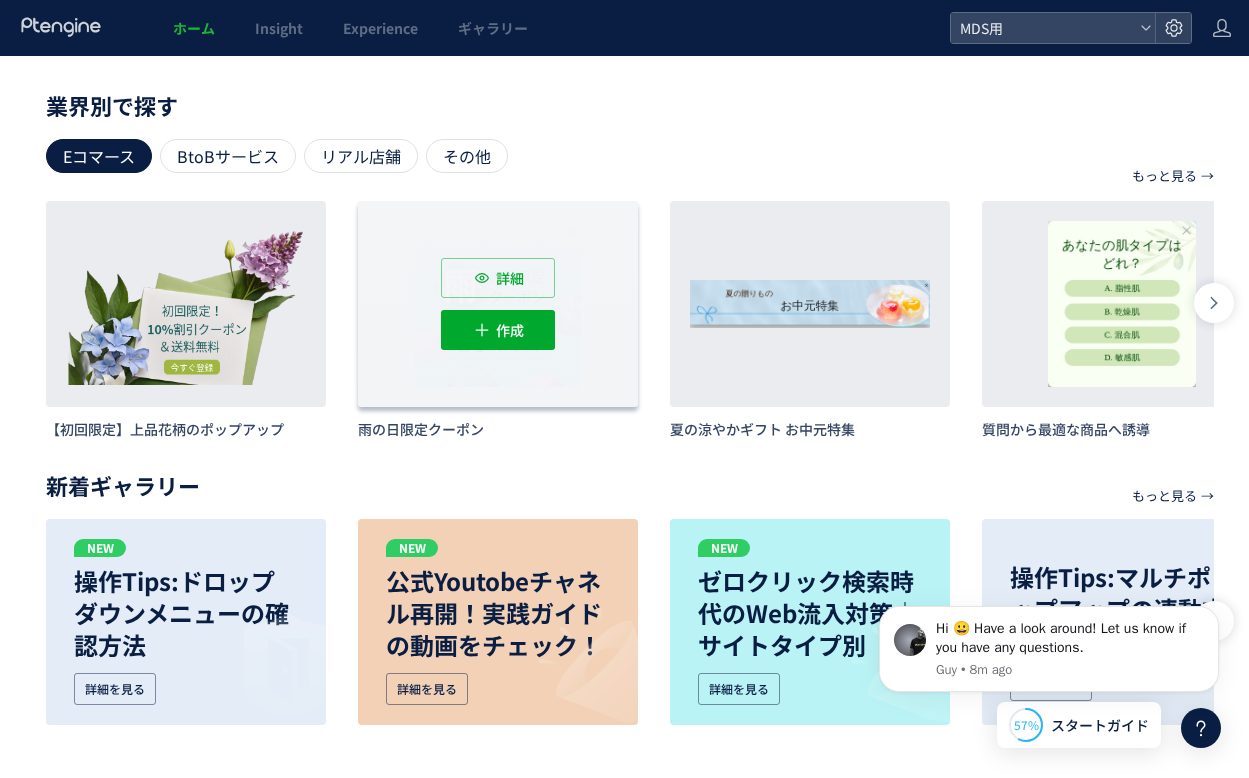 scroll, scrollTop: 0, scrollLeft: 0, axis: both 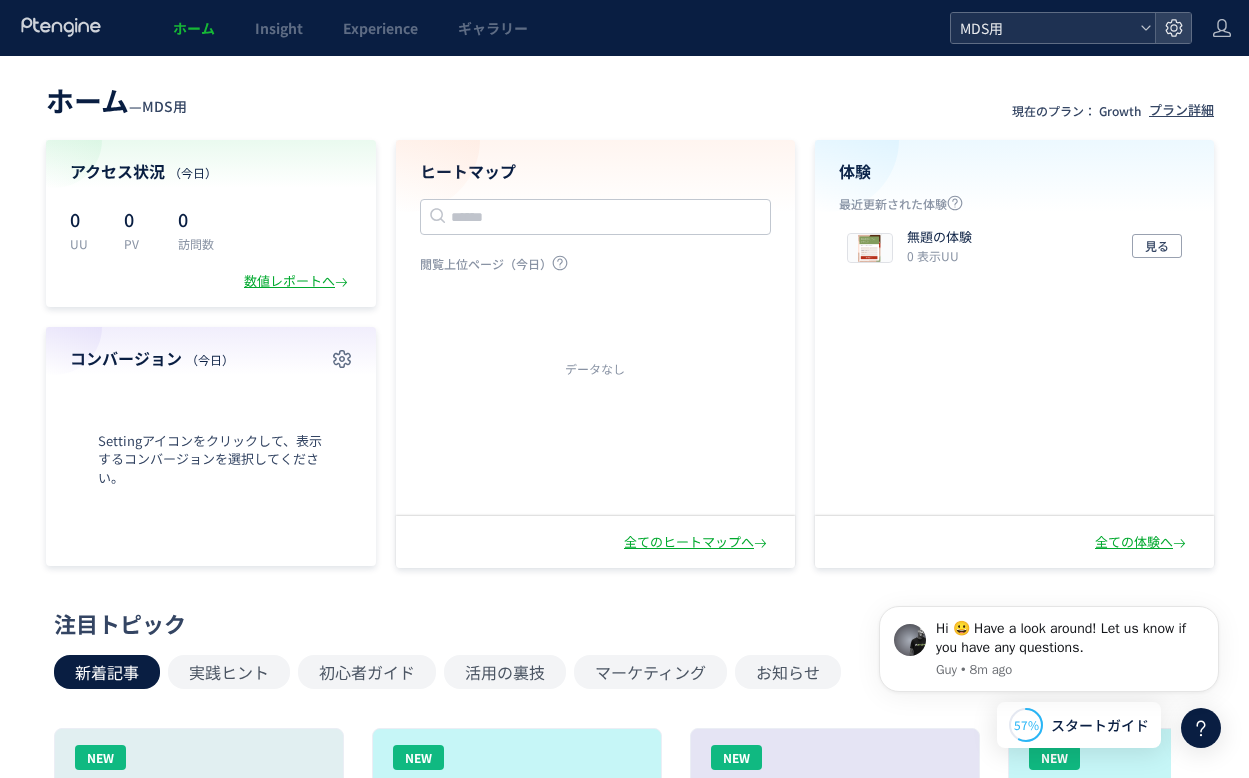 click on "MDS用" 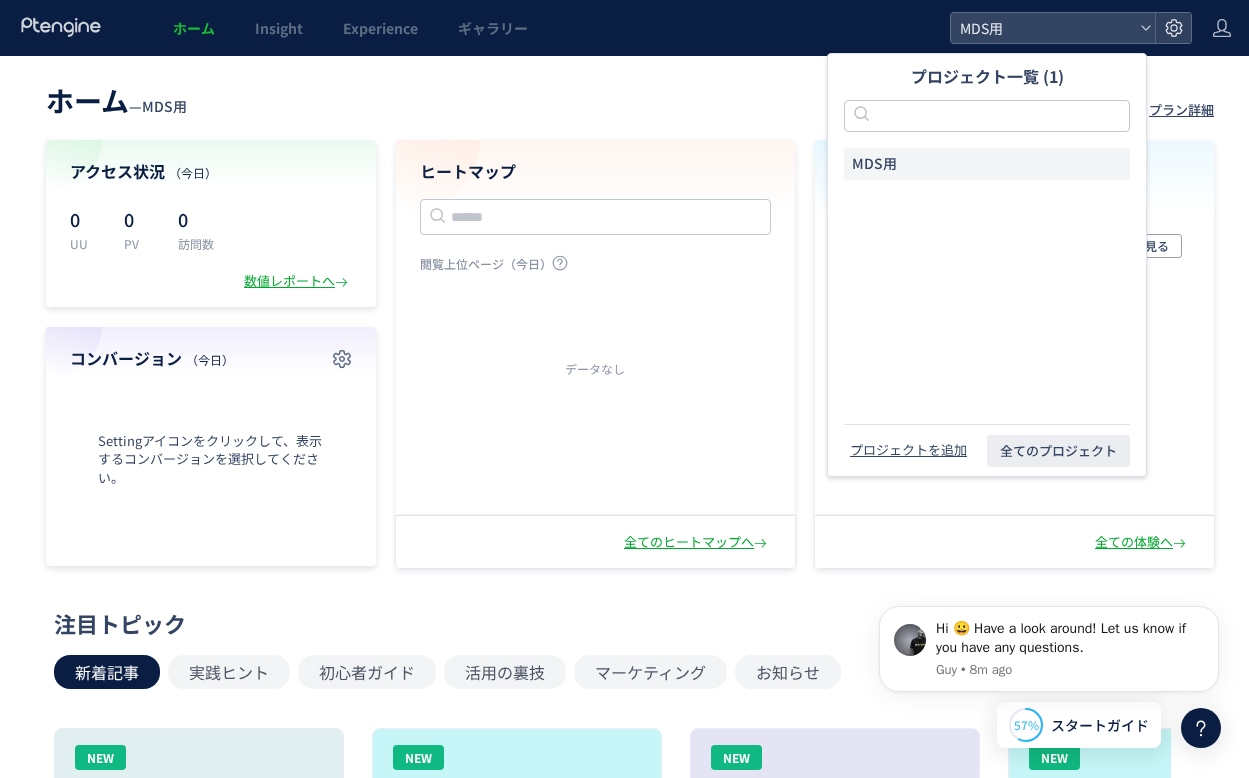 click on "ホーム  —  MDS用 現在のプラン： Growth プラン詳細" at bounding box center [630, 98] 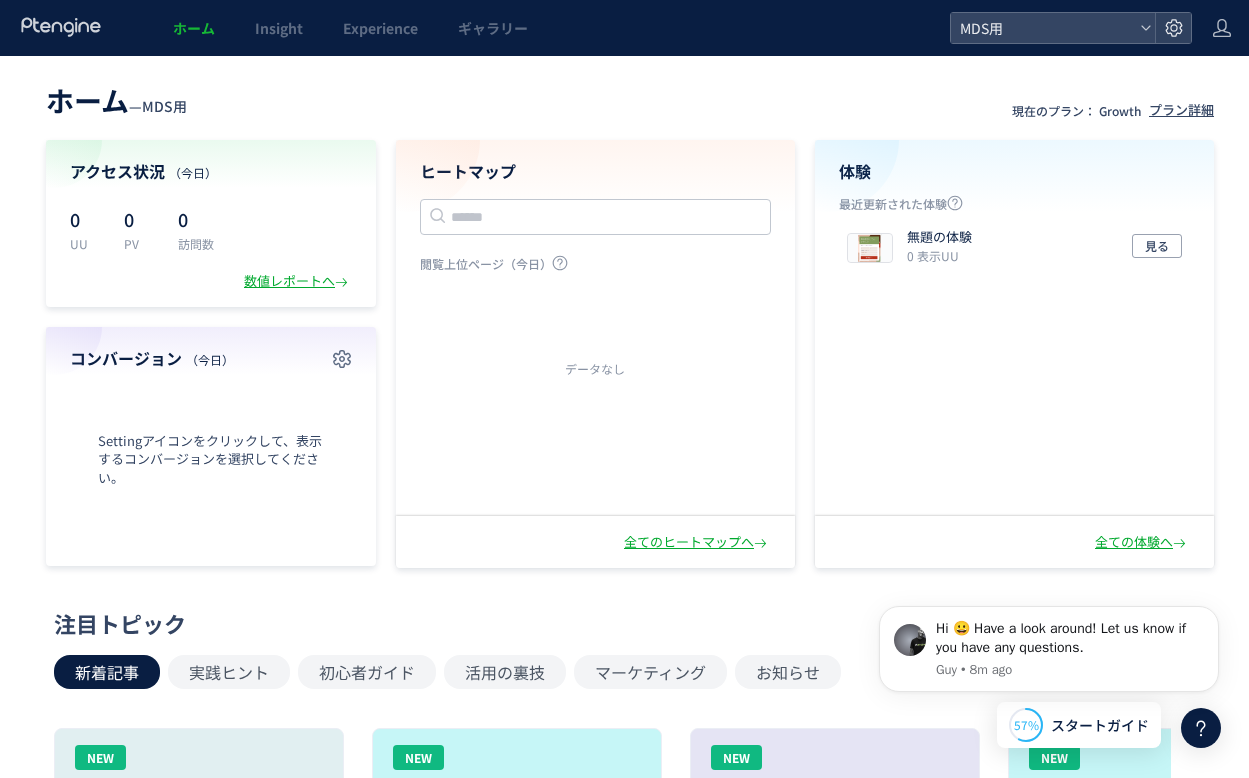 click 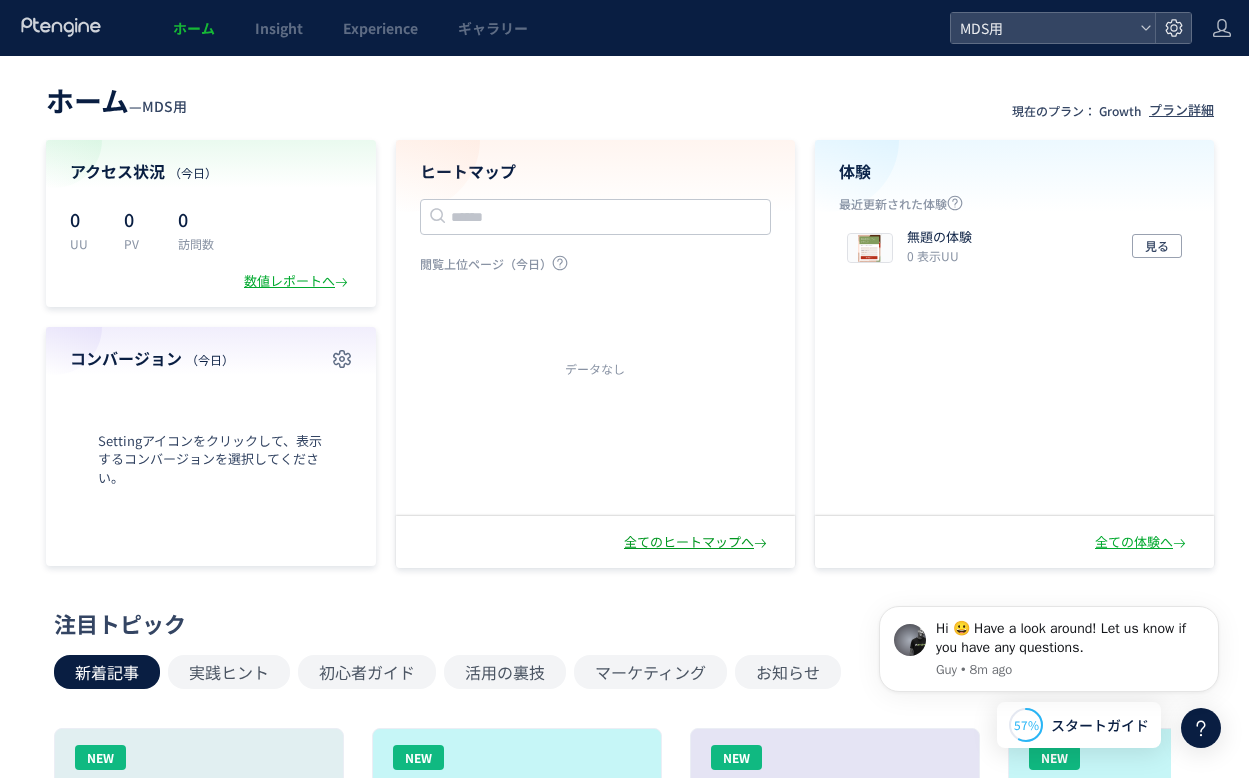 click on "全てのヒートマップへ" at bounding box center [697, 542] 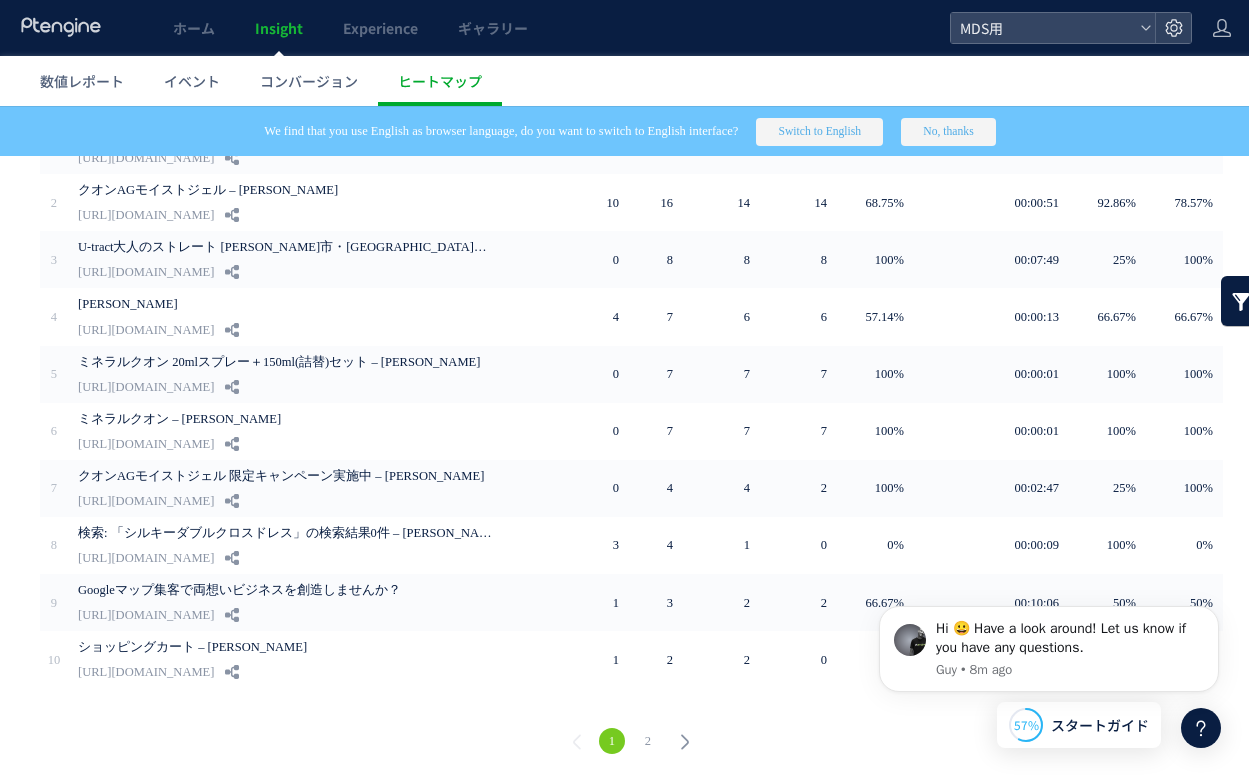scroll, scrollTop: 0, scrollLeft: 0, axis: both 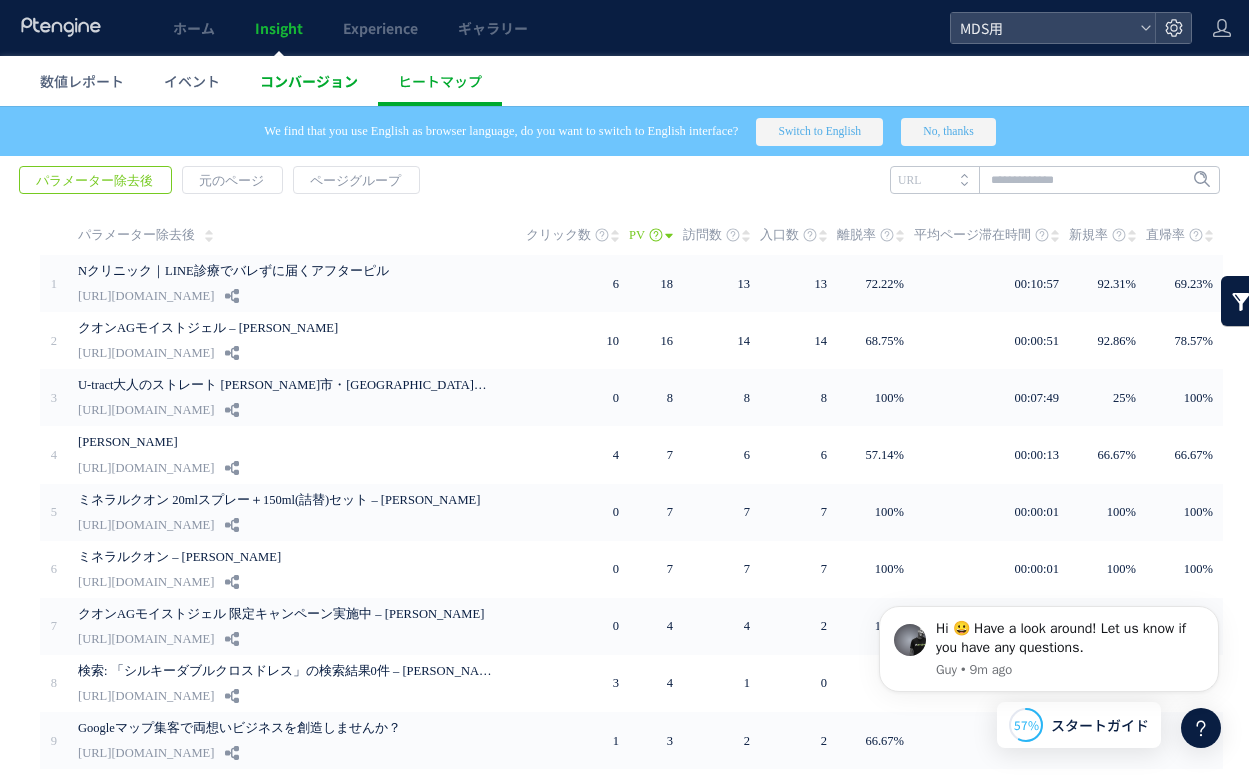 click on "コンバージョン" at bounding box center (309, 81) 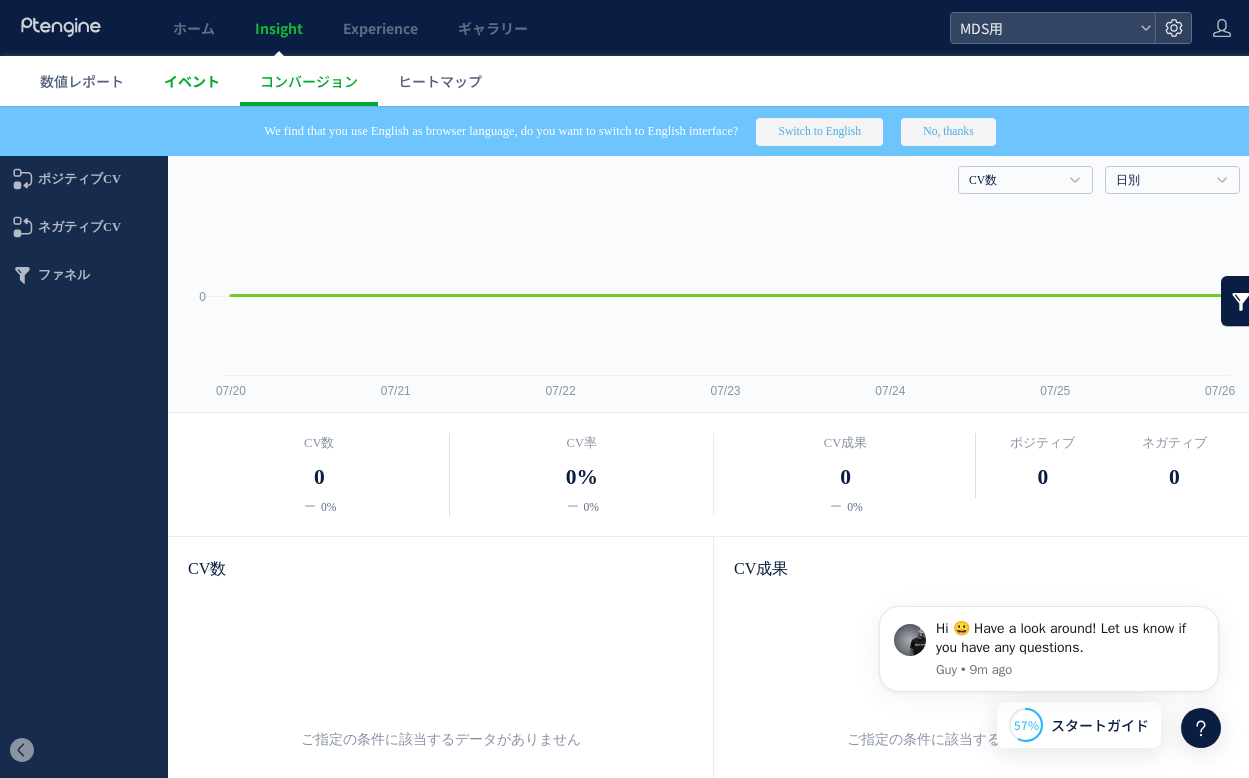 click on "イベント" at bounding box center [192, 81] 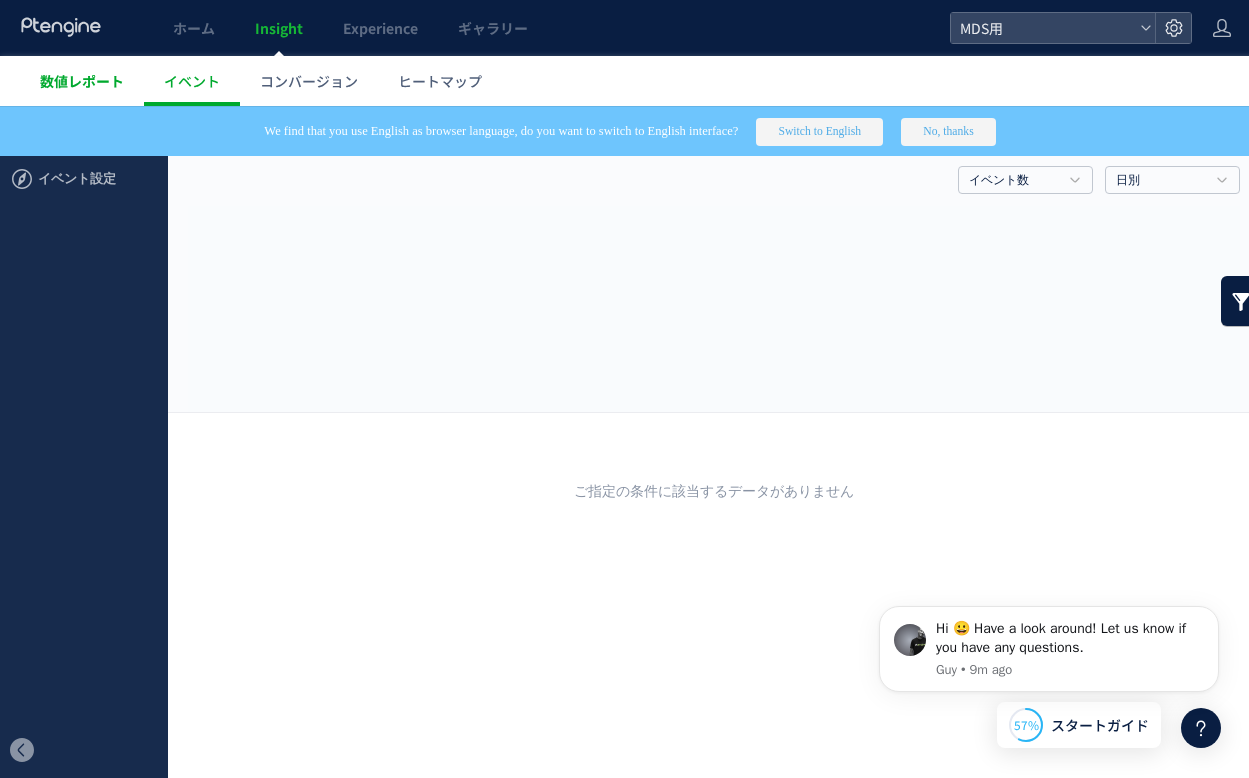 click on "数値レポート" at bounding box center [82, 81] 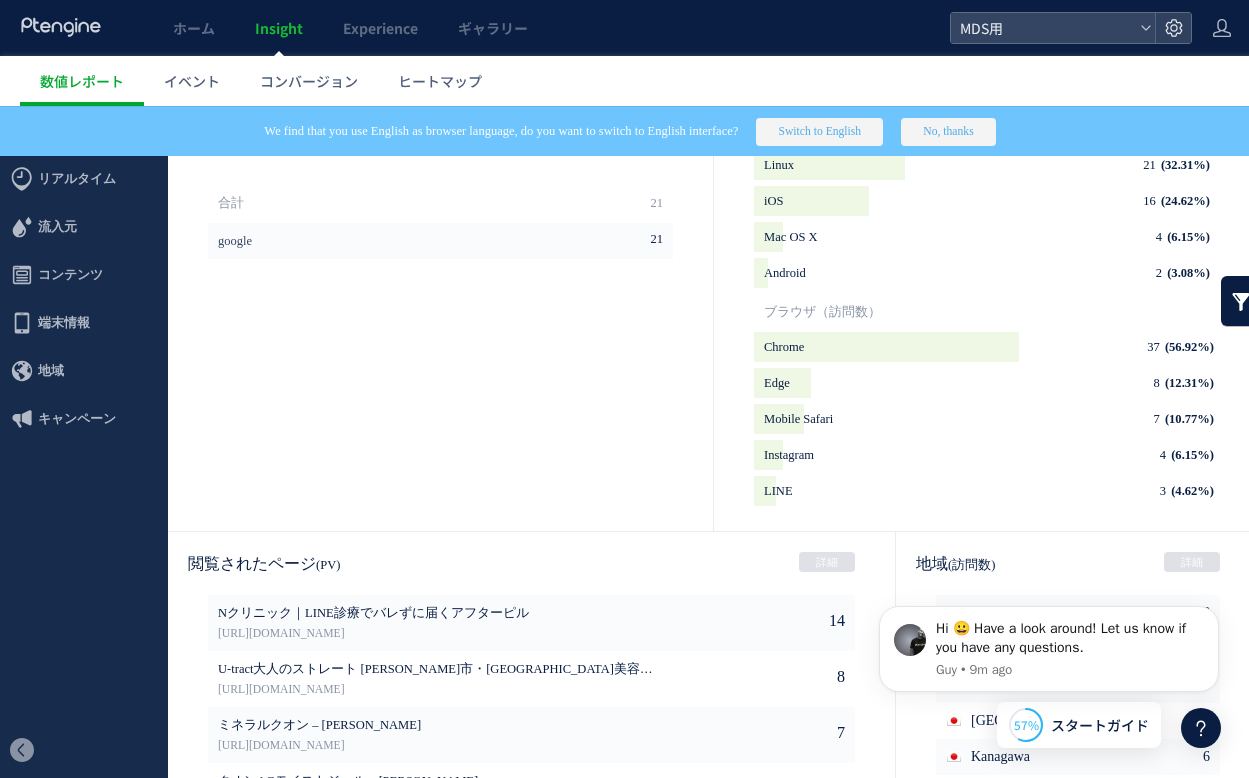 scroll, scrollTop: 963, scrollLeft: 0, axis: vertical 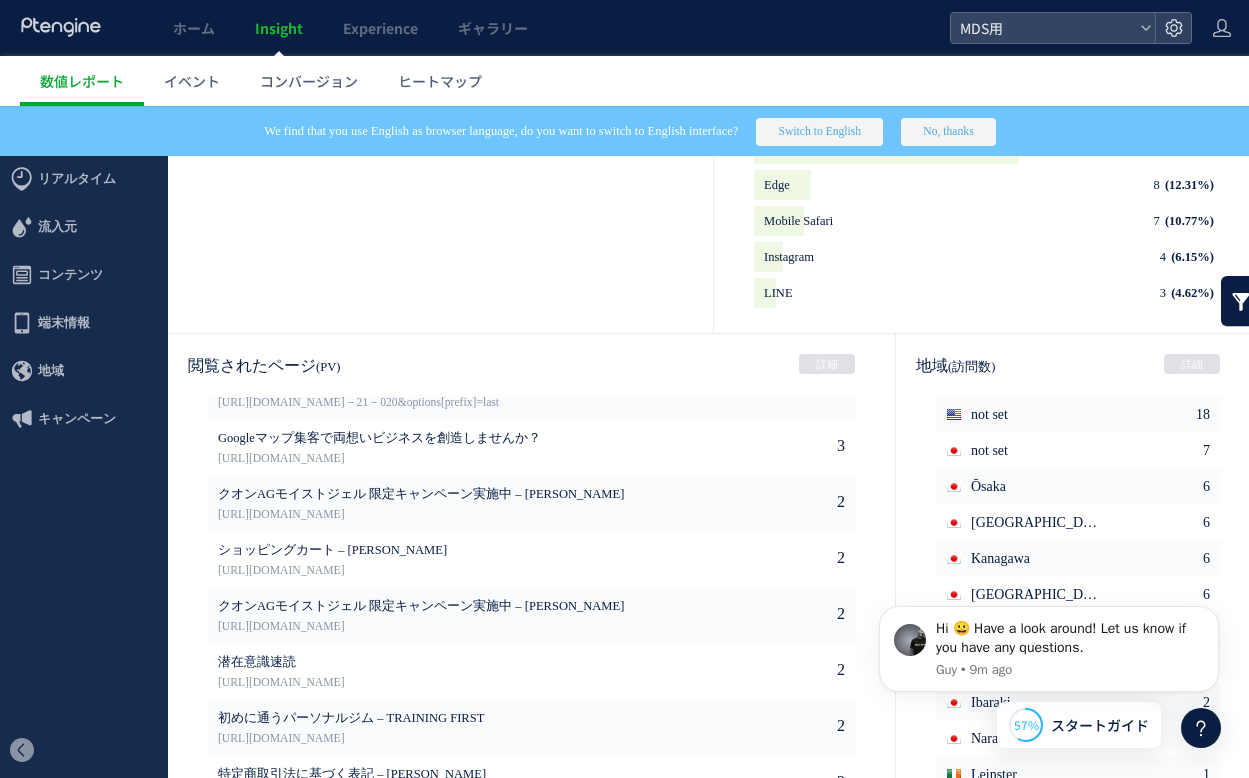 click 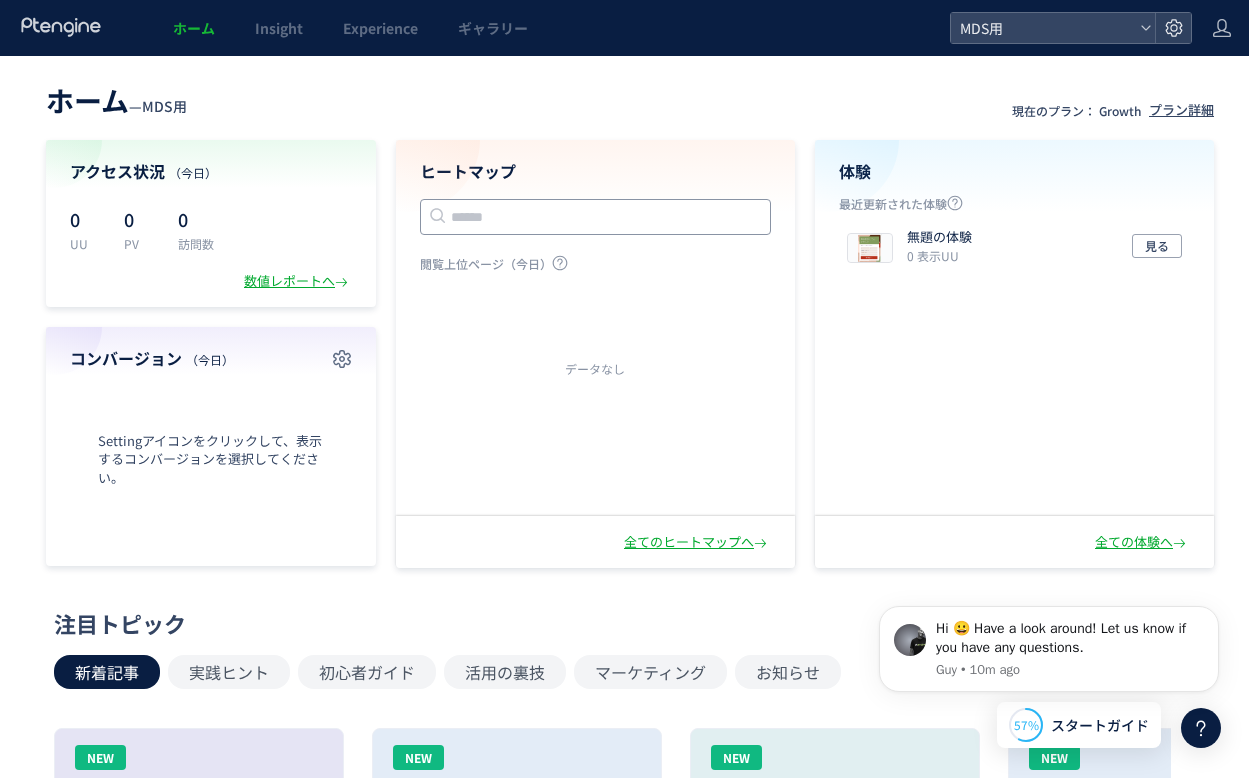 click 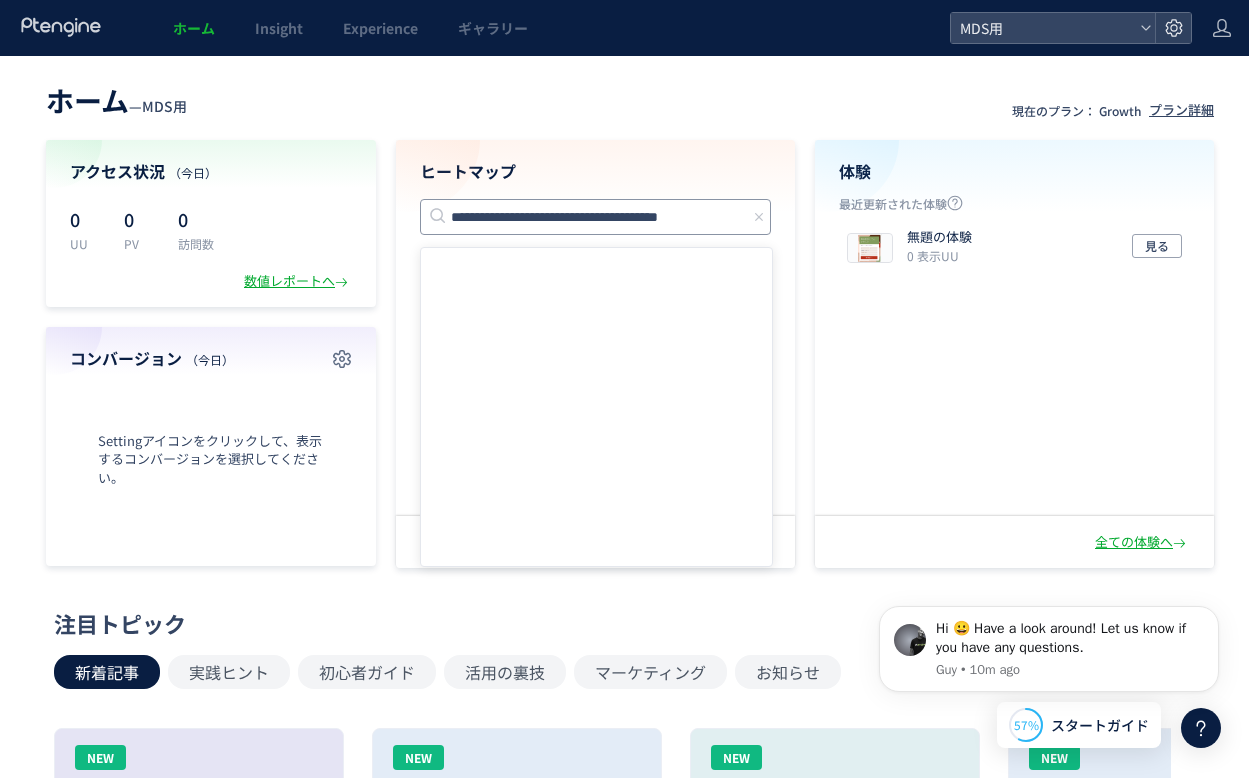 scroll, scrollTop: 0, scrollLeft: 8, axis: horizontal 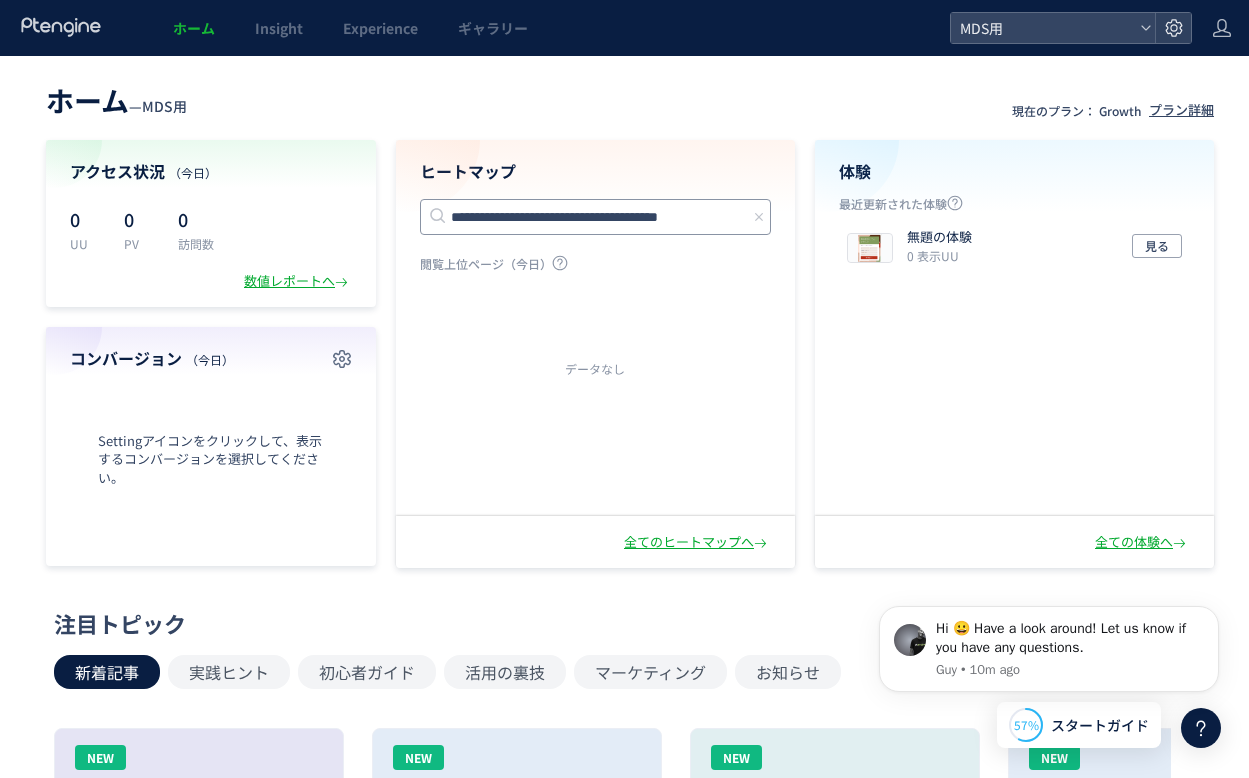 type on "**********" 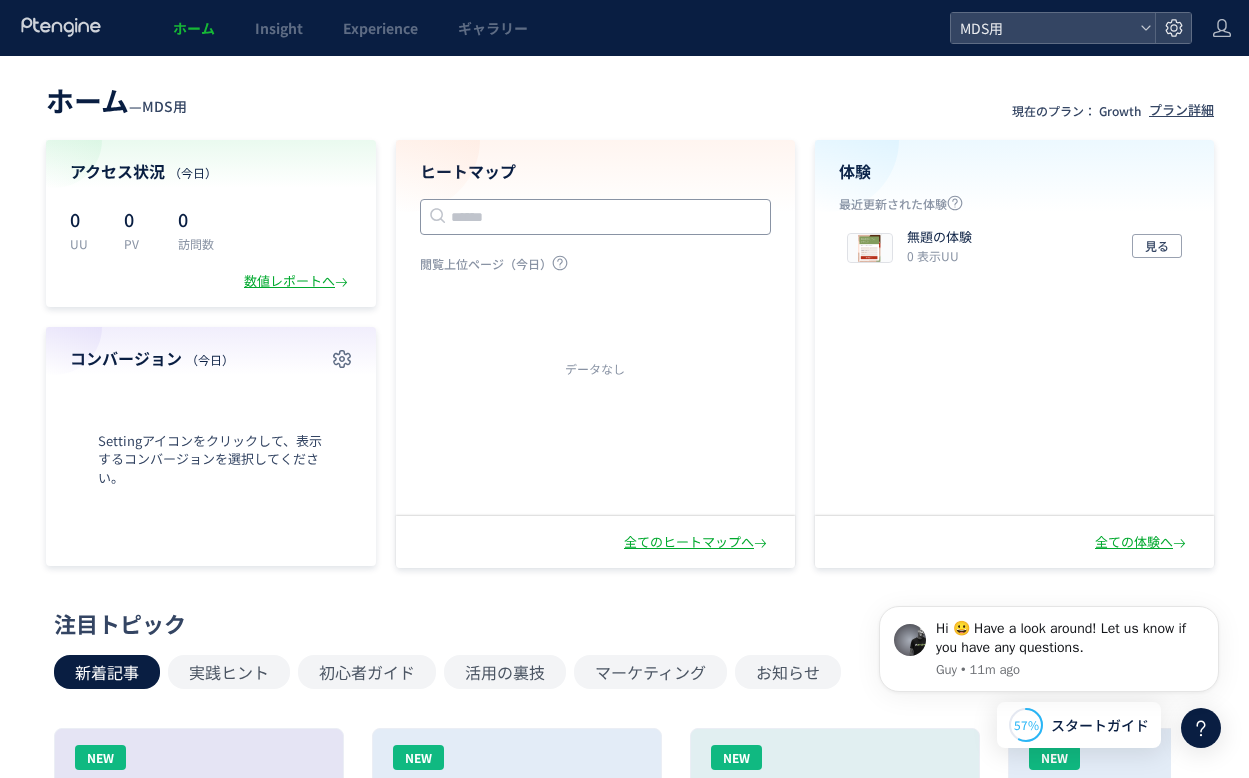 scroll, scrollTop: 0, scrollLeft: 0, axis: both 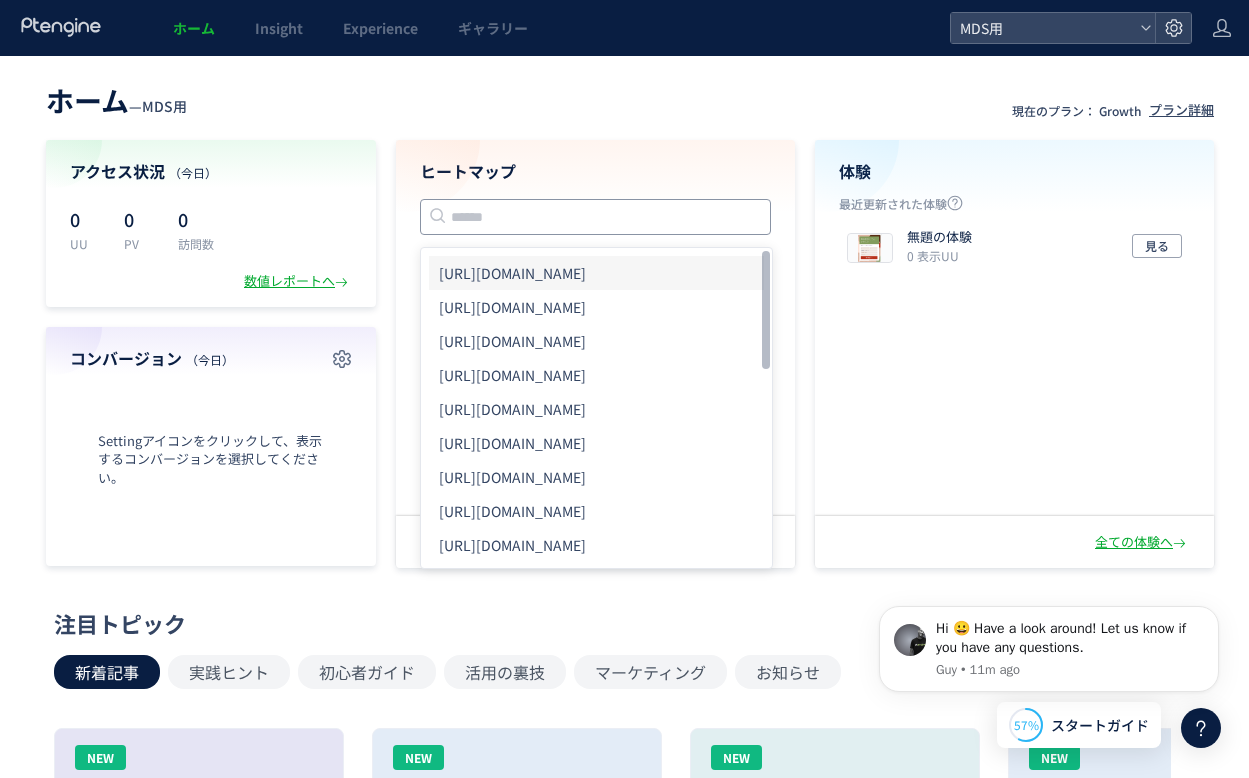 paste on "**********" 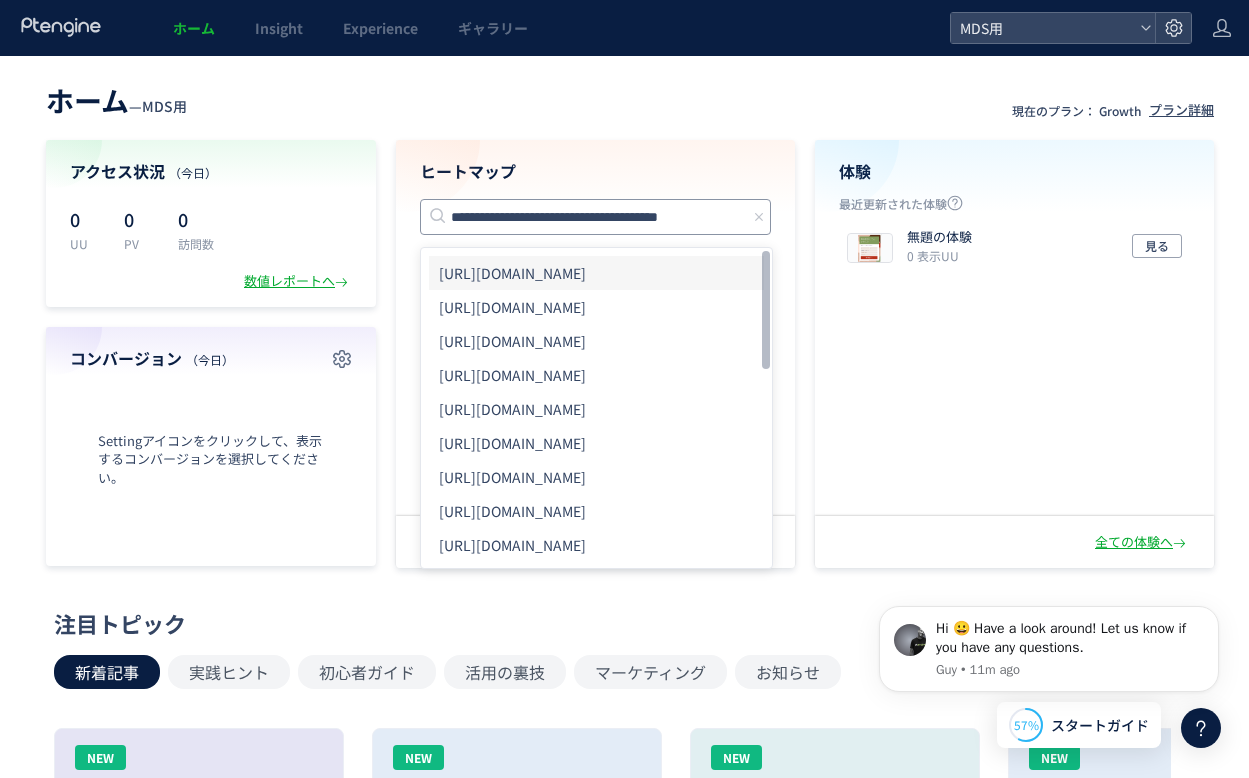 scroll, scrollTop: 0, scrollLeft: 8, axis: horizontal 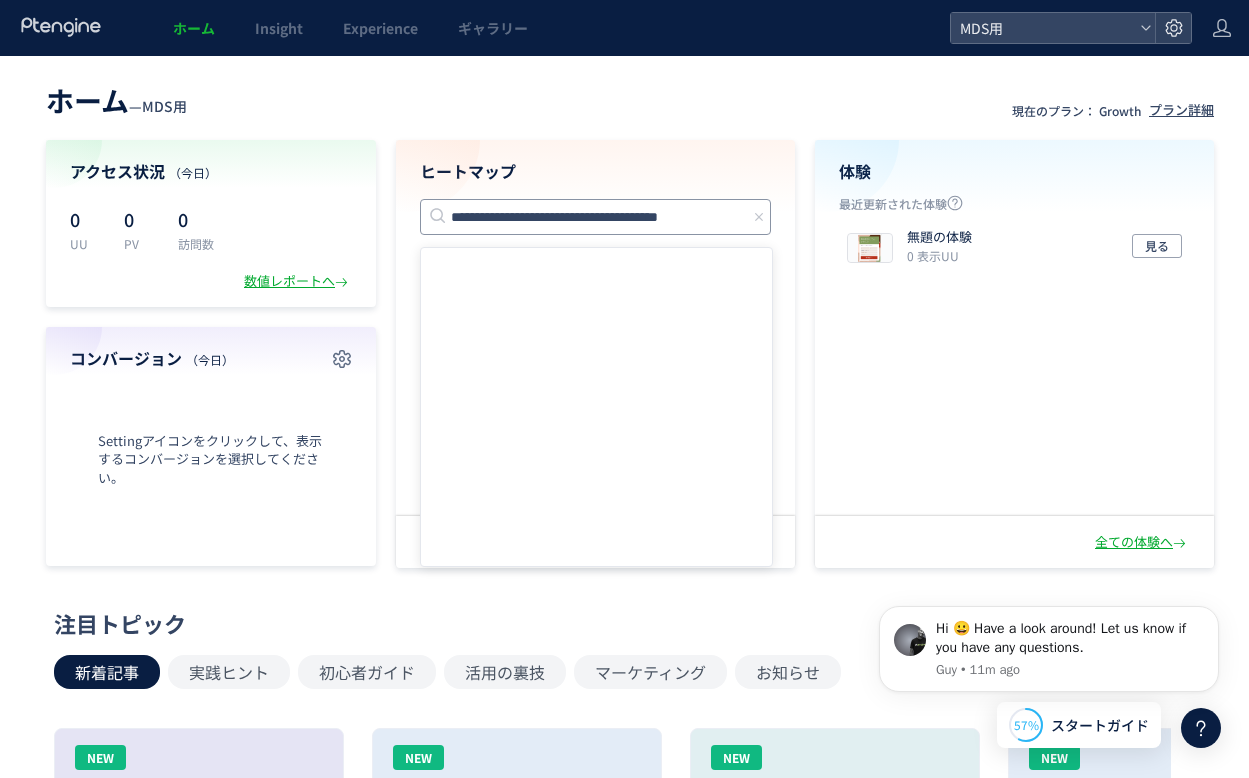 type on "**********" 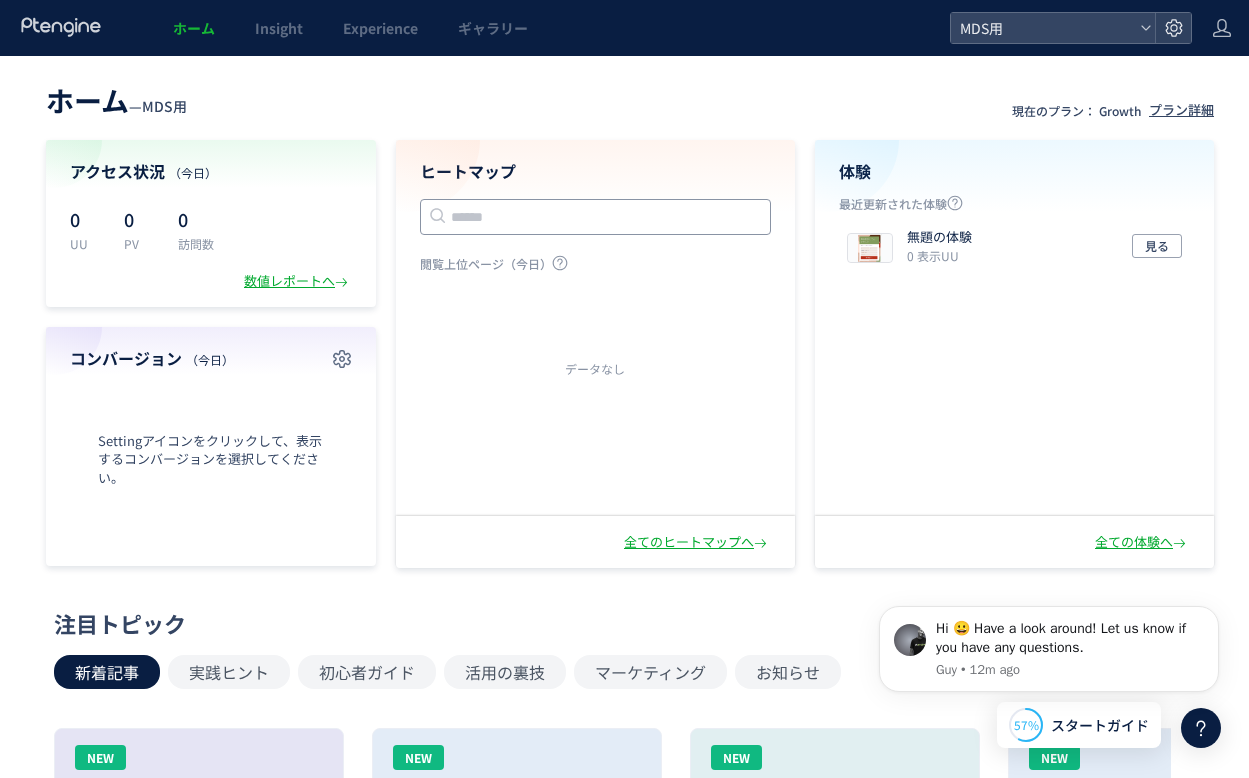scroll, scrollTop: 0, scrollLeft: 0, axis: both 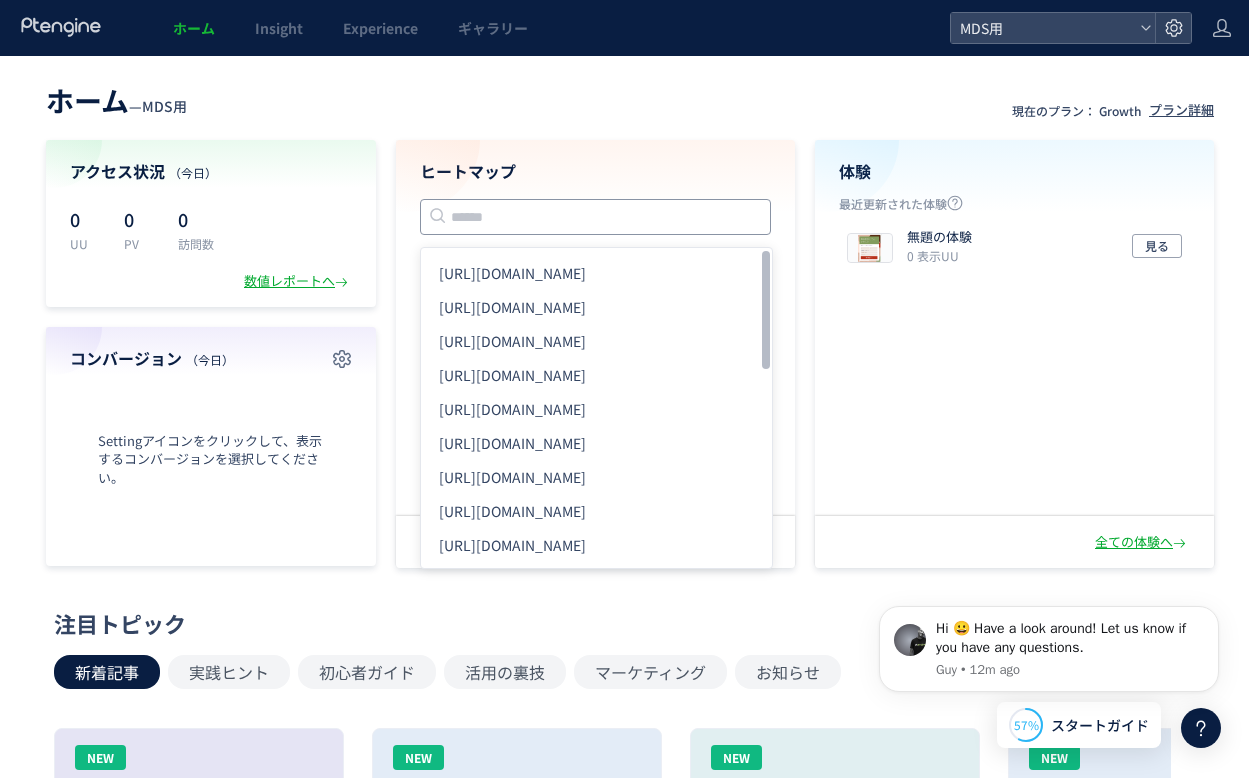 paste on "**********" 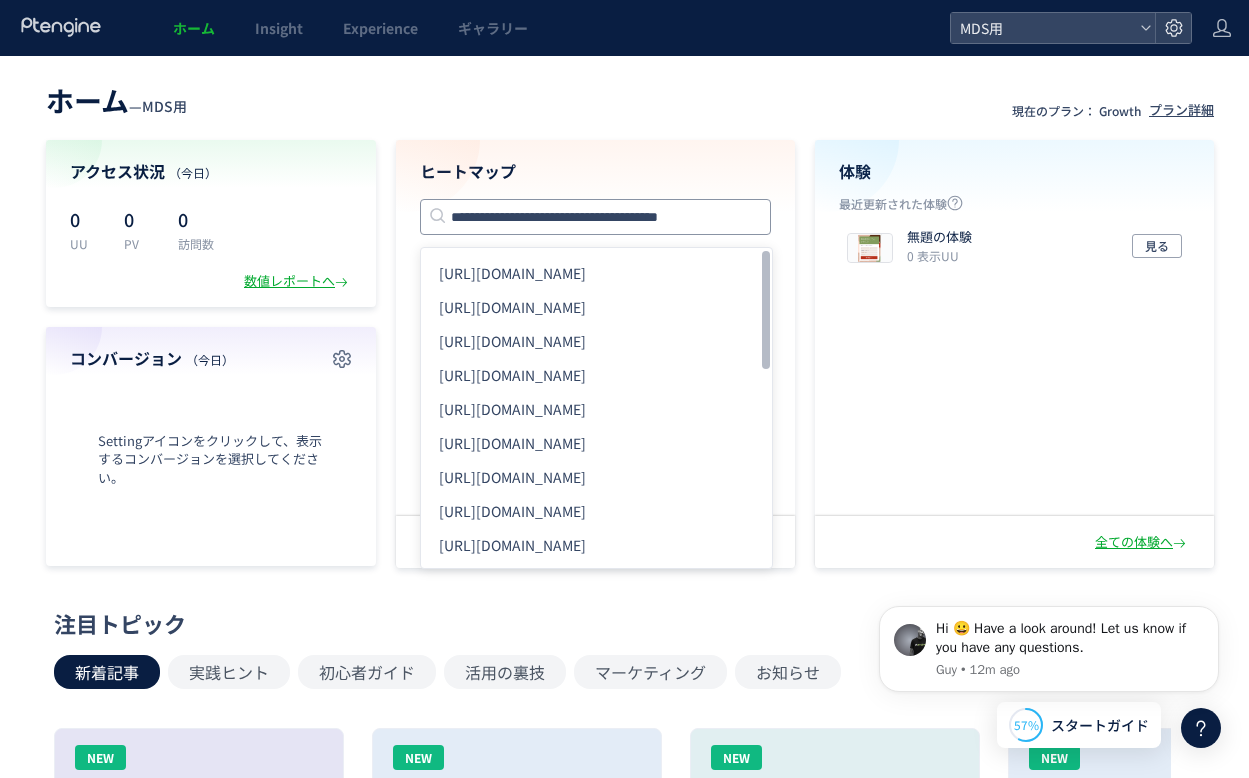 scroll, scrollTop: 0, scrollLeft: 19, axis: horizontal 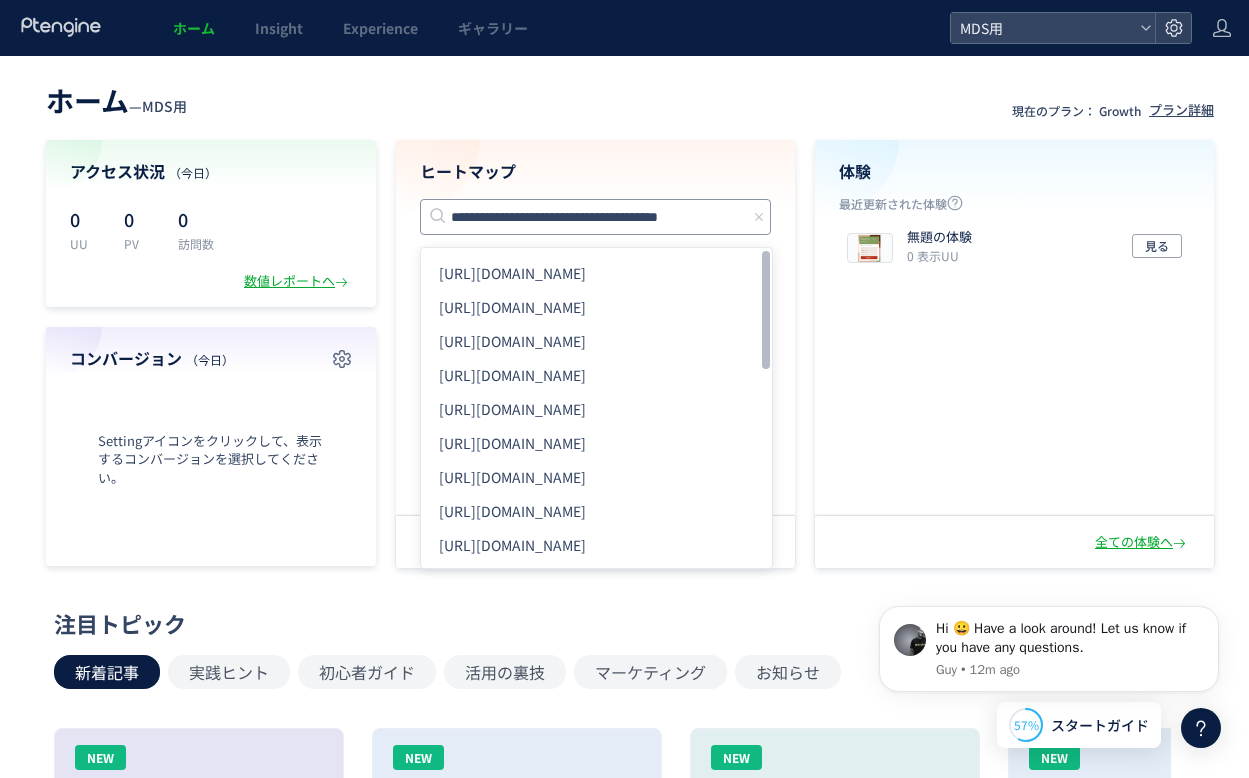 type on "**********" 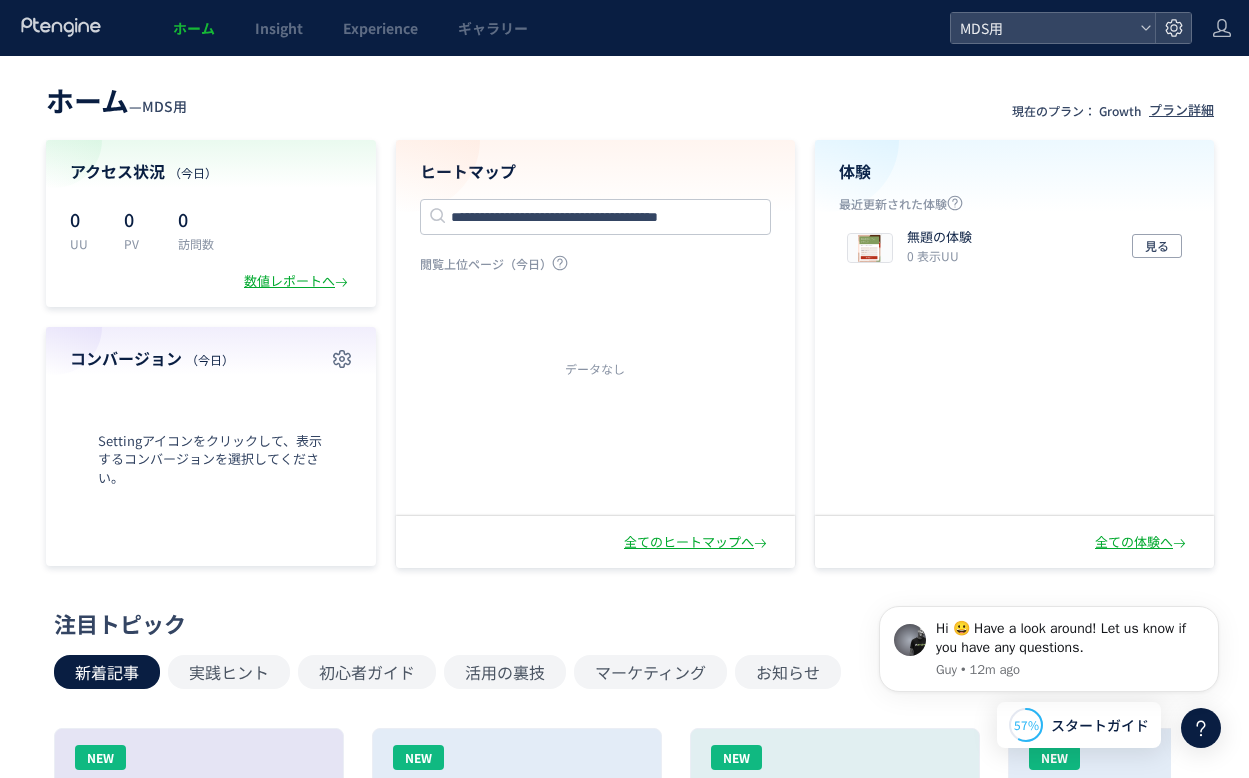 type 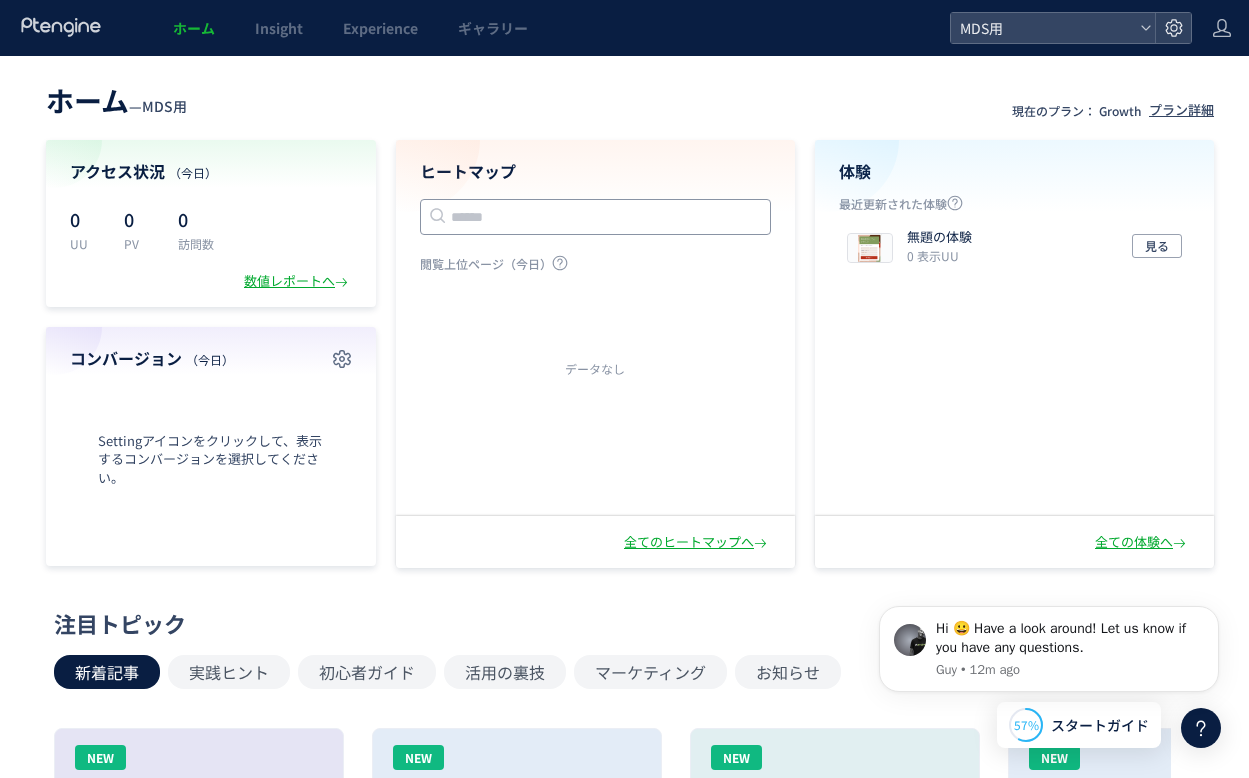 scroll, scrollTop: 0, scrollLeft: 0, axis: both 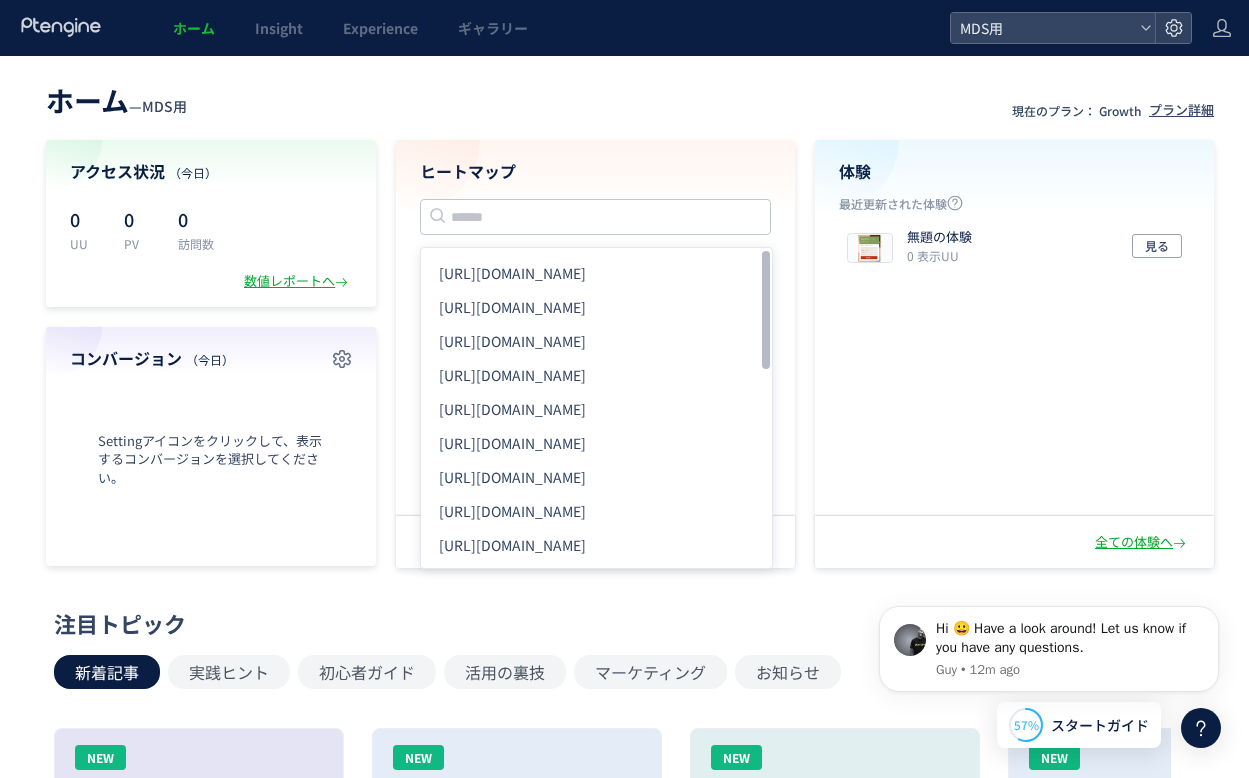 click on "ホーム  —  MDS用 現在のプラン： Growth プラン詳細" at bounding box center [630, 98] 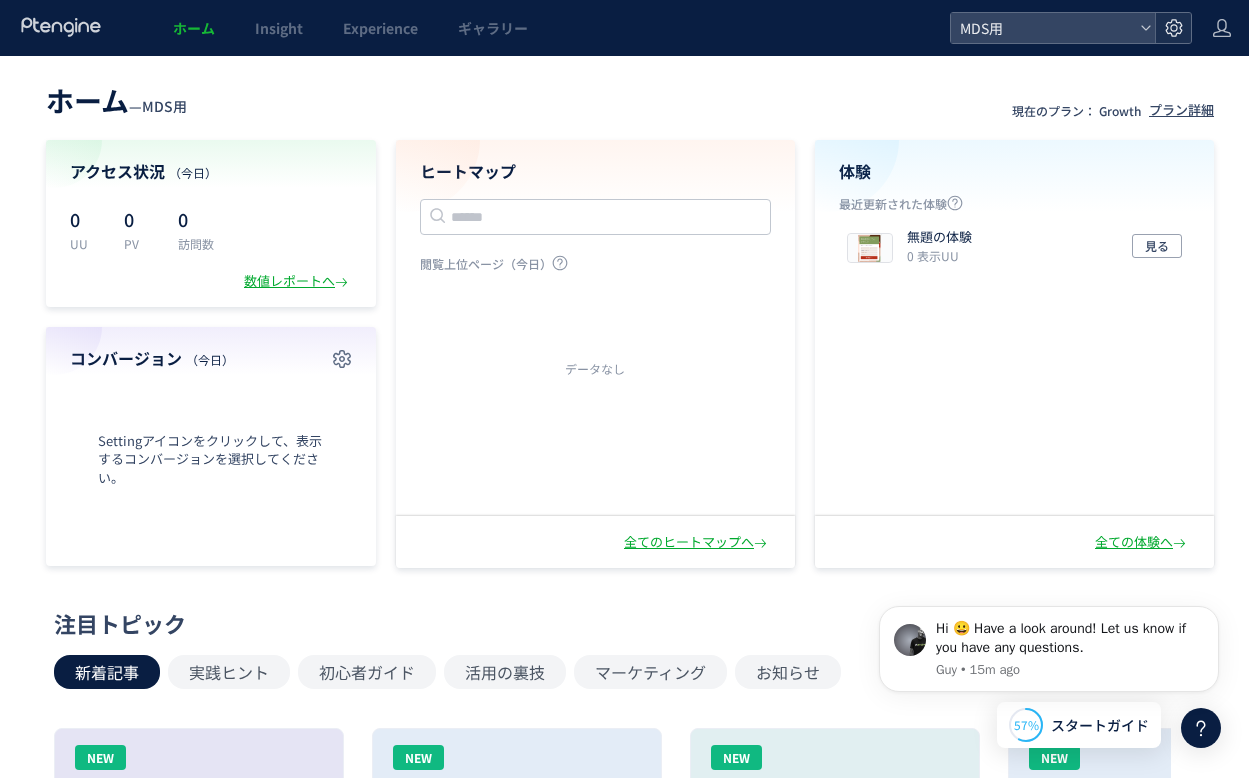 click 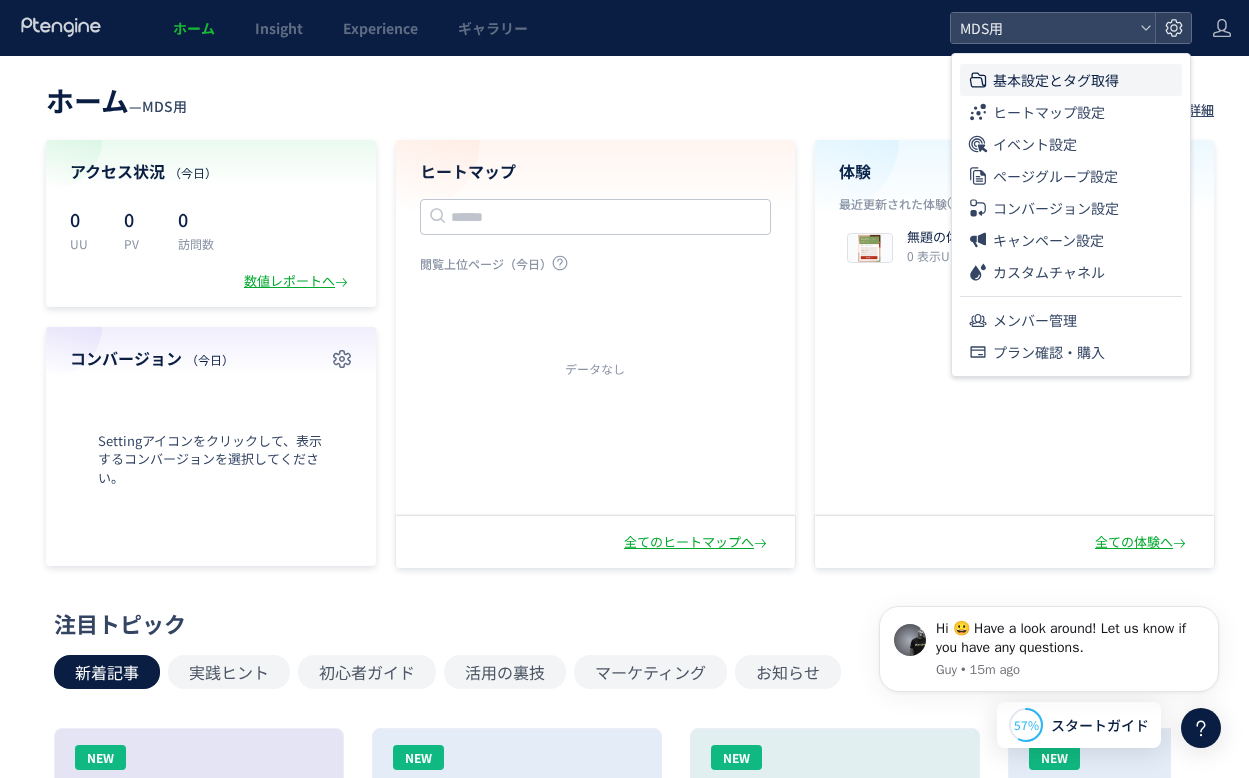 click on "基本設定とタグ取得" at bounding box center [1056, 80] 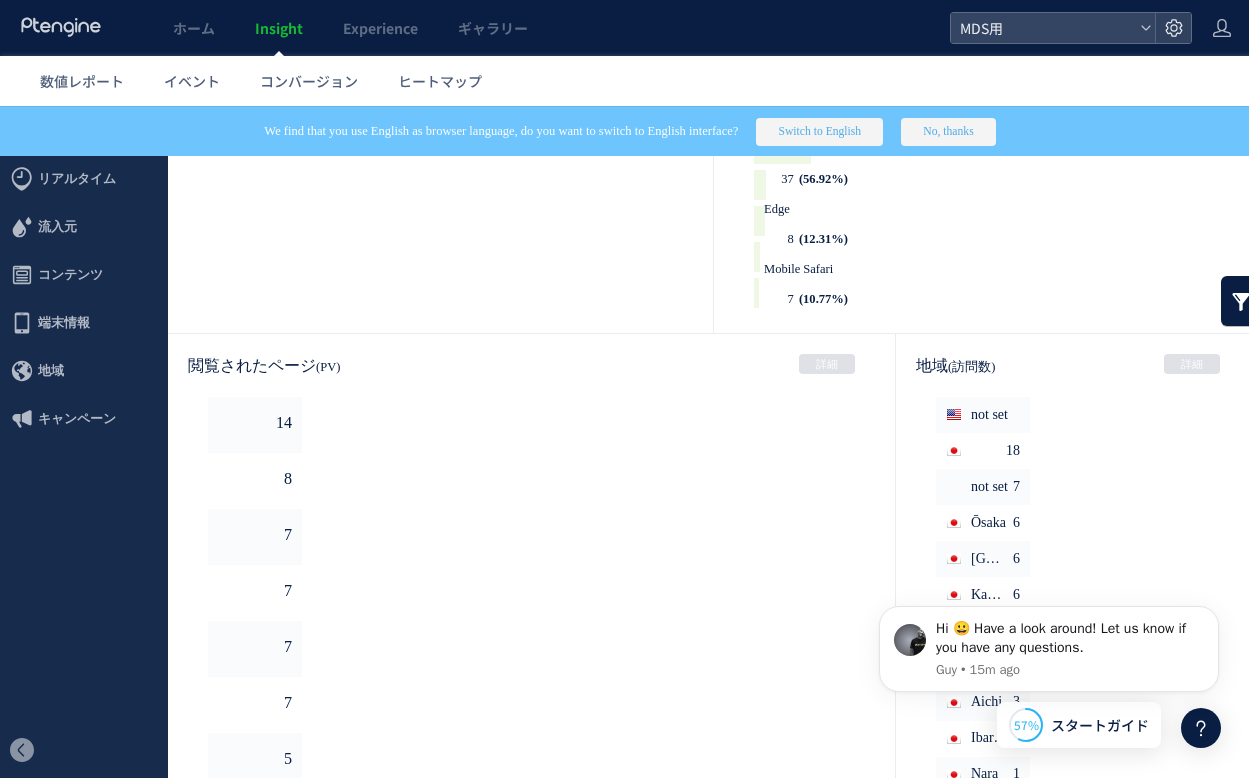 scroll, scrollTop: 0, scrollLeft: 0, axis: both 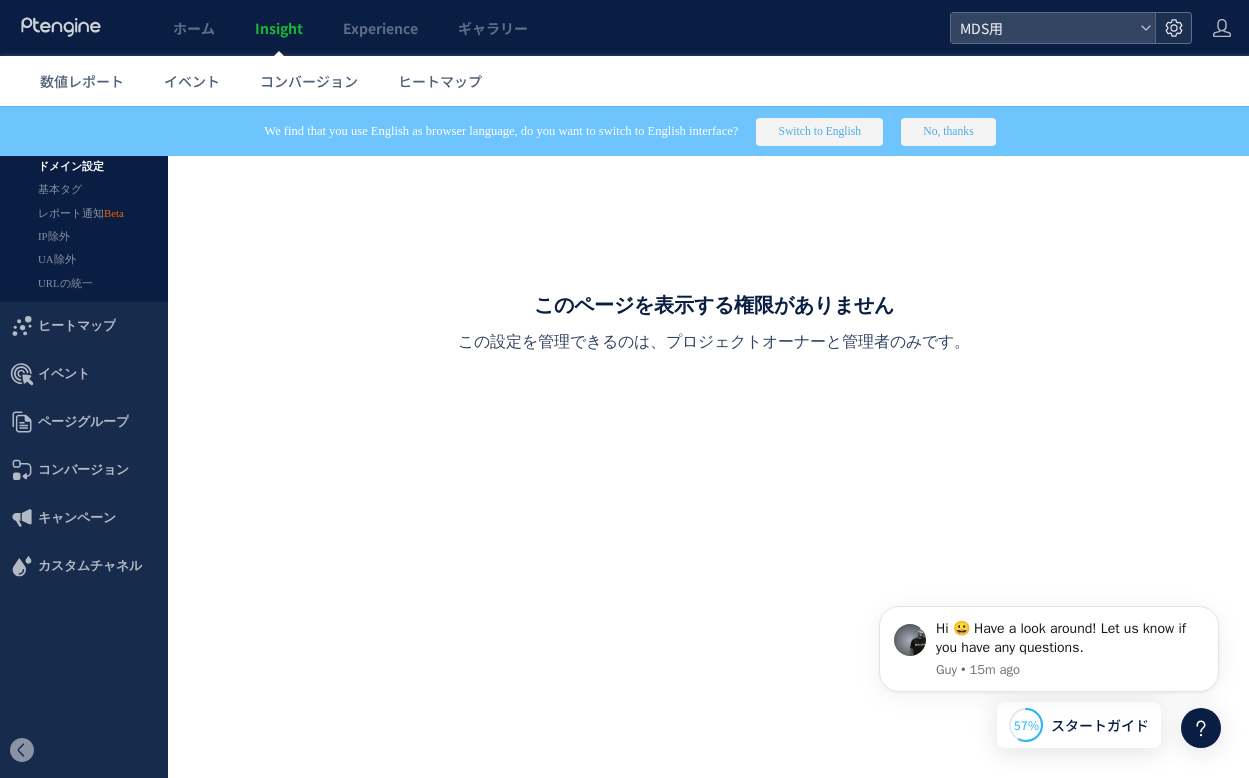 click 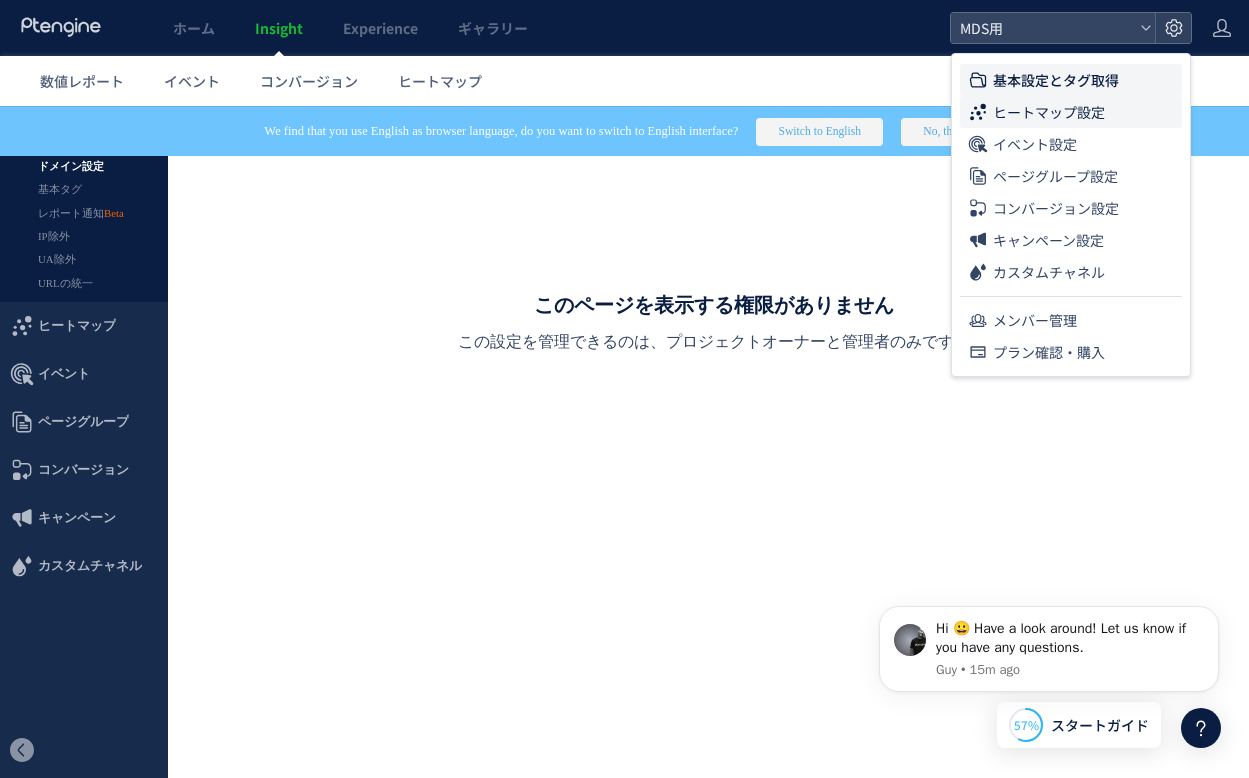 click on "ヒートマップ設定" at bounding box center (1049, 112) 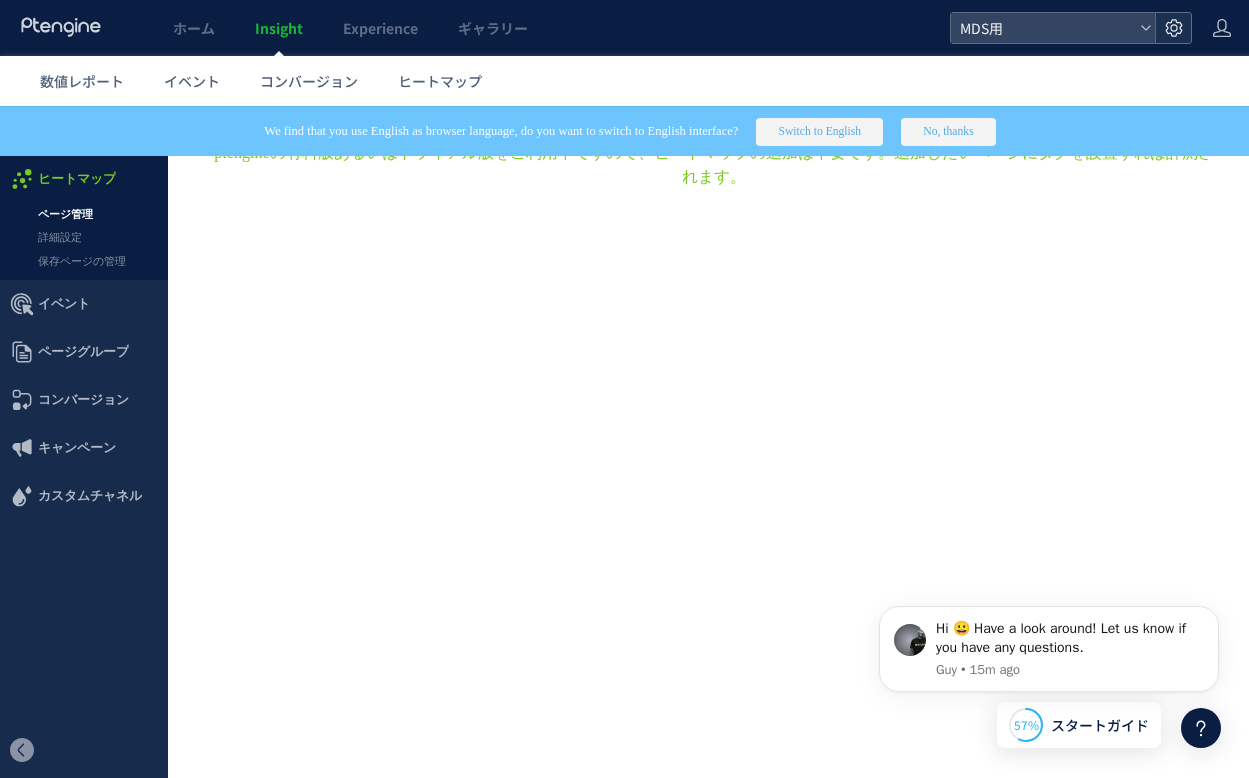 click 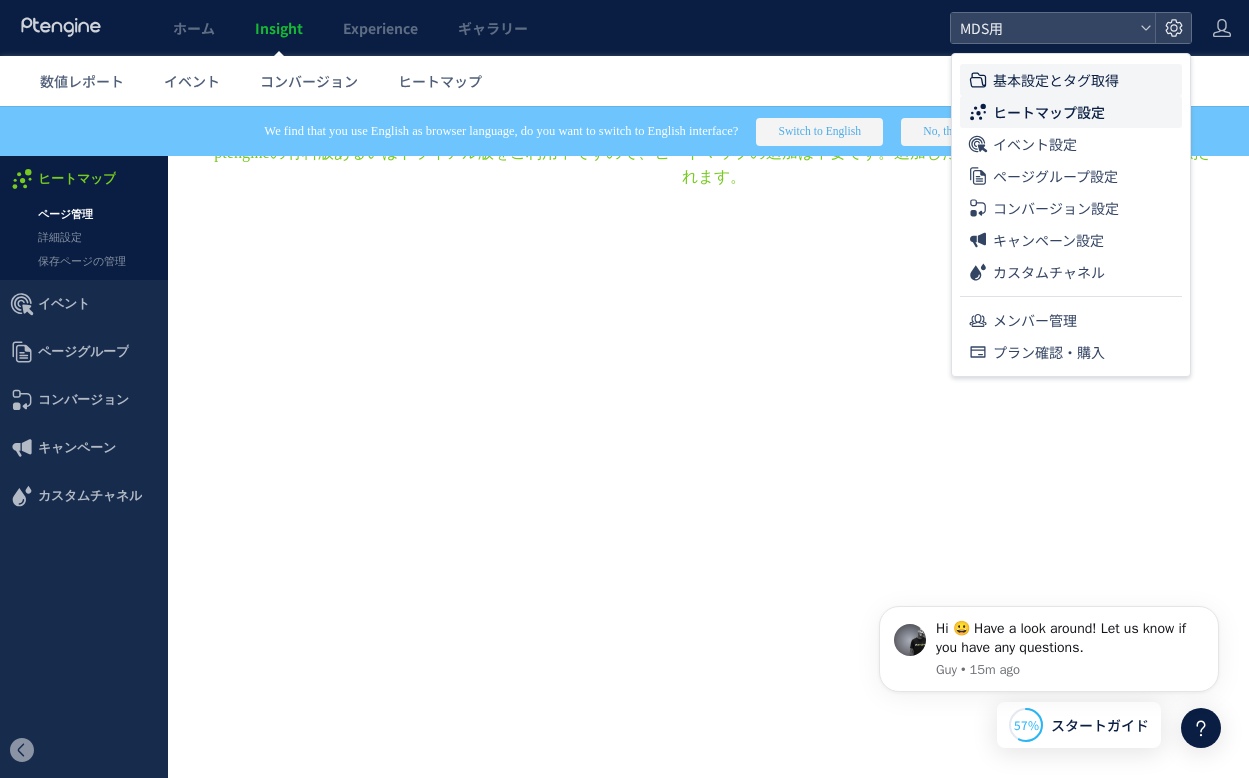 click on "基本設定とタグ取得" at bounding box center [1056, 80] 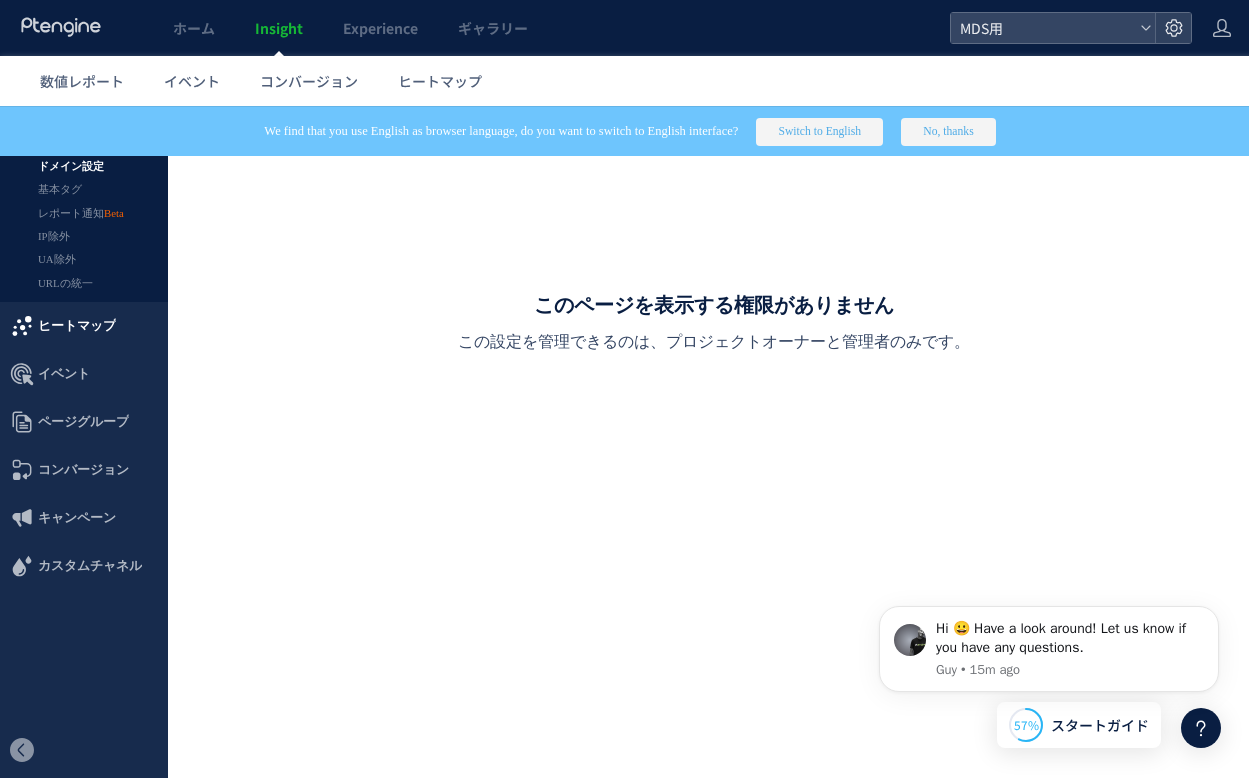click on "ヒートマップ" at bounding box center [77, 326] 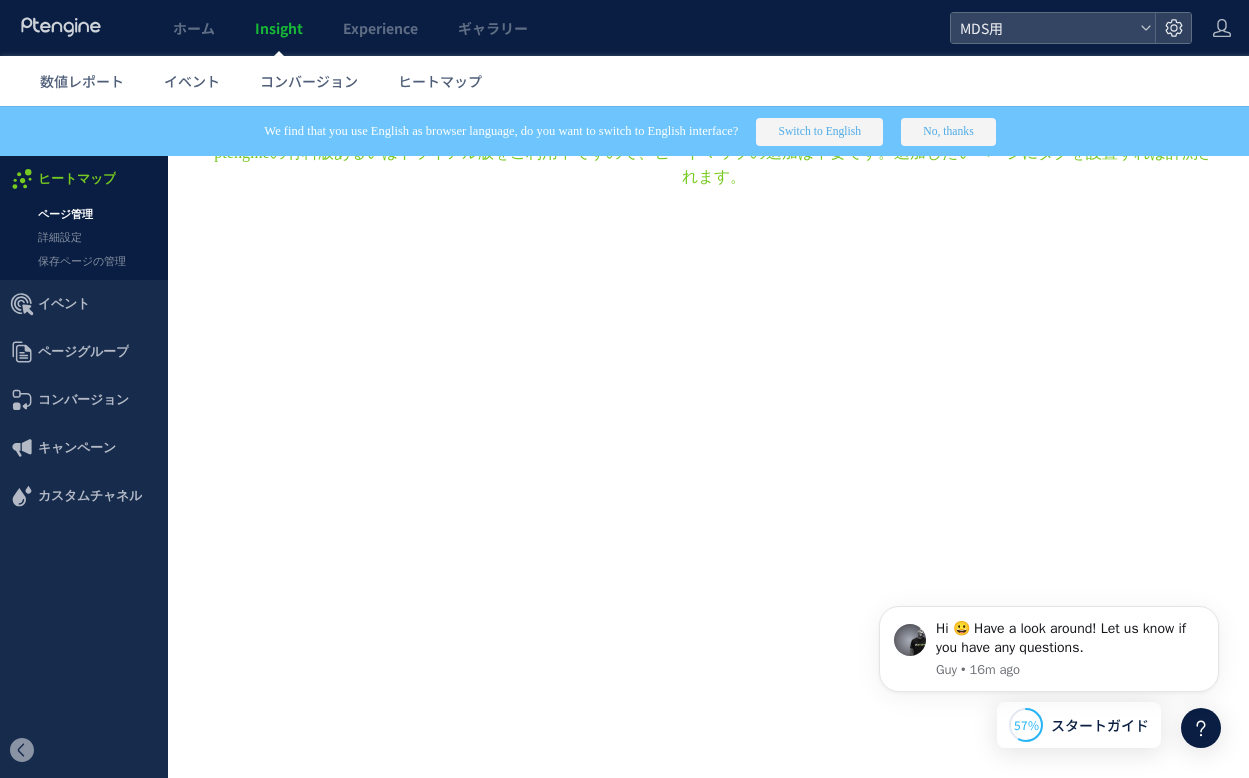 click on "No, thanks" at bounding box center (948, 132) 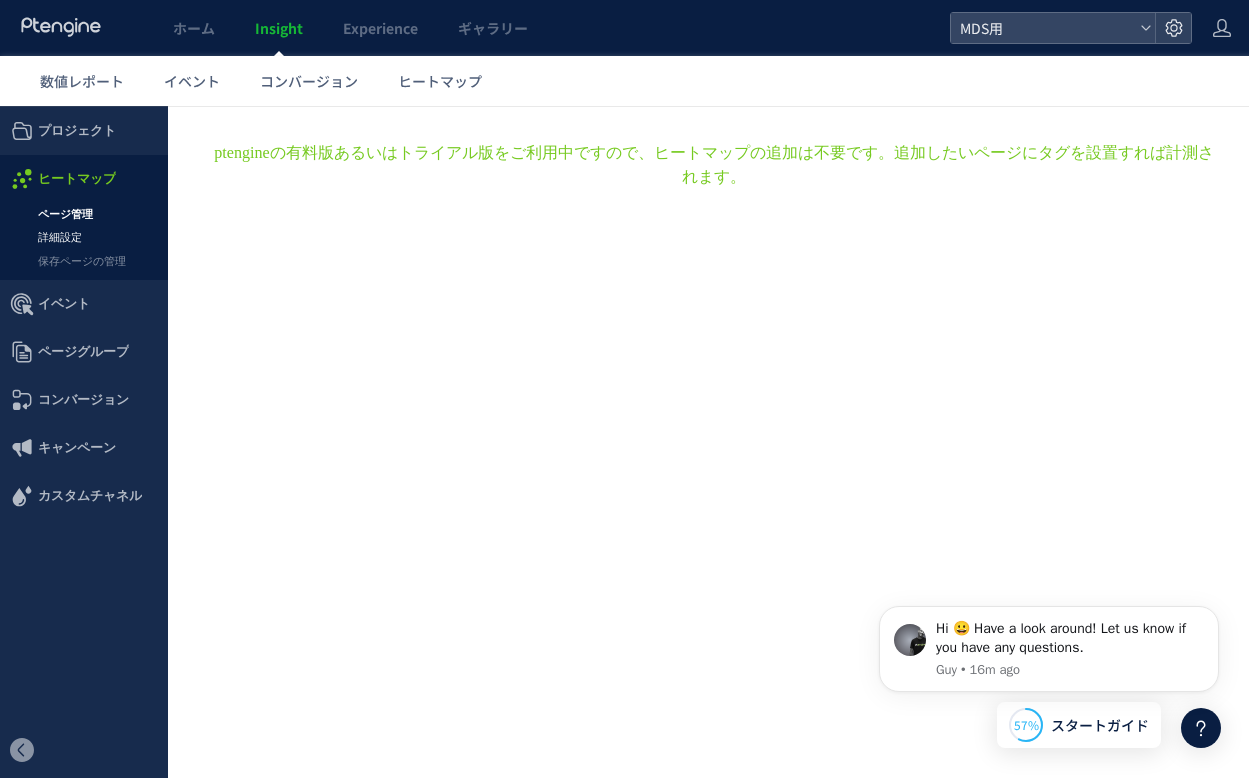 click on "詳細設定" at bounding box center [84, 237] 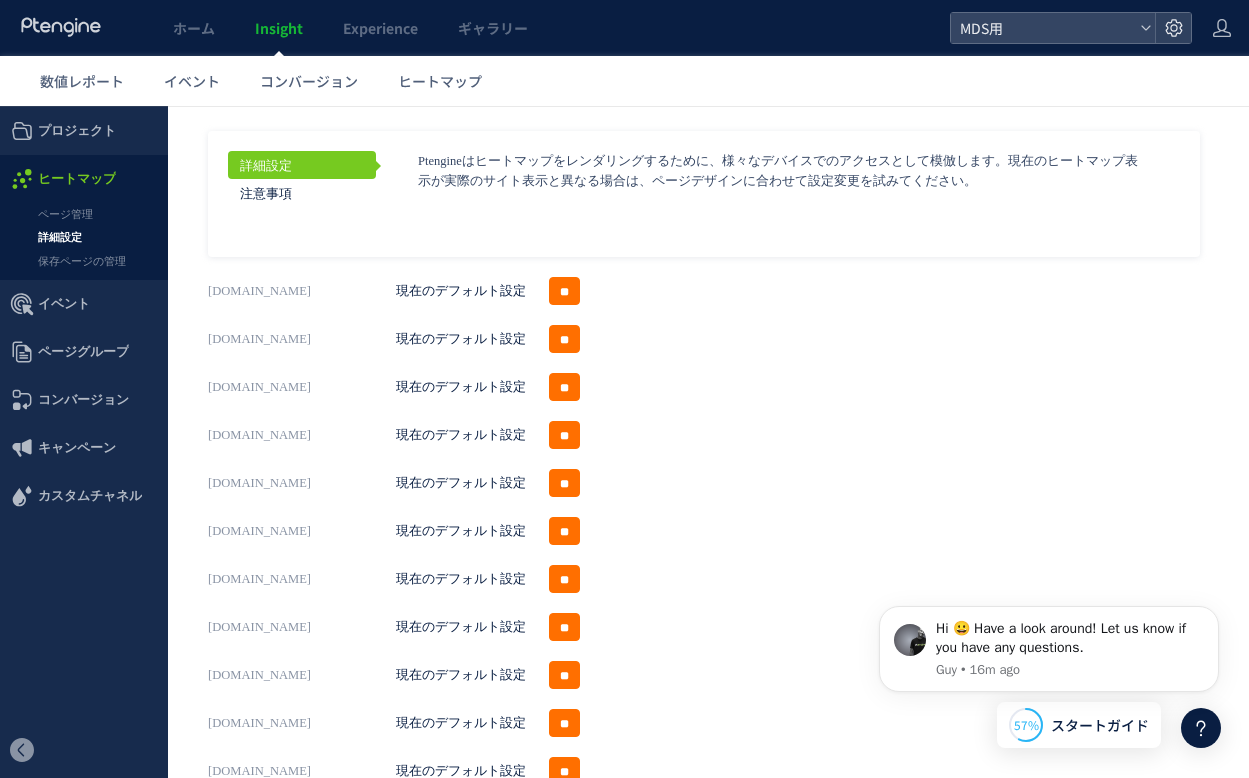 scroll, scrollTop: 156, scrollLeft: 0, axis: vertical 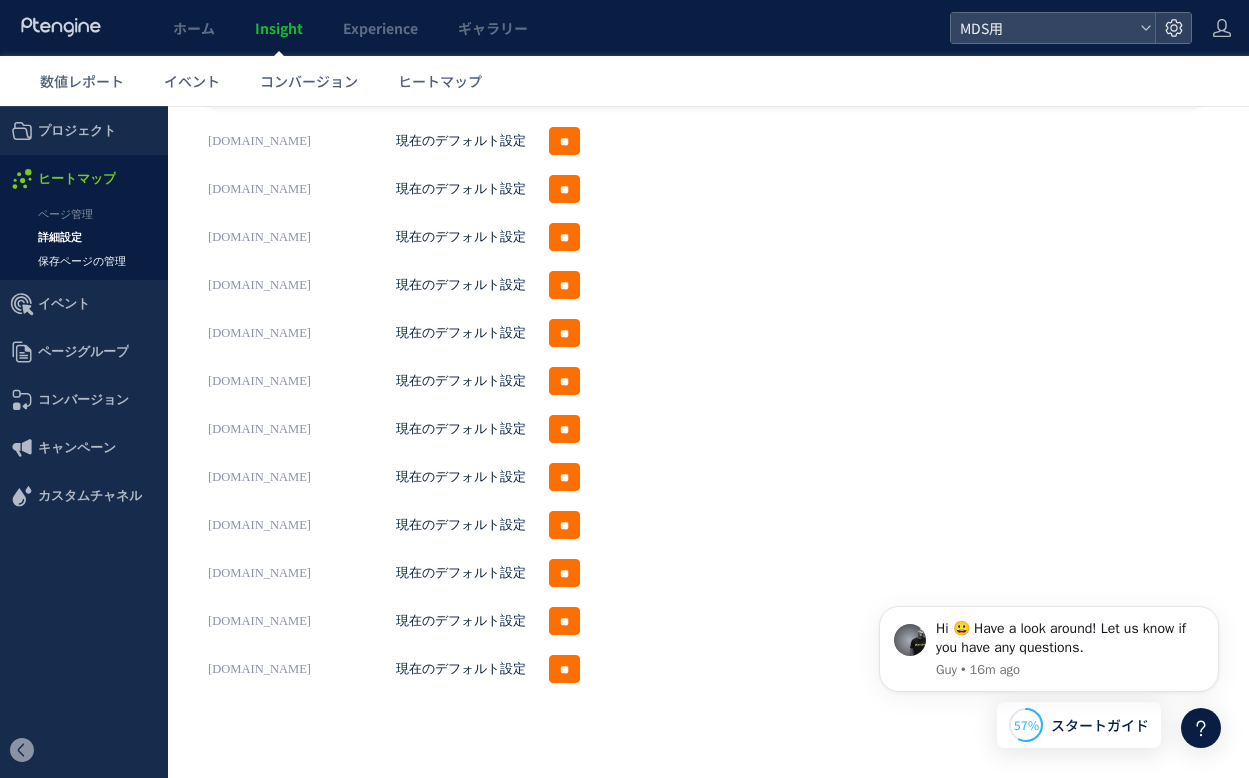 click on "保存ページの管理" at bounding box center (84, 261) 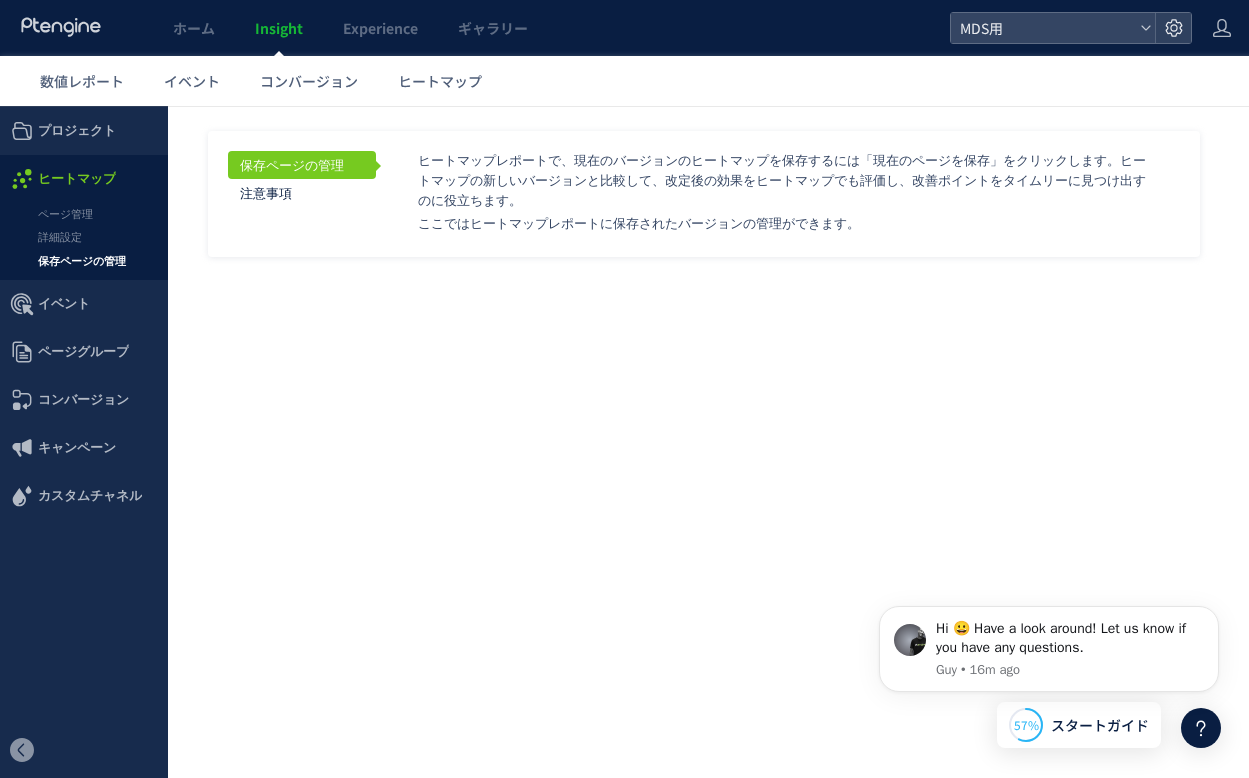 scroll, scrollTop: 0, scrollLeft: 0, axis: both 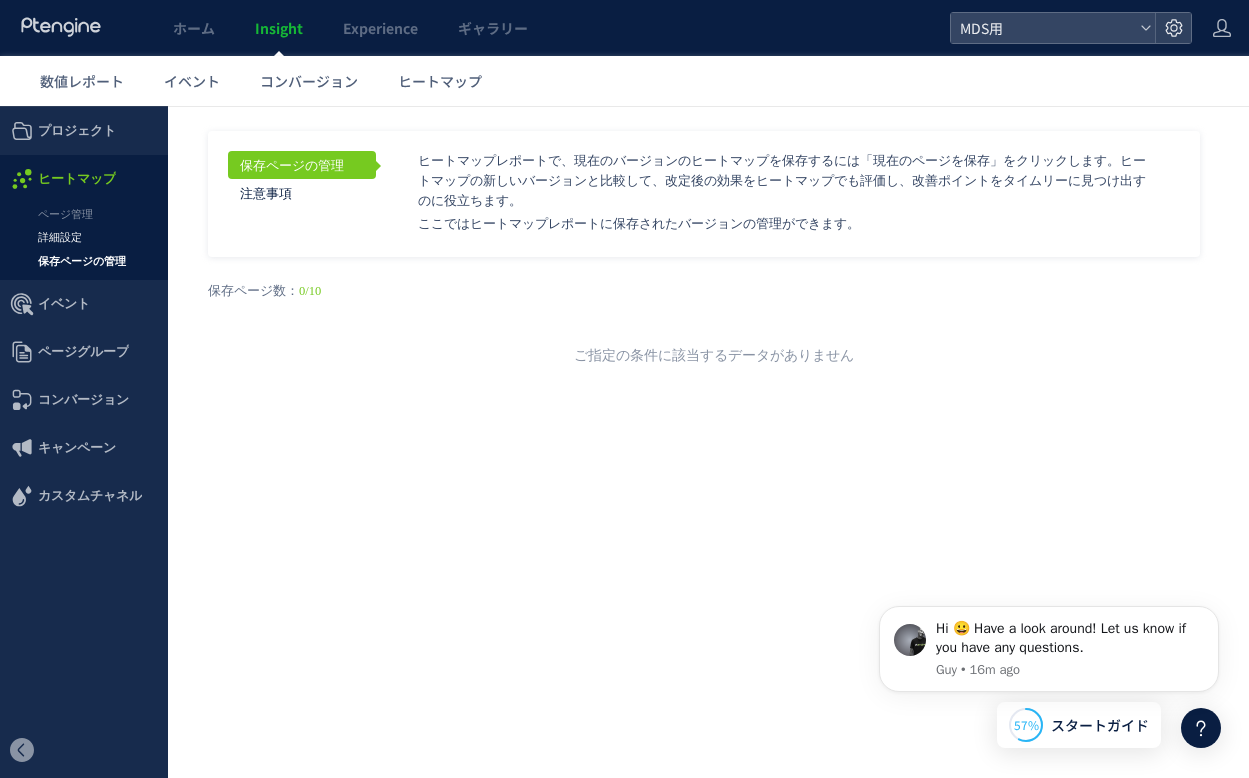 click on "詳細設定" at bounding box center (84, 237) 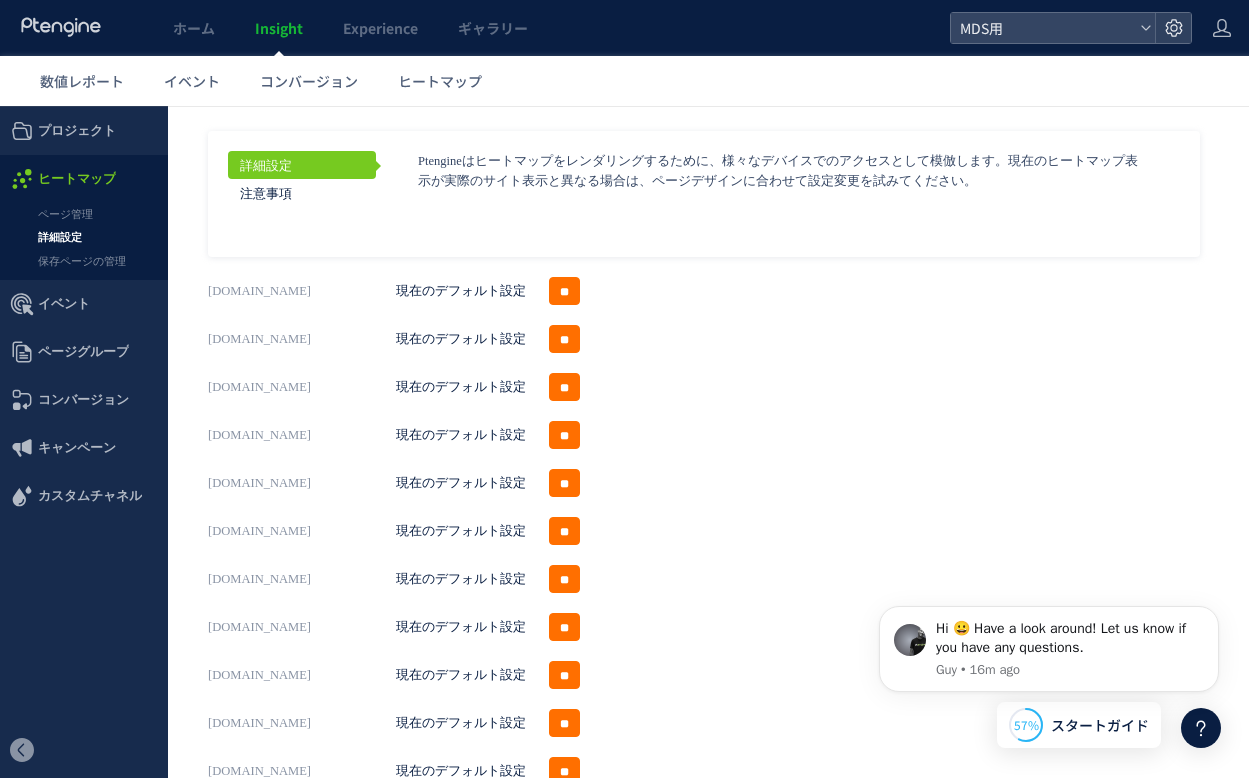 scroll, scrollTop: 156, scrollLeft: 0, axis: vertical 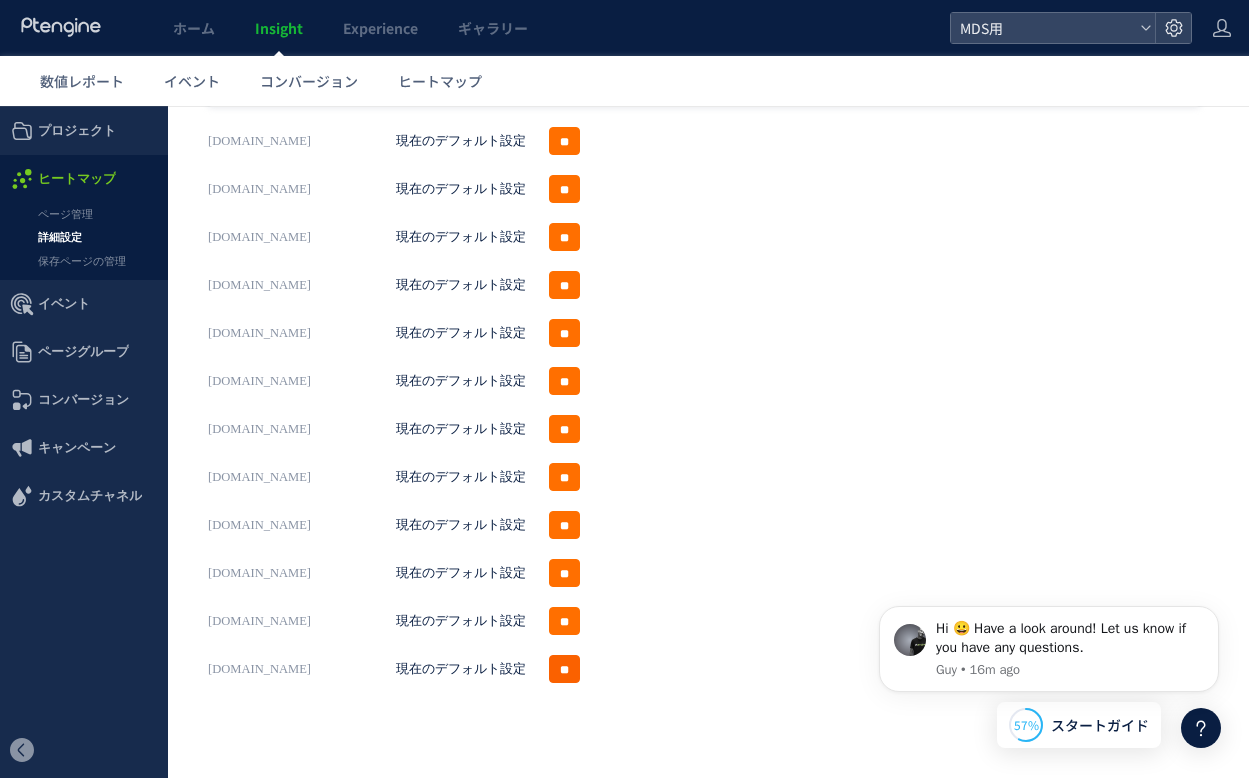 click on "**" at bounding box center (564, 669) 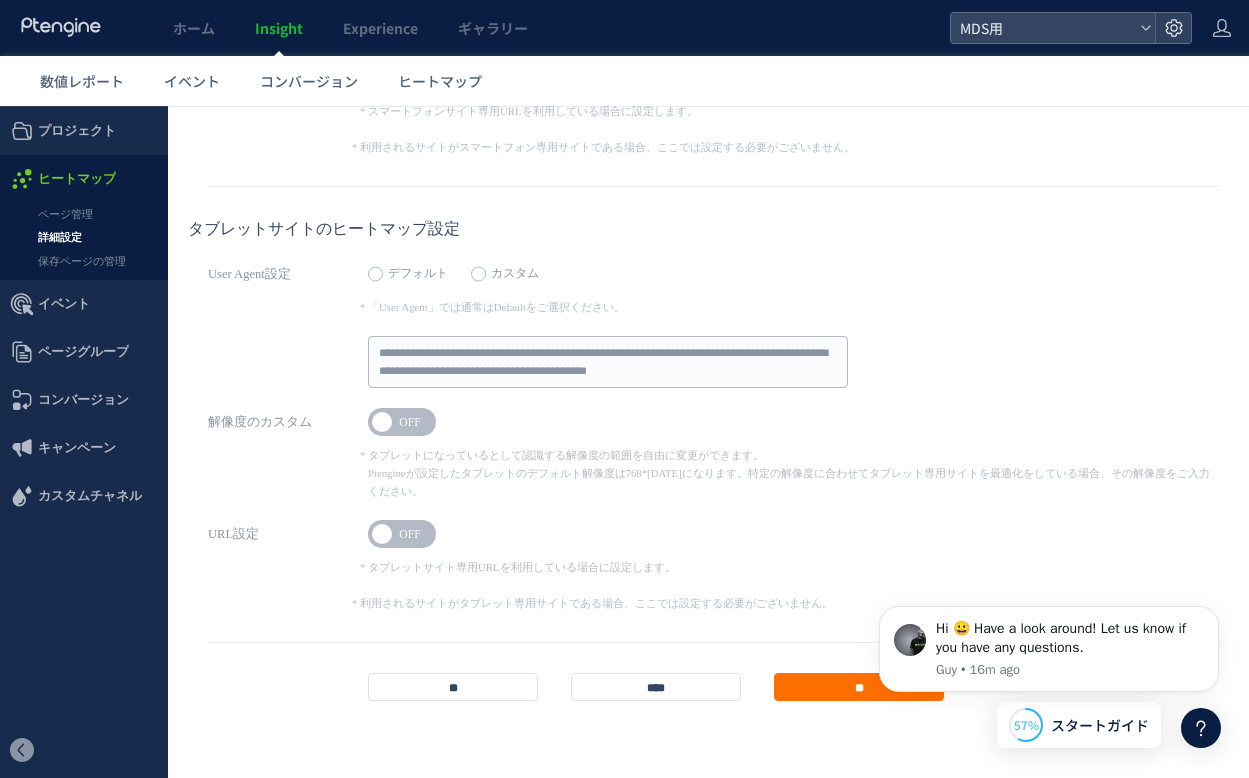 scroll, scrollTop: 0, scrollLeft: 0, axis: both 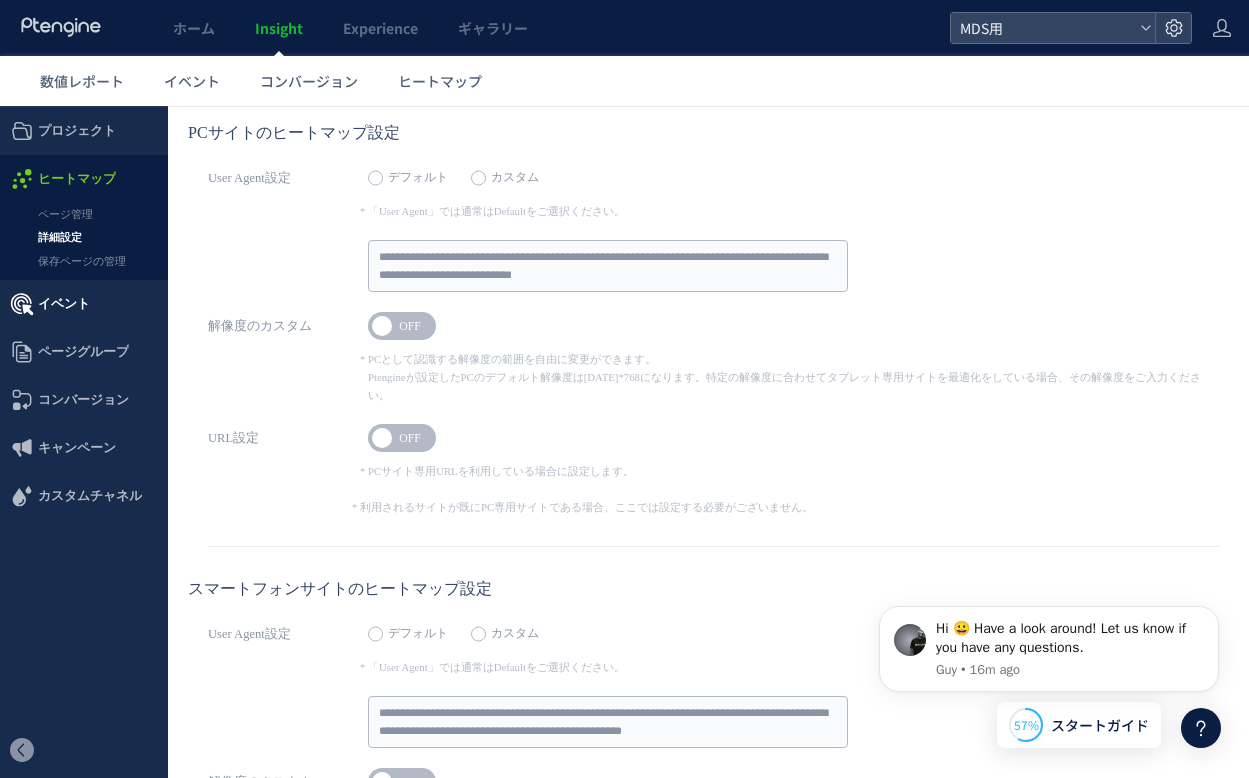 click on "イベント" at bounding box center [64, 304] 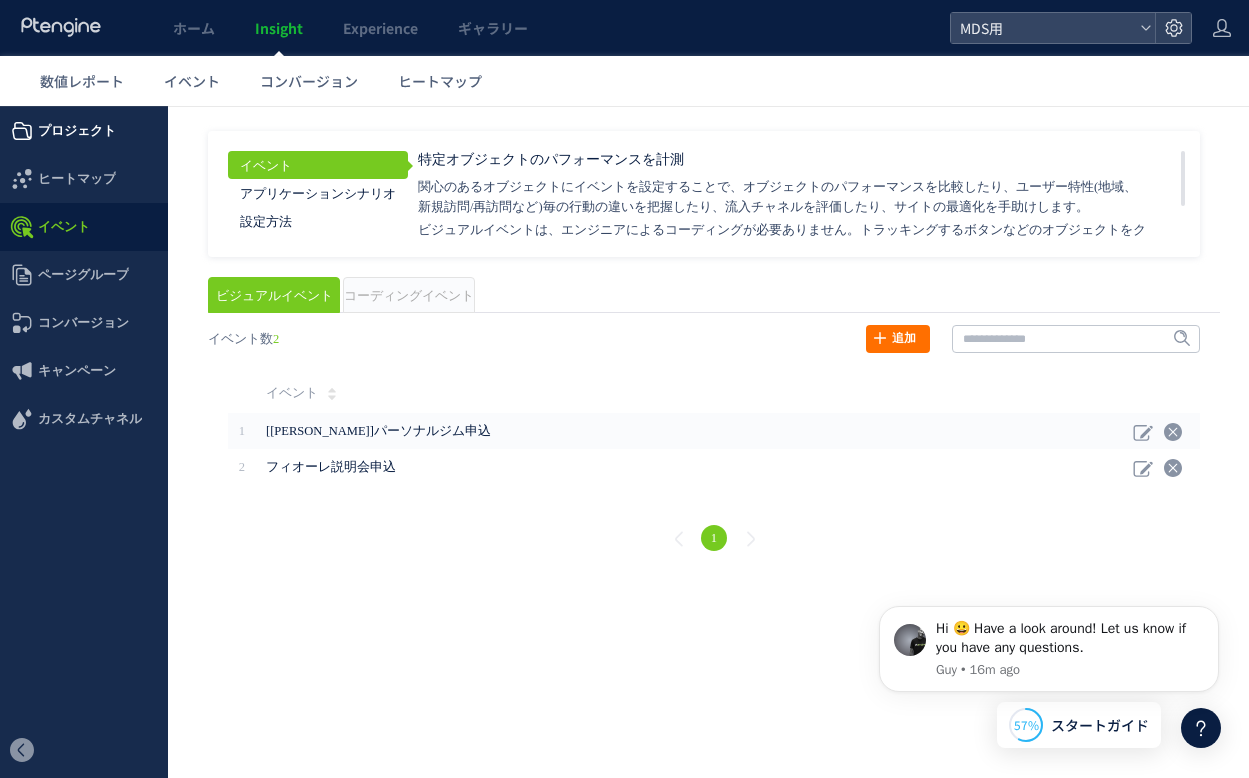 click on "プロジェクト" at bounding box center [77, 131] 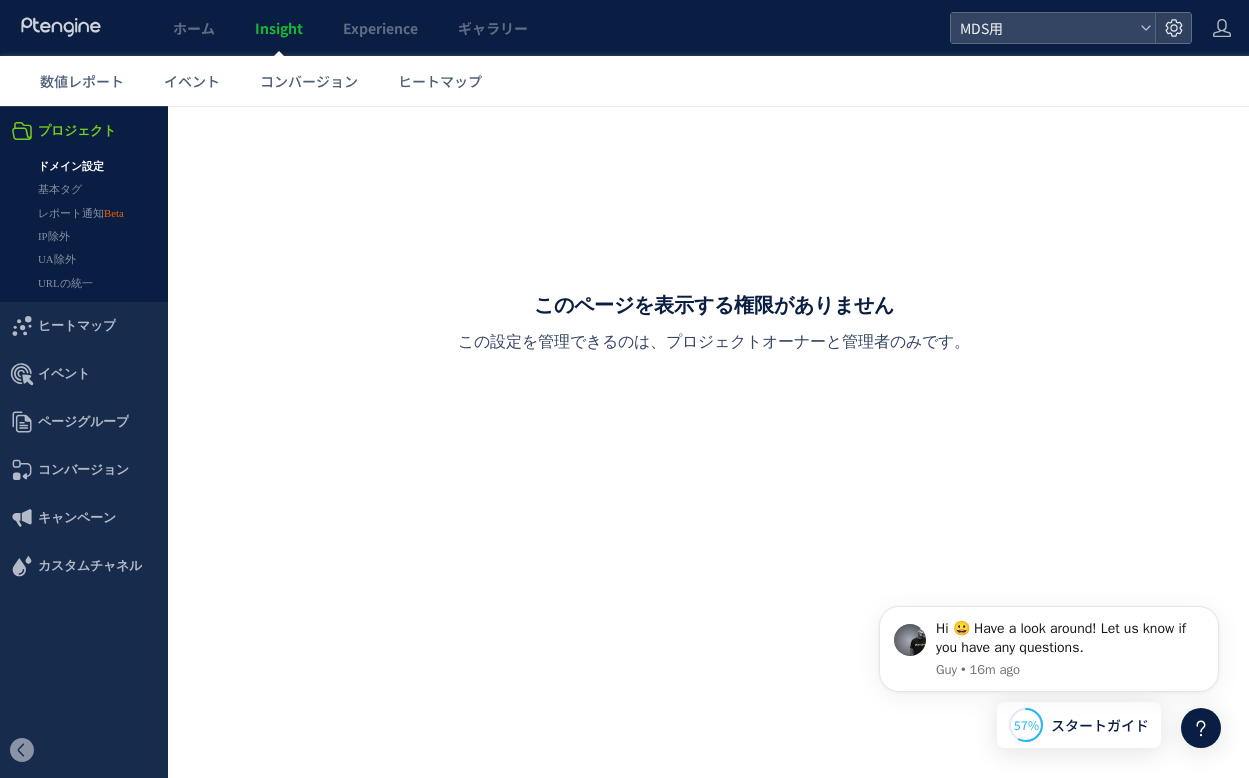 click on "ドメイン設定" at bounding box center [84, 166] 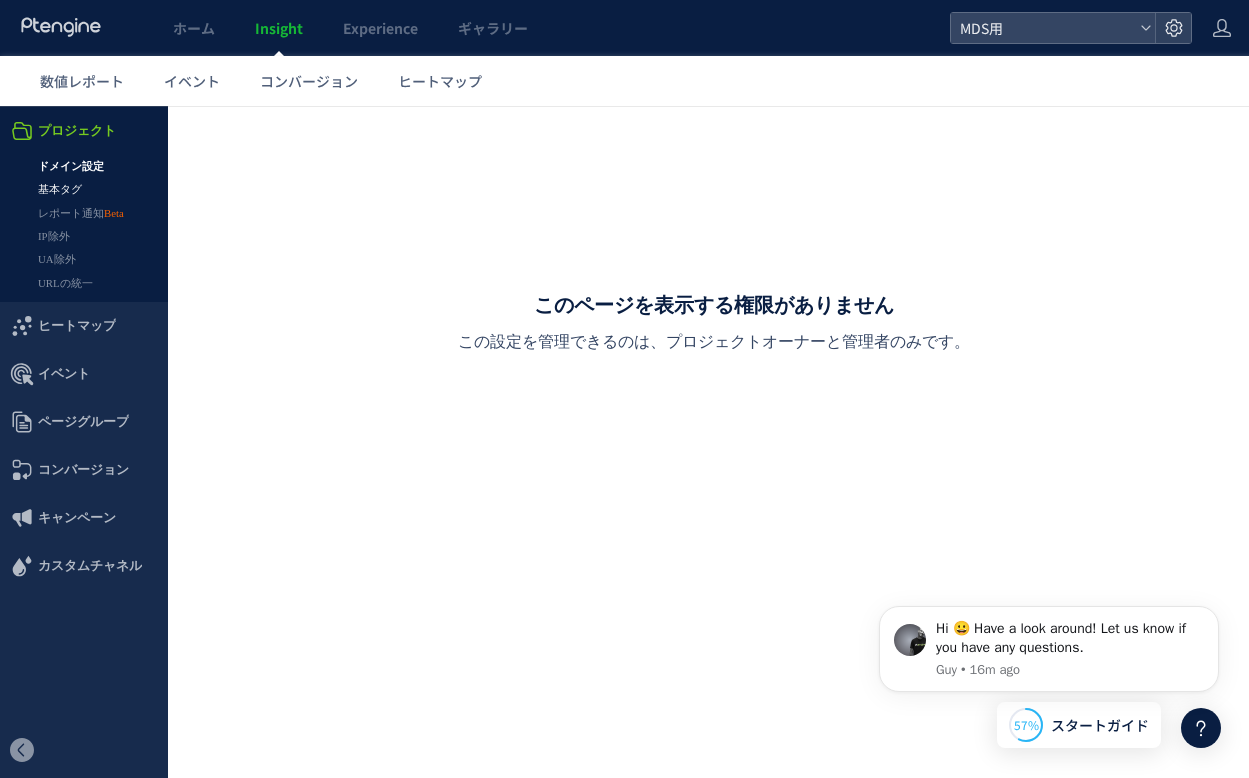 click on "基本タグ" at bounding box center [84, 189] 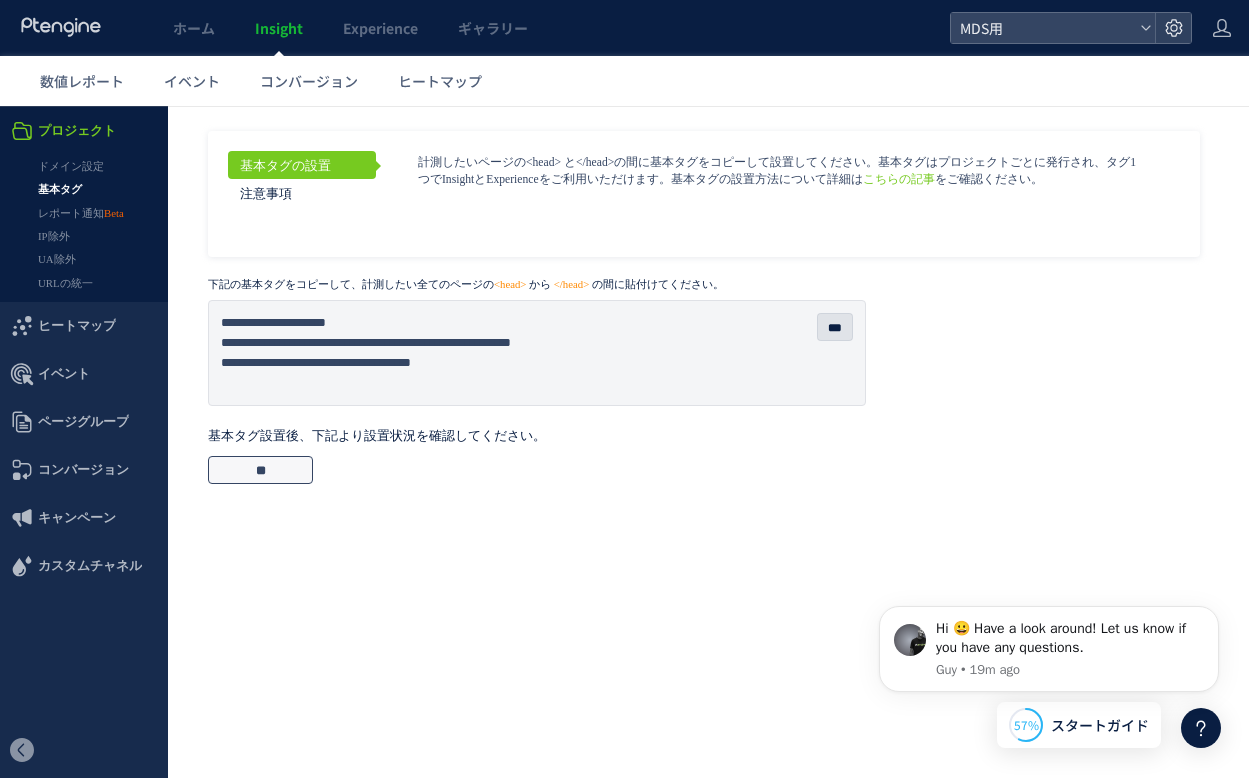 click on "**" at bounding box center (260, 470) 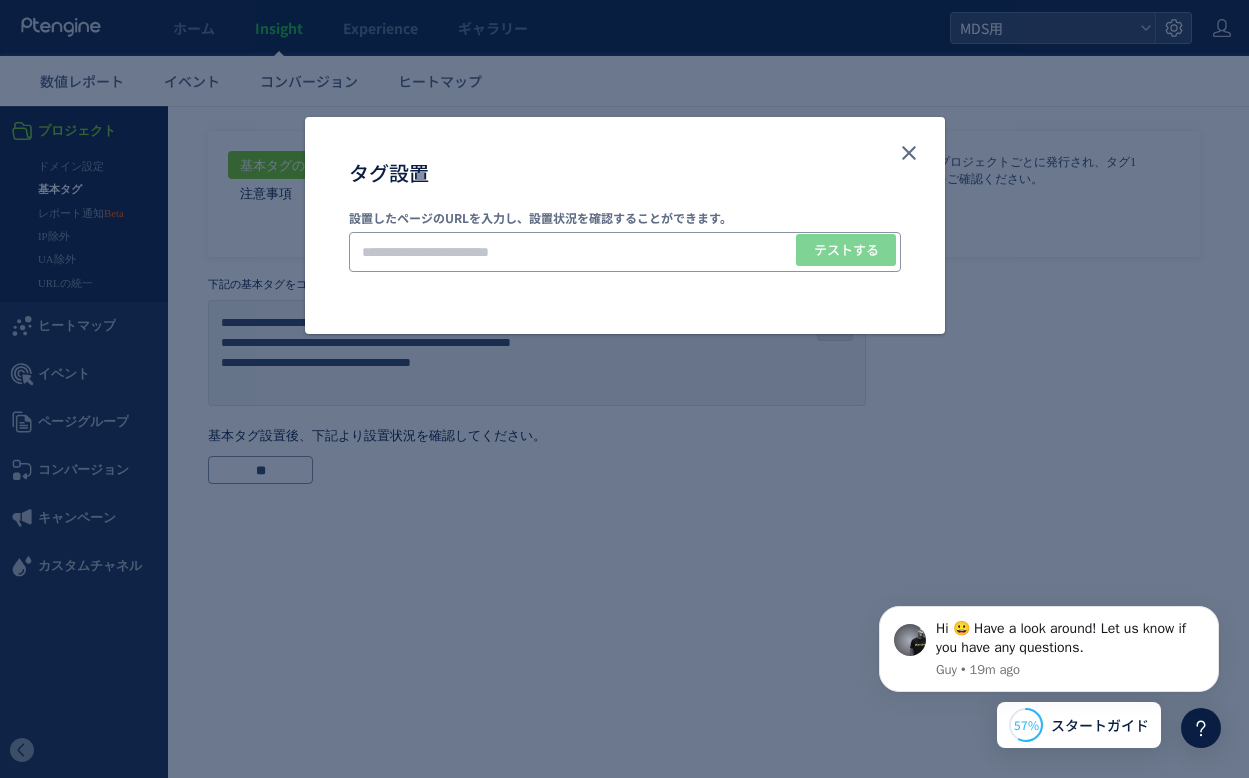 click 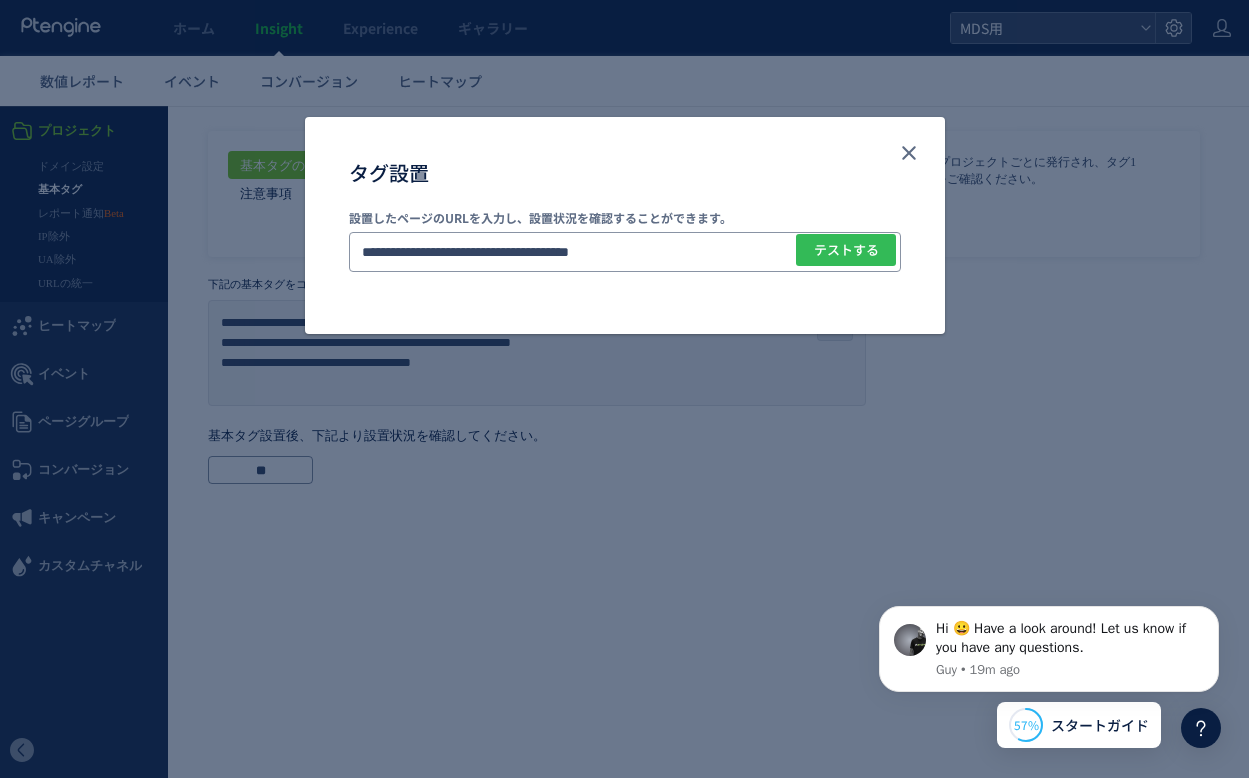 type on "**********" 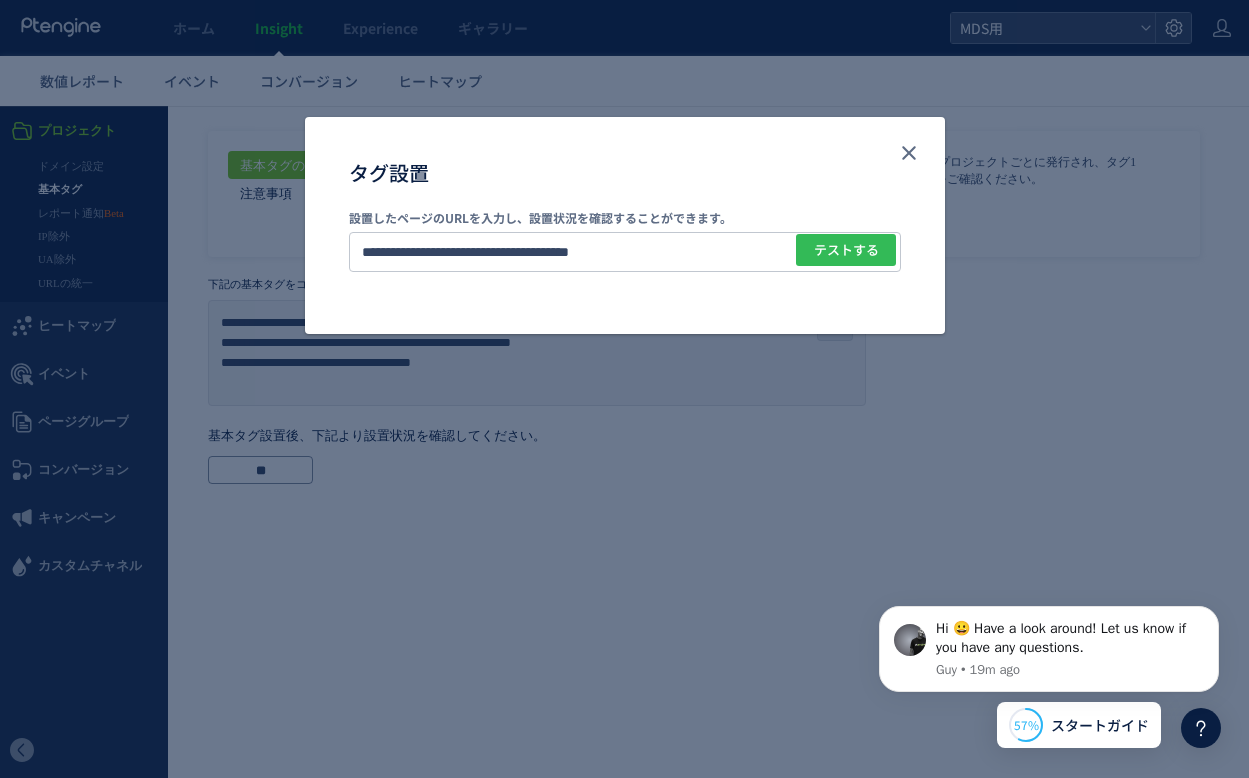 click on "テストする" at bounding box center [845, 250] 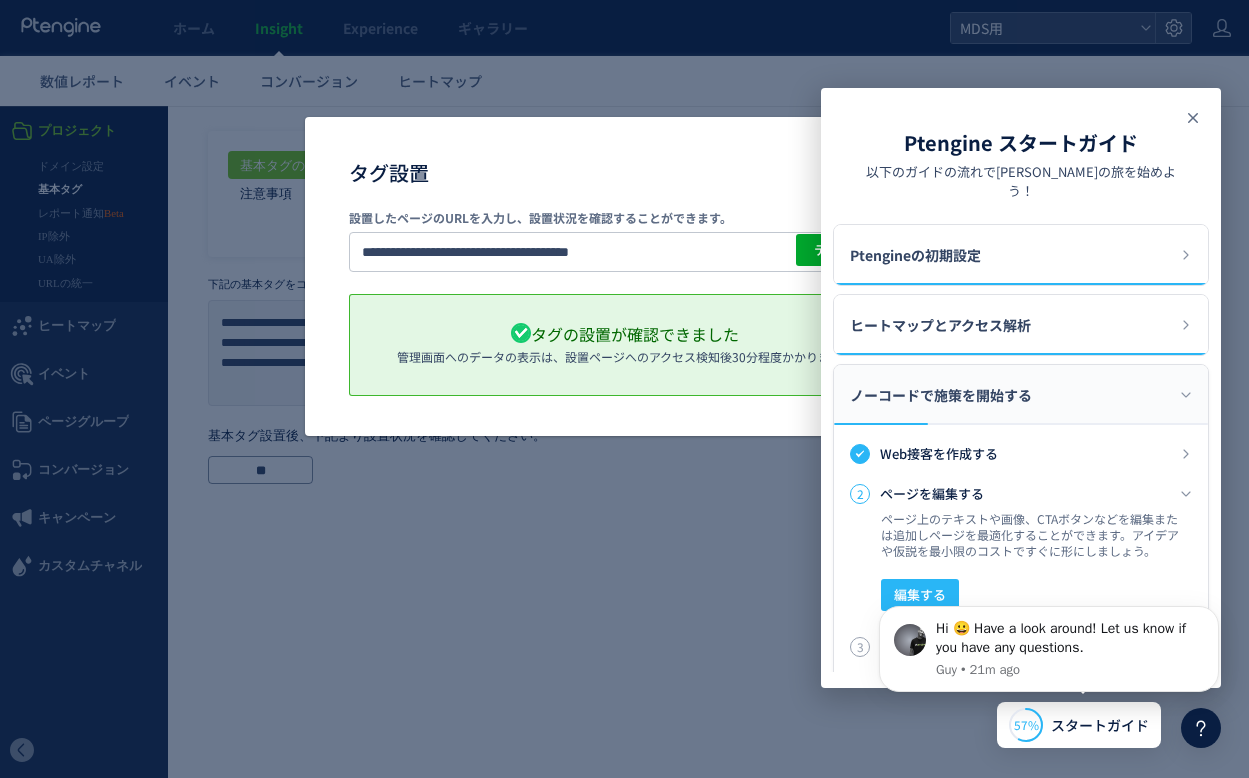 click 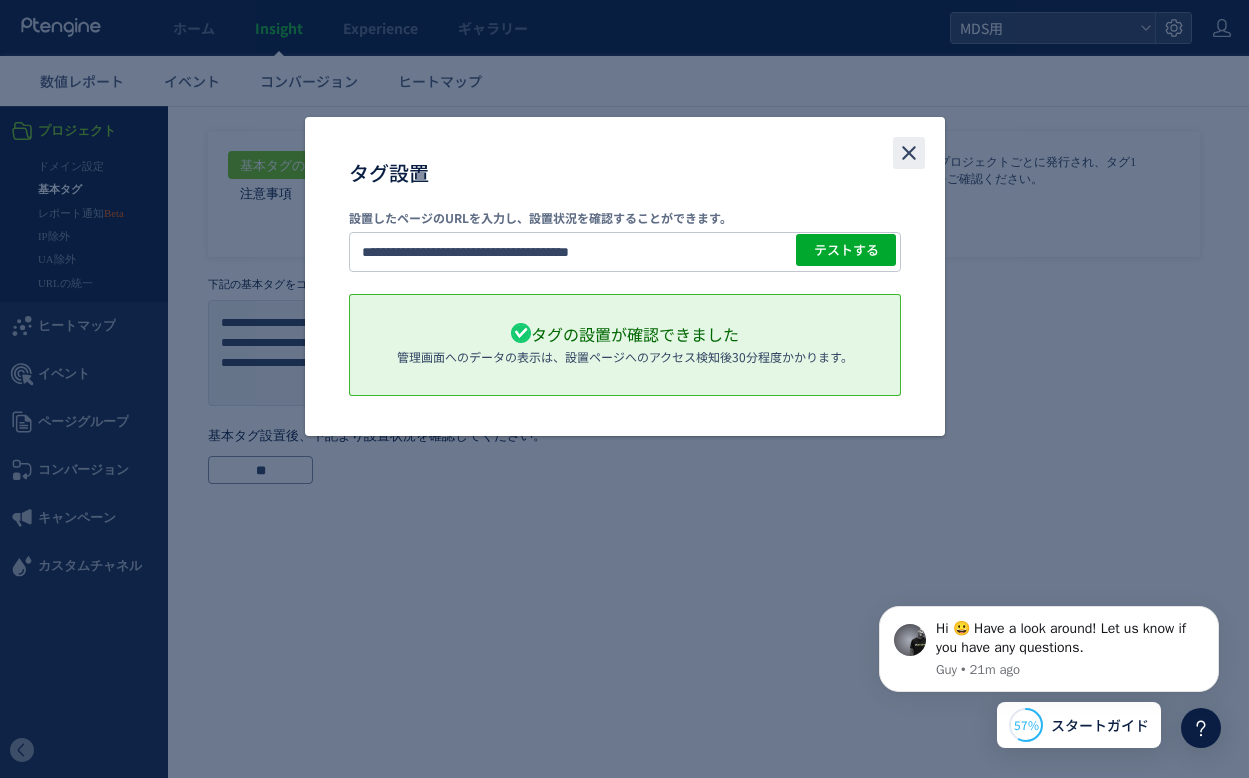click 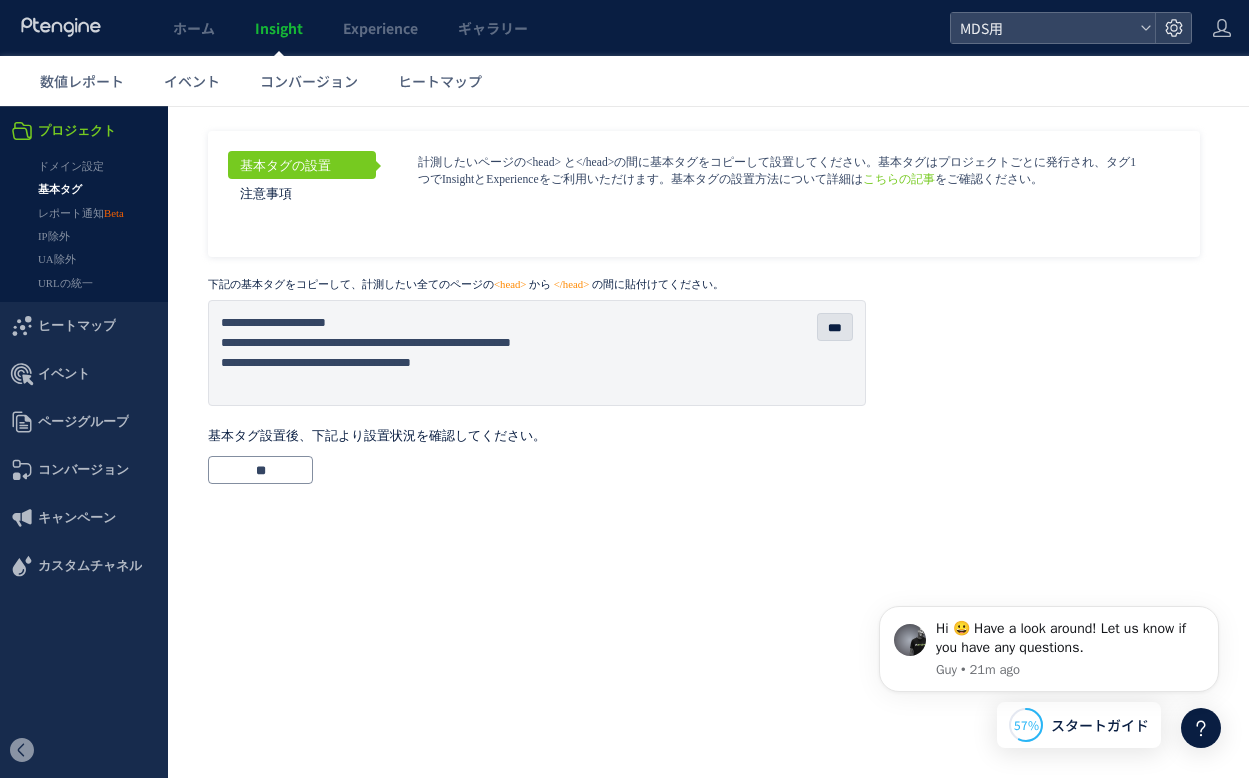 click on "Insight" at bounding box center (279, 28) 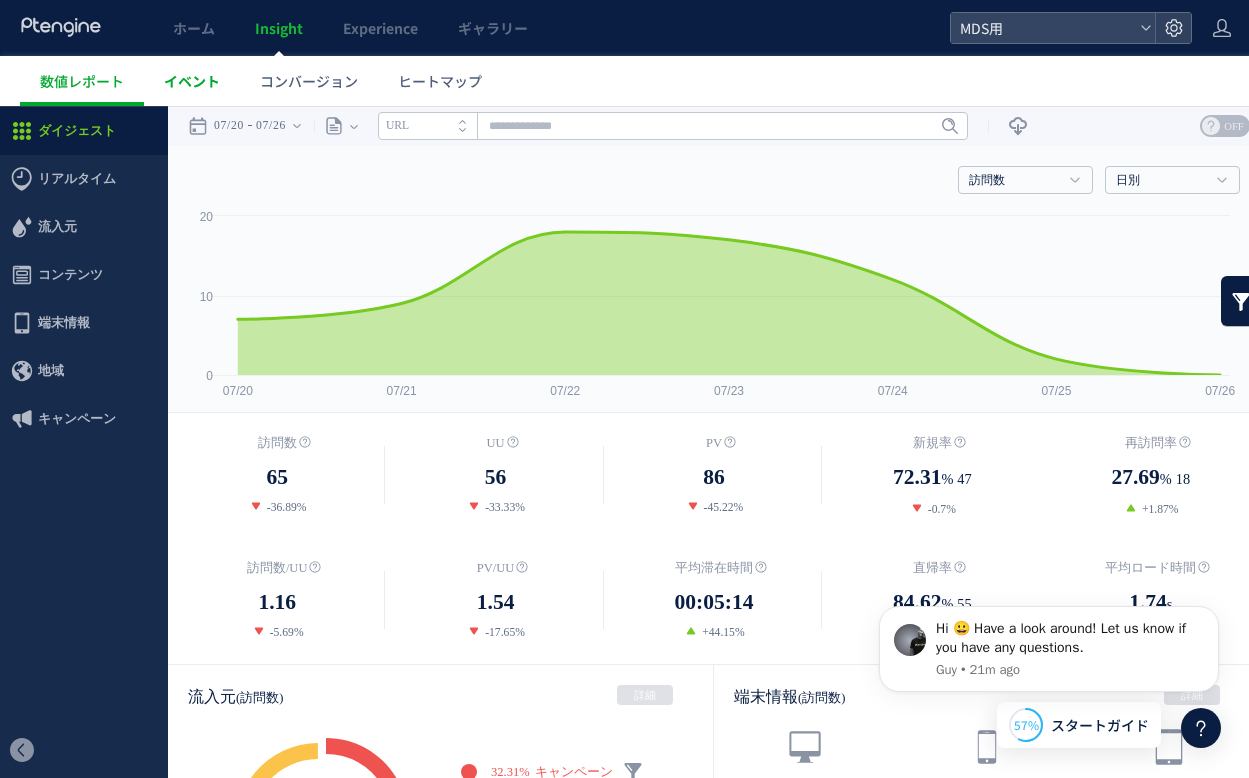 click on "イベント" at bounding box center [192, 81] 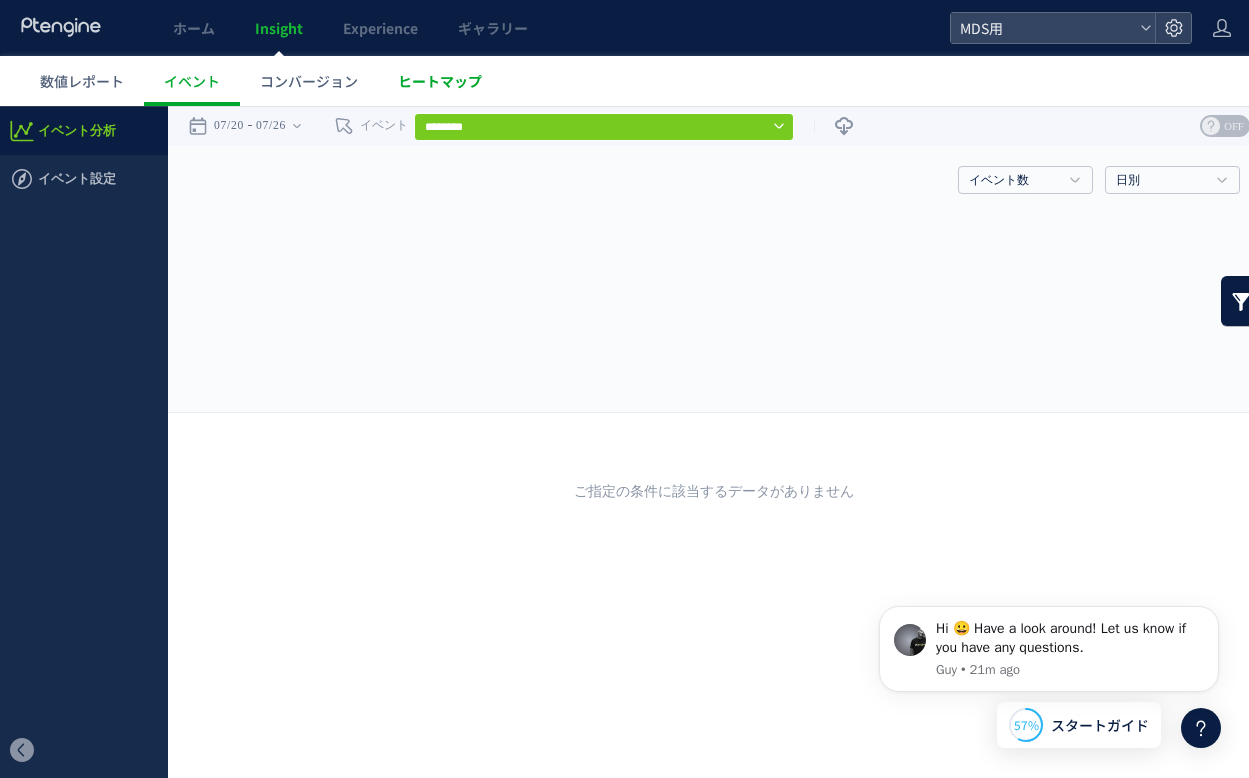 click on "ヒートマップ" at bounding box center [440, 81] 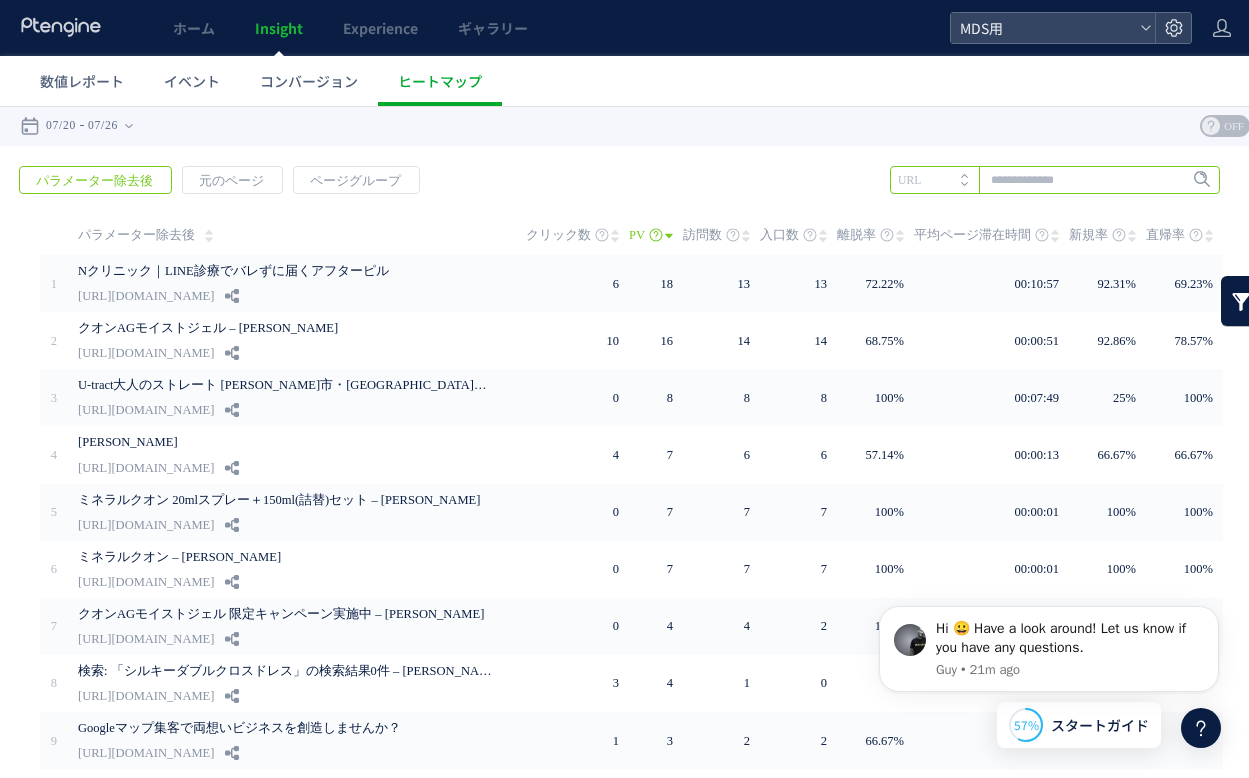click at bounding box center [1055, 180] 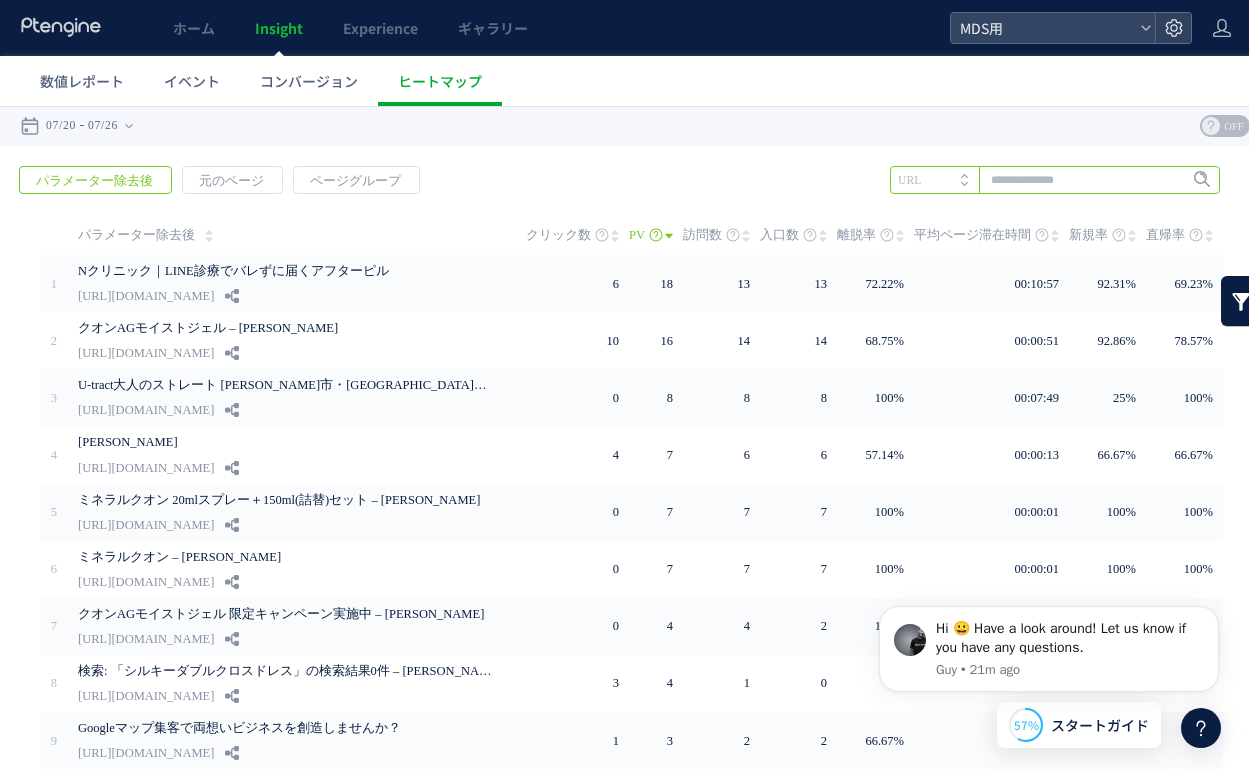 paste on "**********" 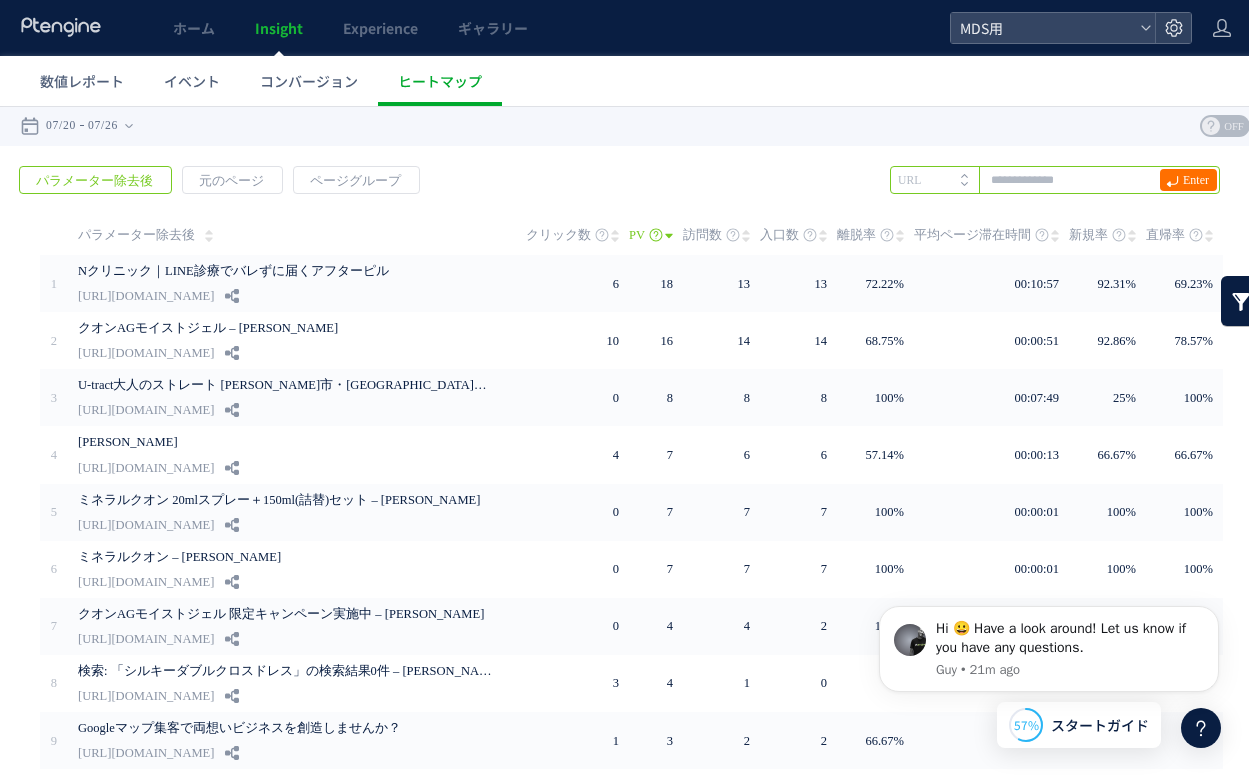 scroll, scrollTop: 0, scrollLeft: 0, axis: both 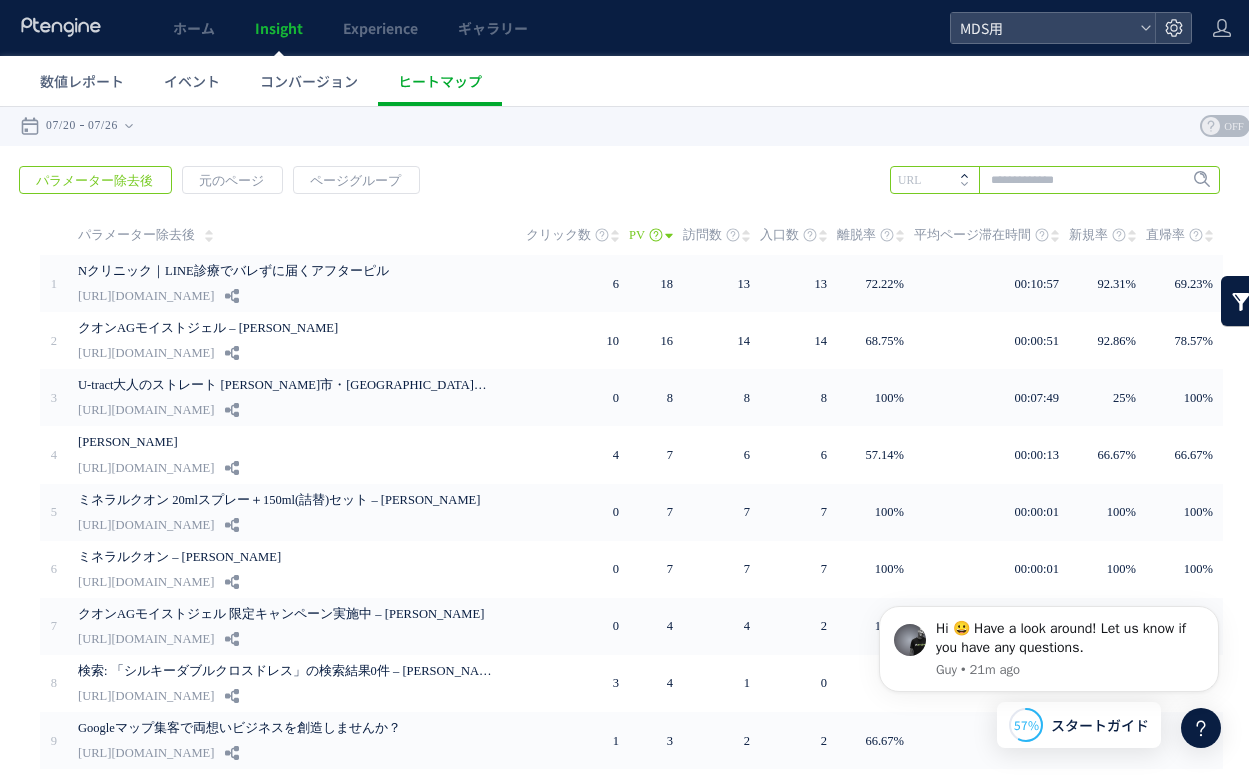 paste on "**********" 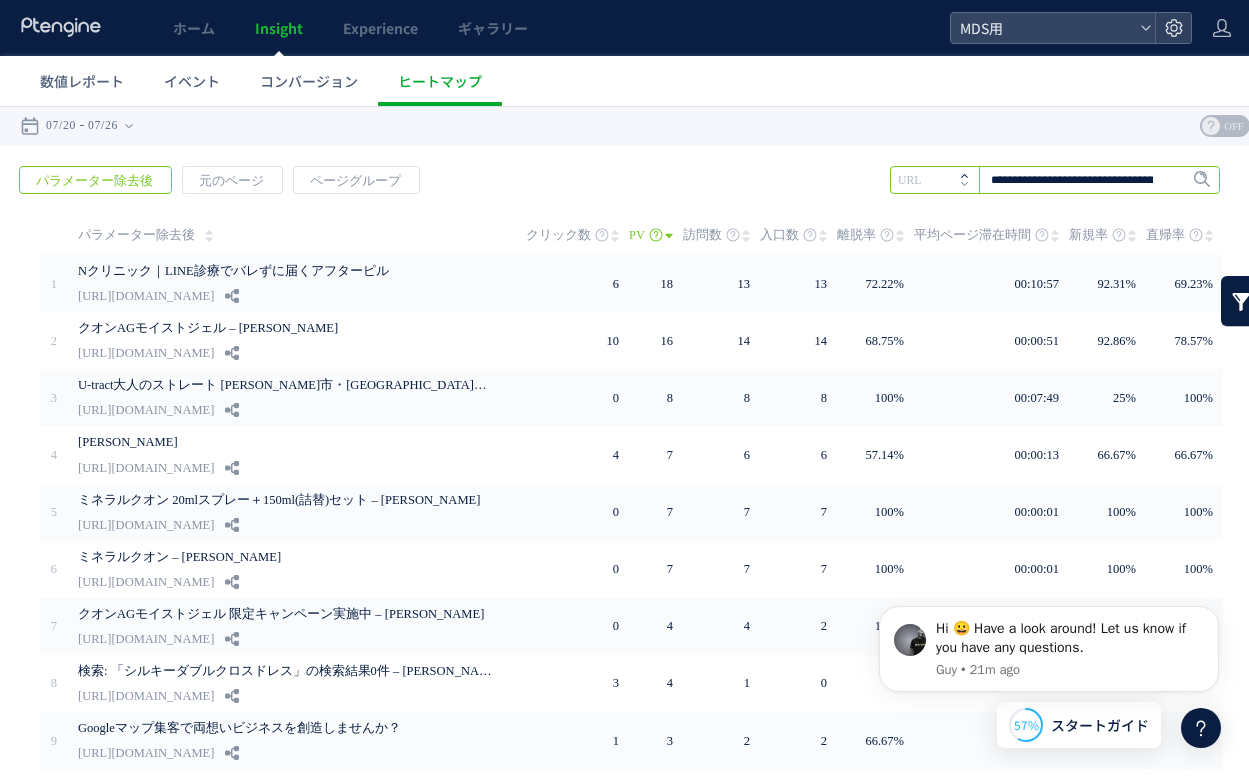 scroll, scrollTop: 0, scrollLeft: 103, axis: horizontal 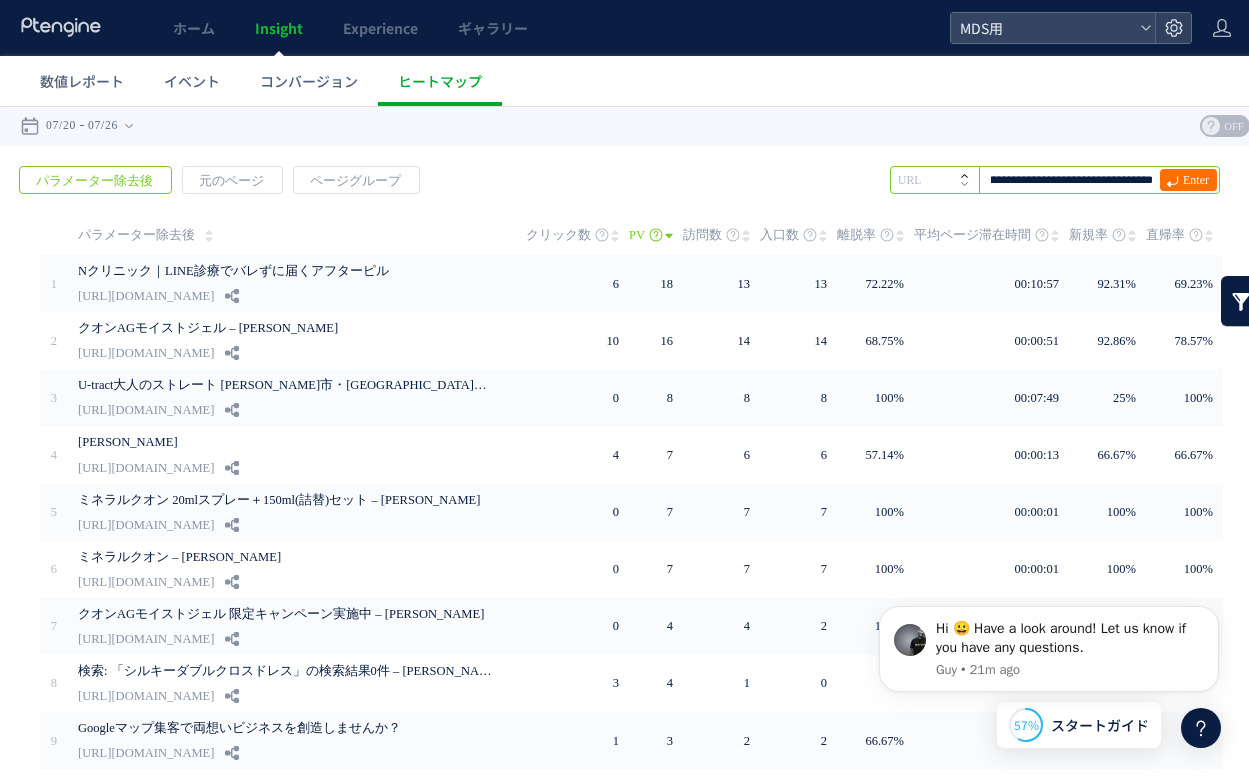 type on "**********" 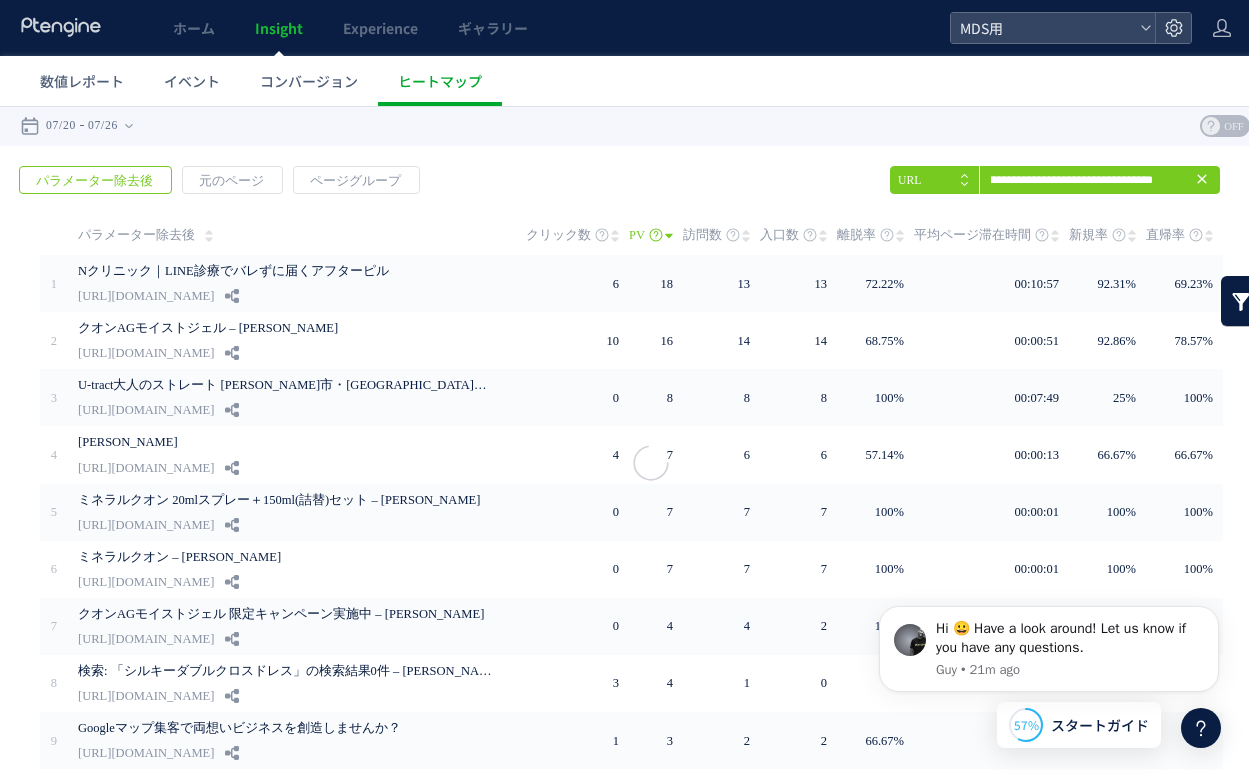 scroll, scrollTop: 0, scrollLeft: 0, axis: both 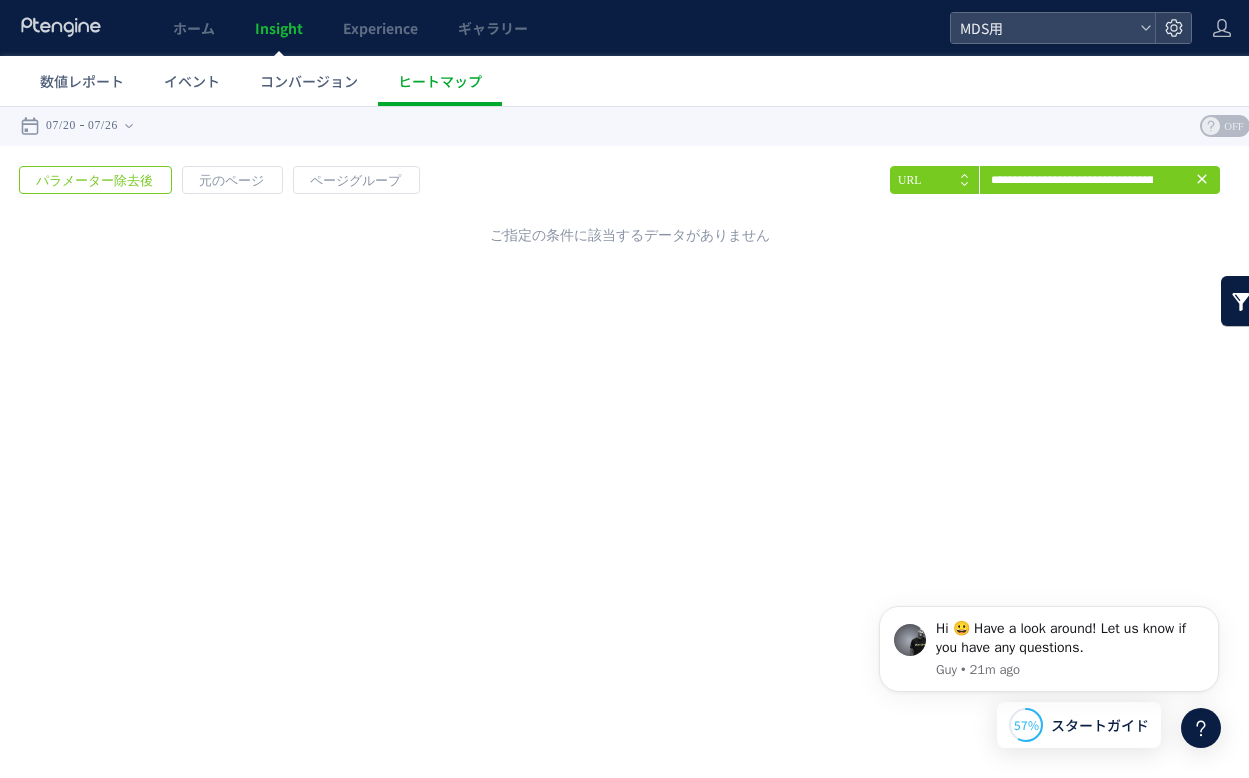 click 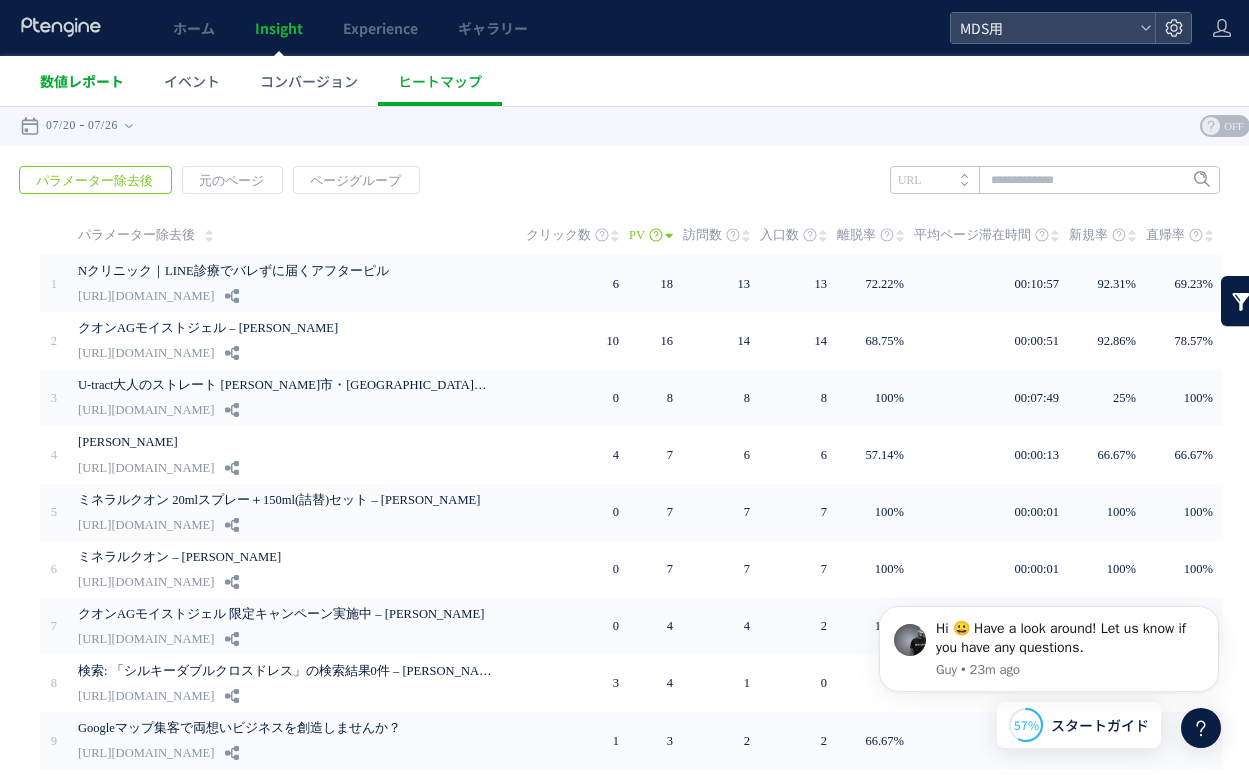 click on "数値レポート" at bounding box center [82, 81] 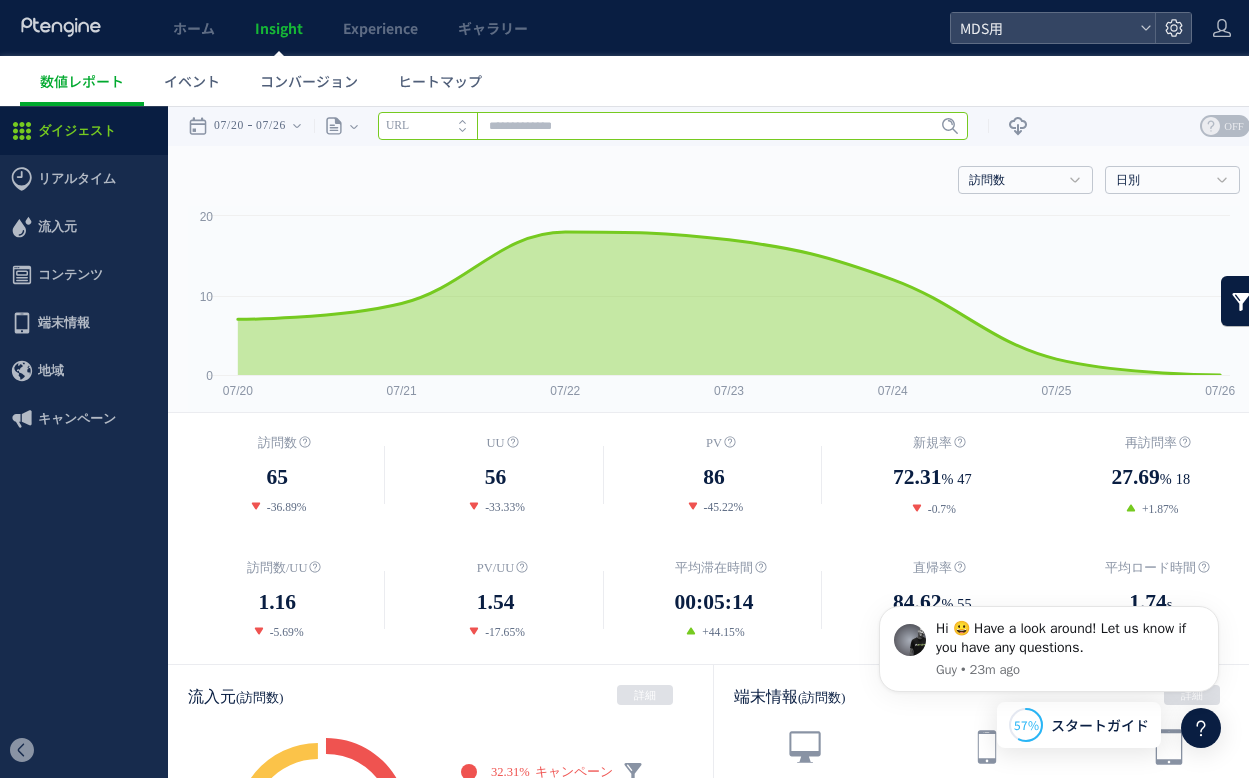 click at bounding box center (673, 126) 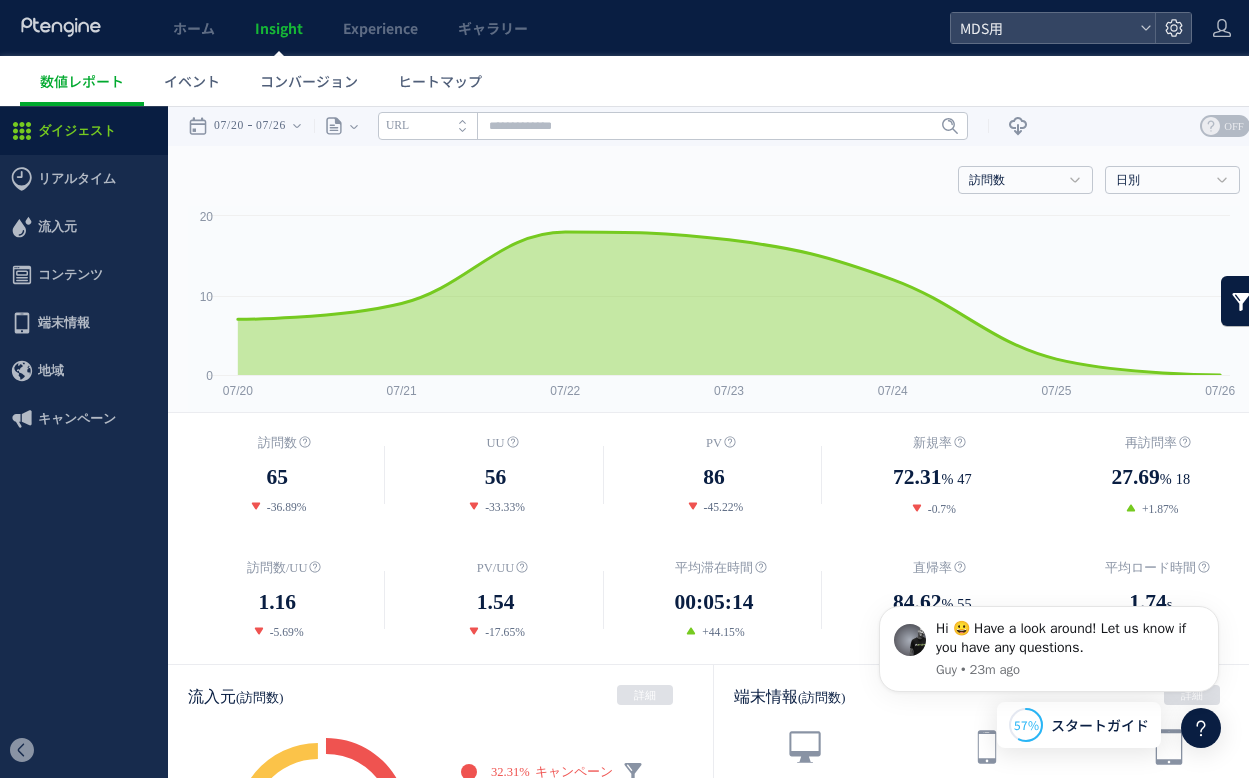 click on "URL" at bounding box center [397, 125] 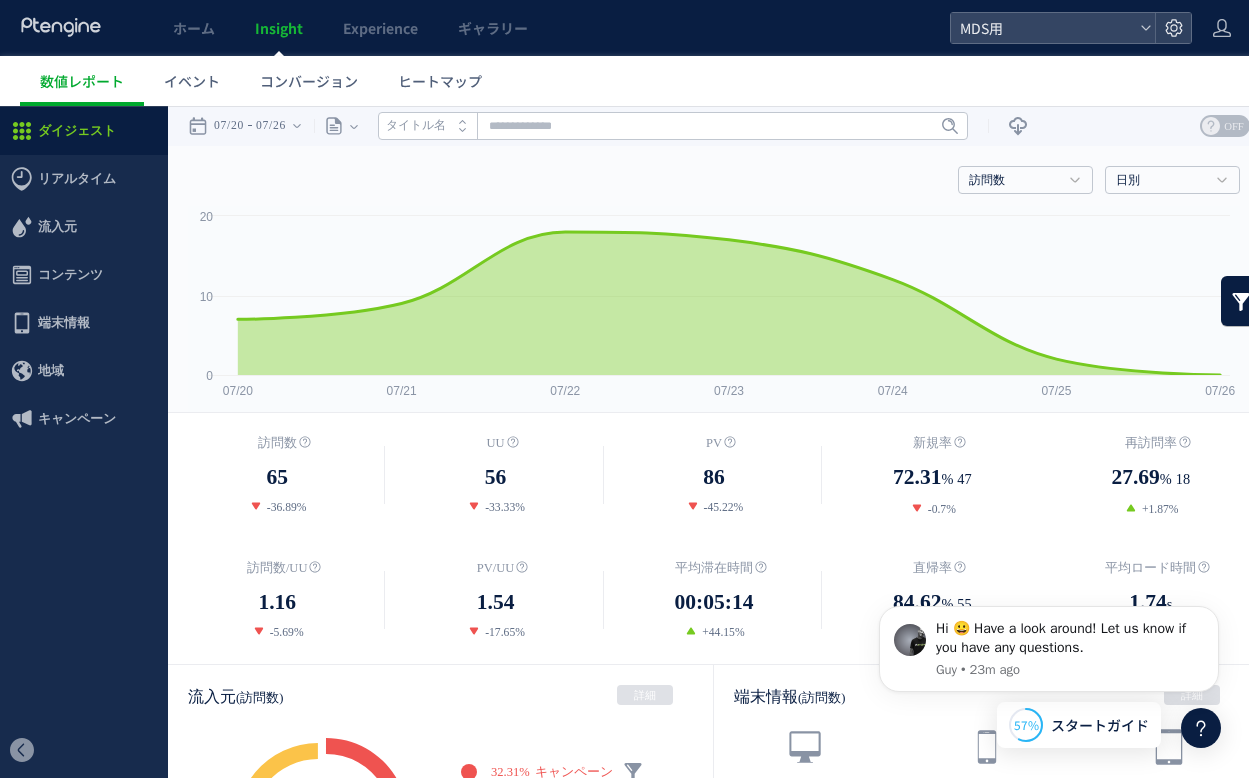 click on "タイトル名" at bounding box center [416, 125] 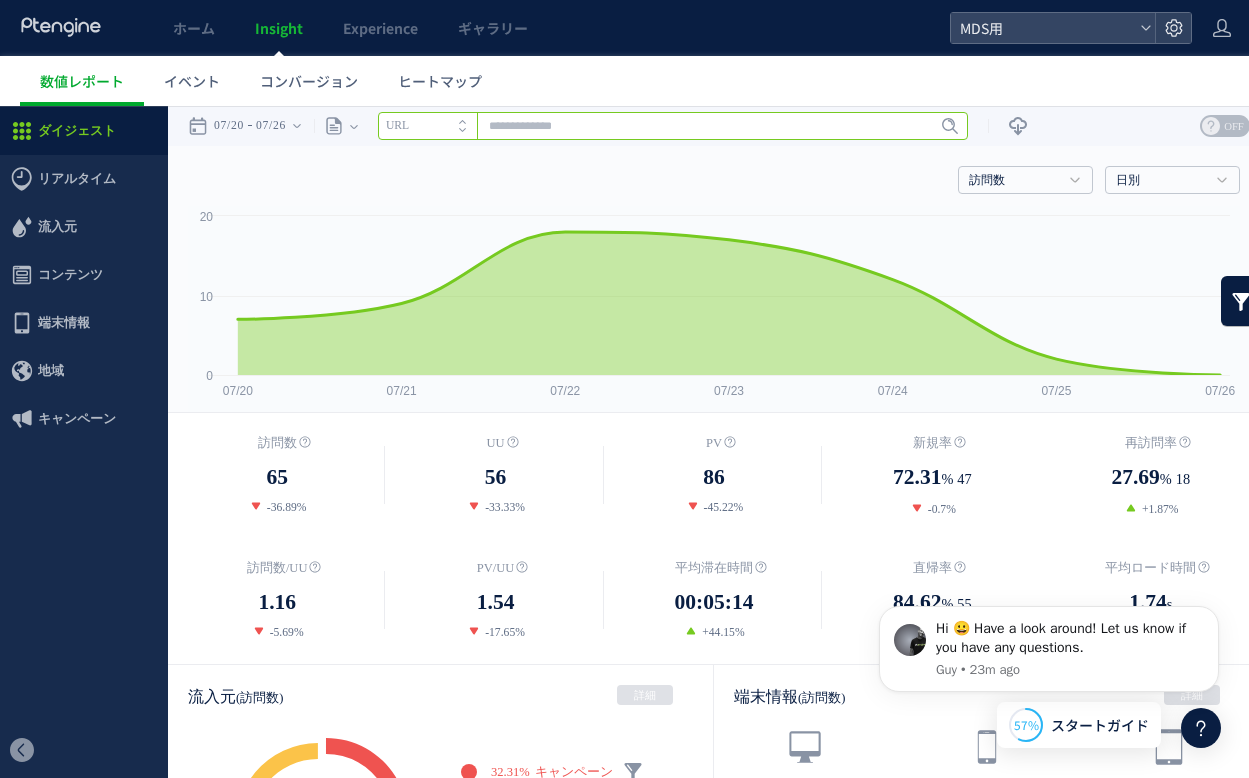 click at bounding box center (673, 126) 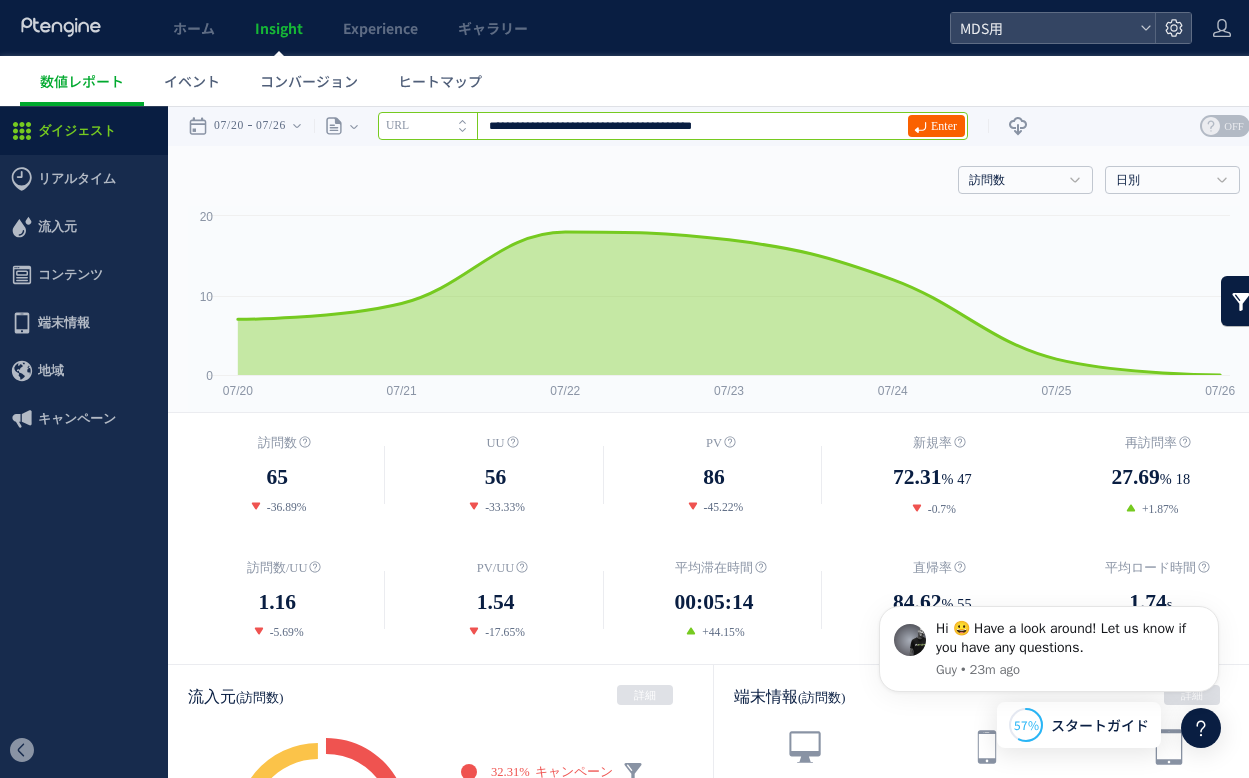 type on "**********" 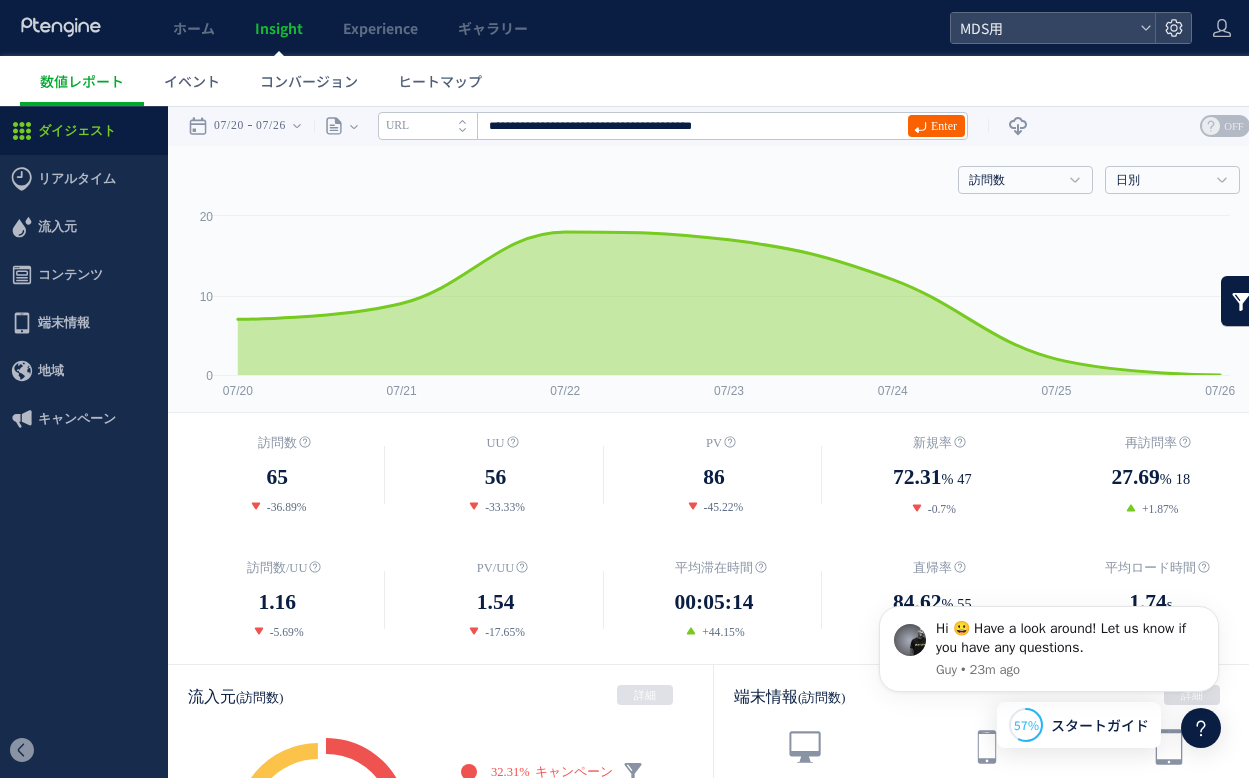 click on "Enter" at bounding box center (944, 126) 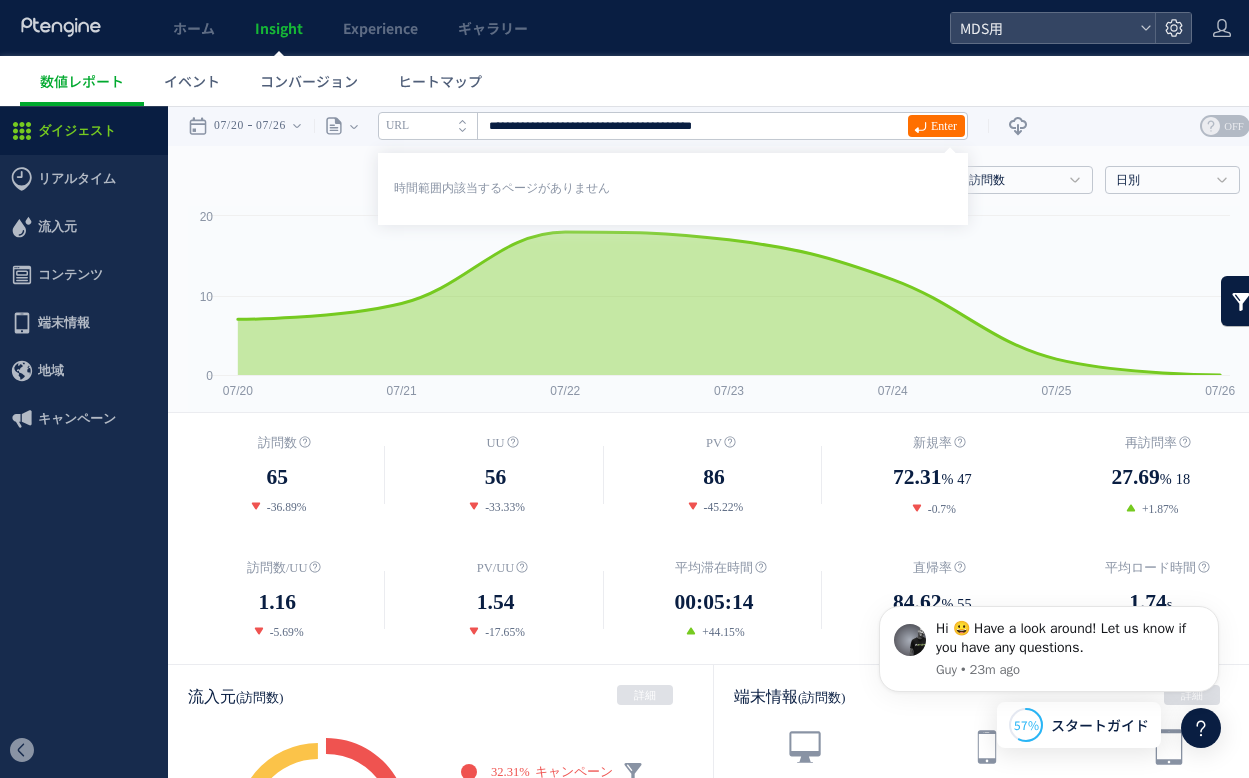 click on "訪問数
訪問数
[GEOGRAPHIC_DATA]
PV
新規率
再訪問率
訪問数/UU
PV/UU
平均滞在時間
直帰率
平均ロード時間
日別" at bounding box center [714, 176] 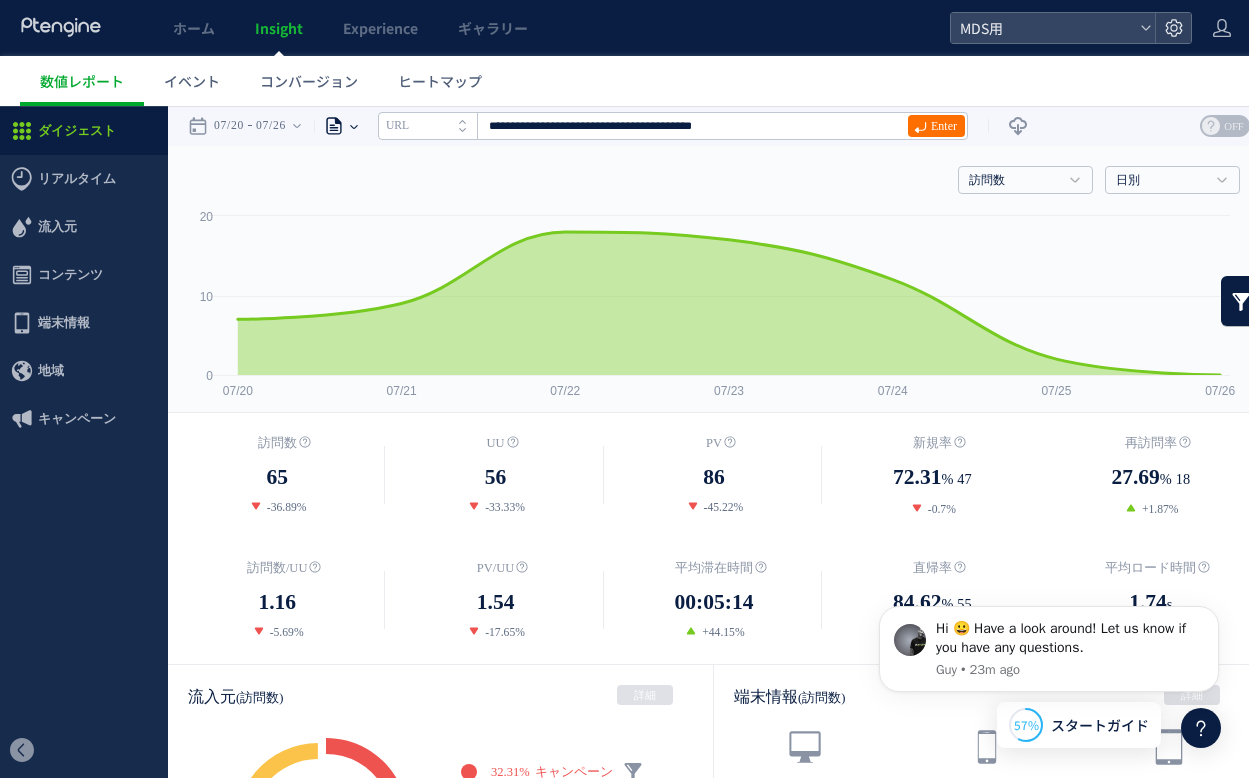 click at bounding box center (354, 126) 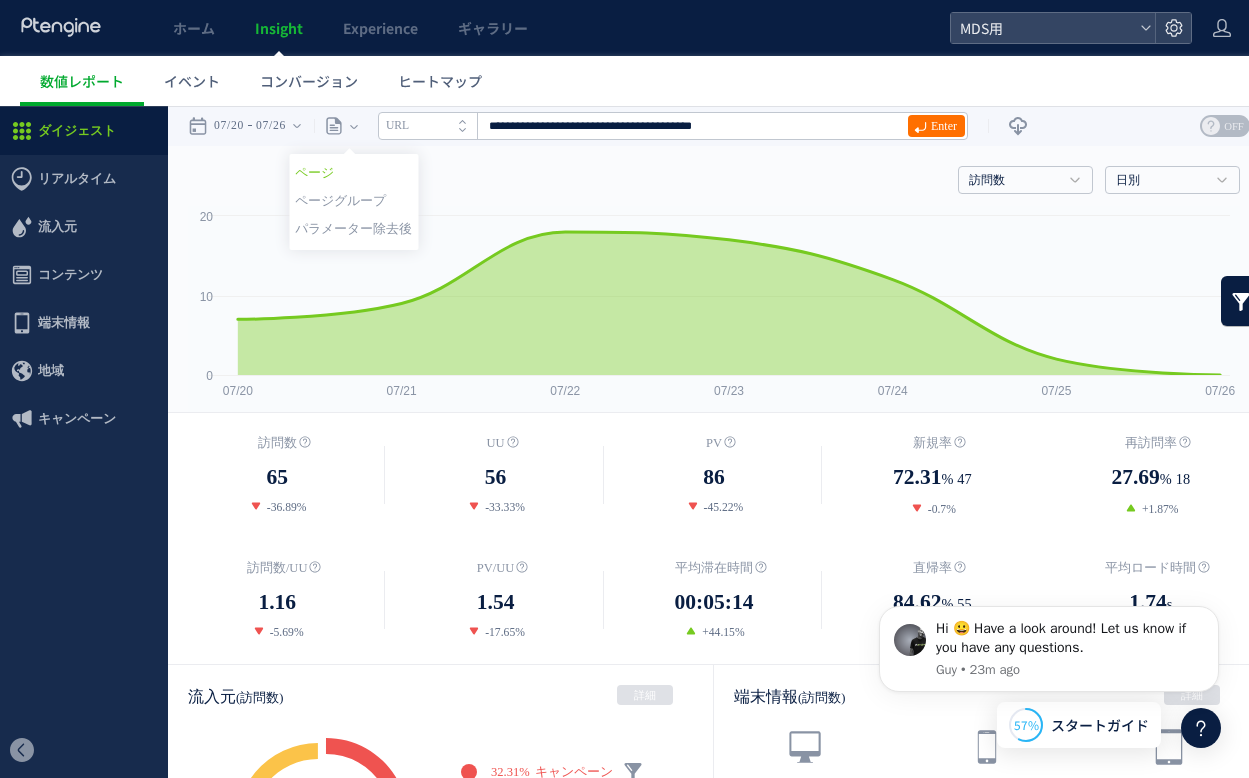 click on "訪問数
訪問数
[GEOGRAPHIC_DATA]
PV
新規率
再訪問率
訪問数/UU
PV/UU
平均滞在時間
直帰率
平均ロード時間
日別" at bounding box center [714, 176] 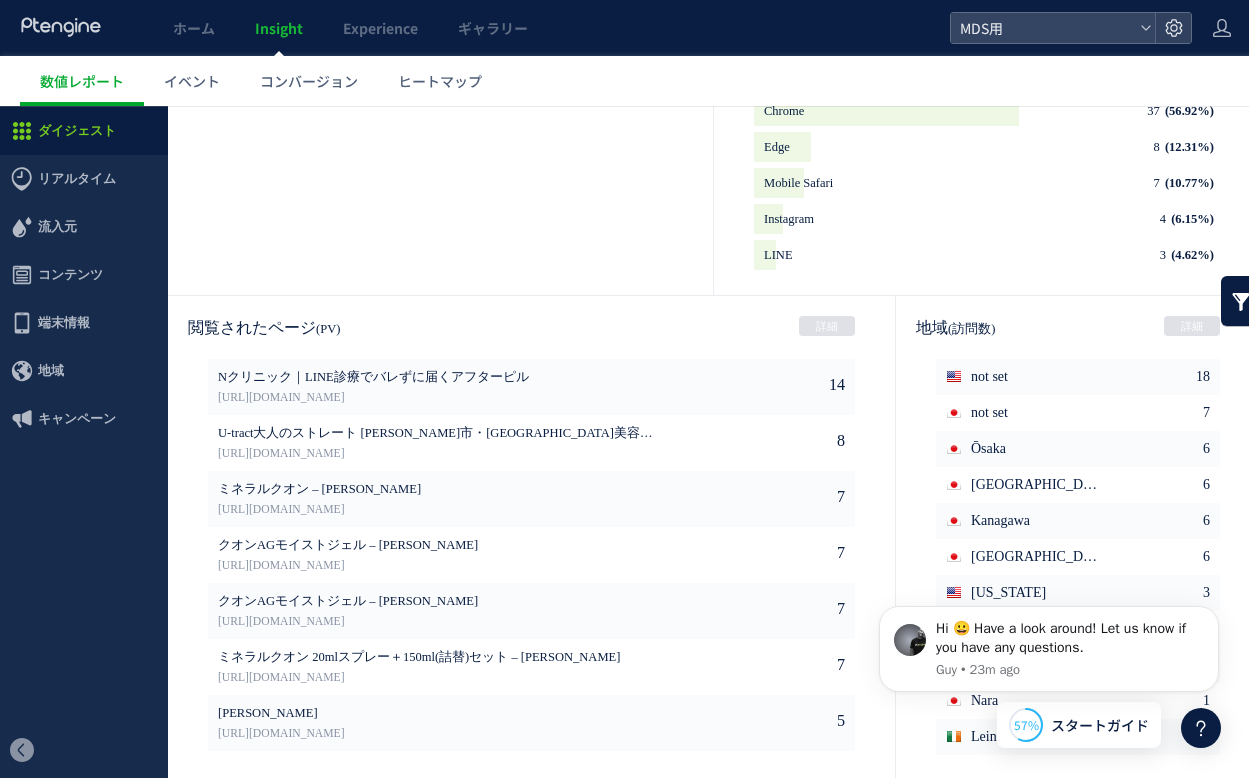 scroll, scrollTop: 0, scrollLeft: 0, axis: both 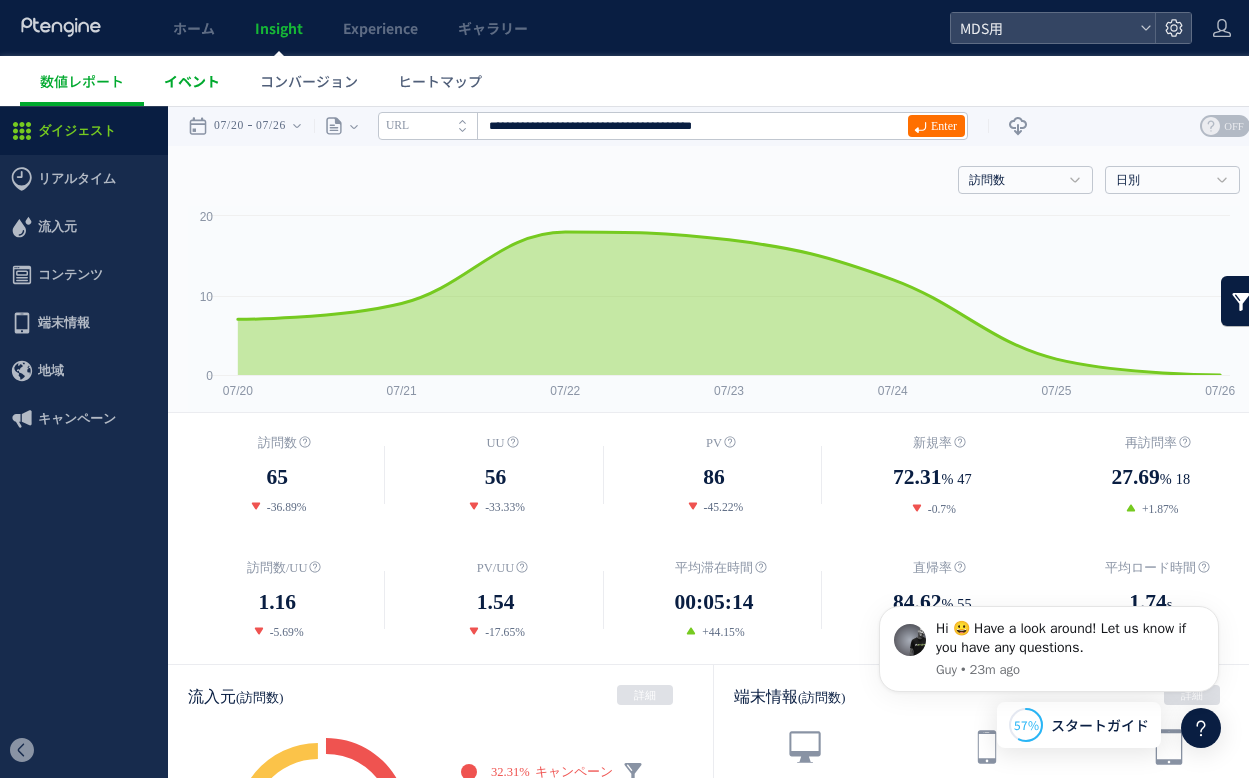 click on "イベント" at bounding box center [192, 81] 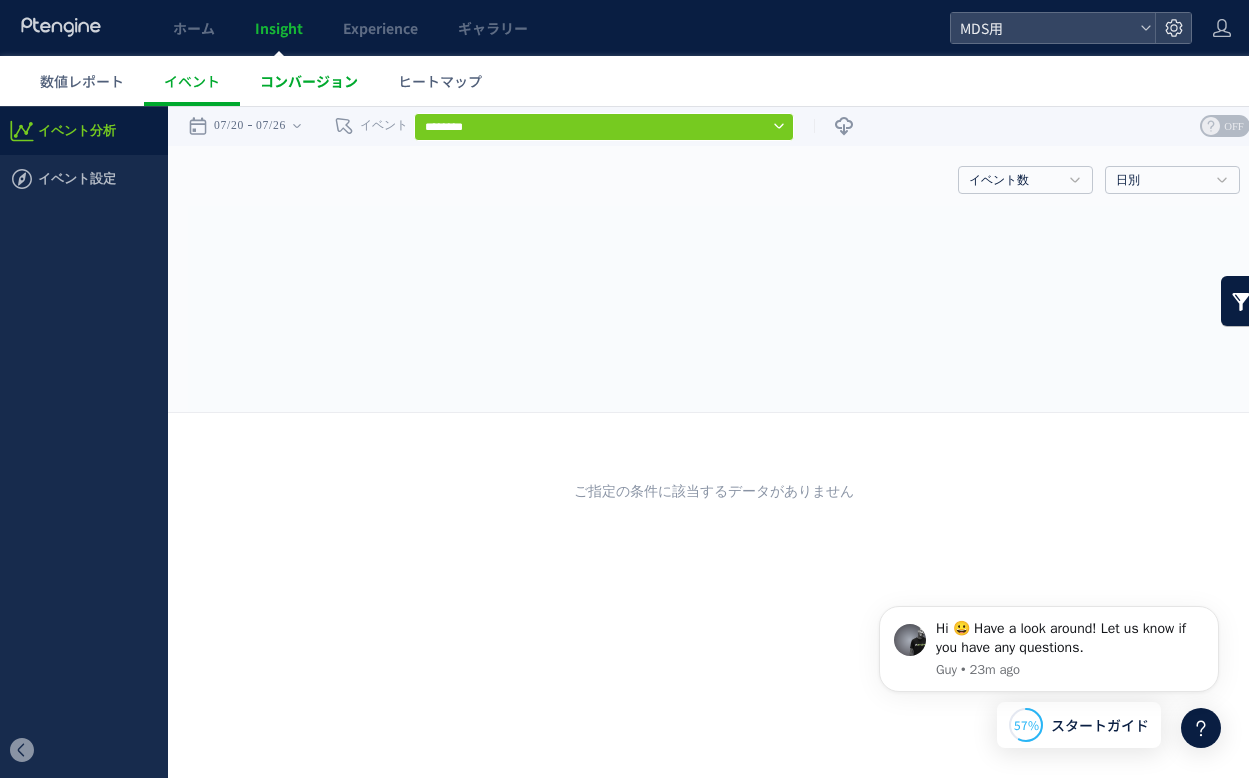 click on "コンバージョン" at bounding box center [309, 81] 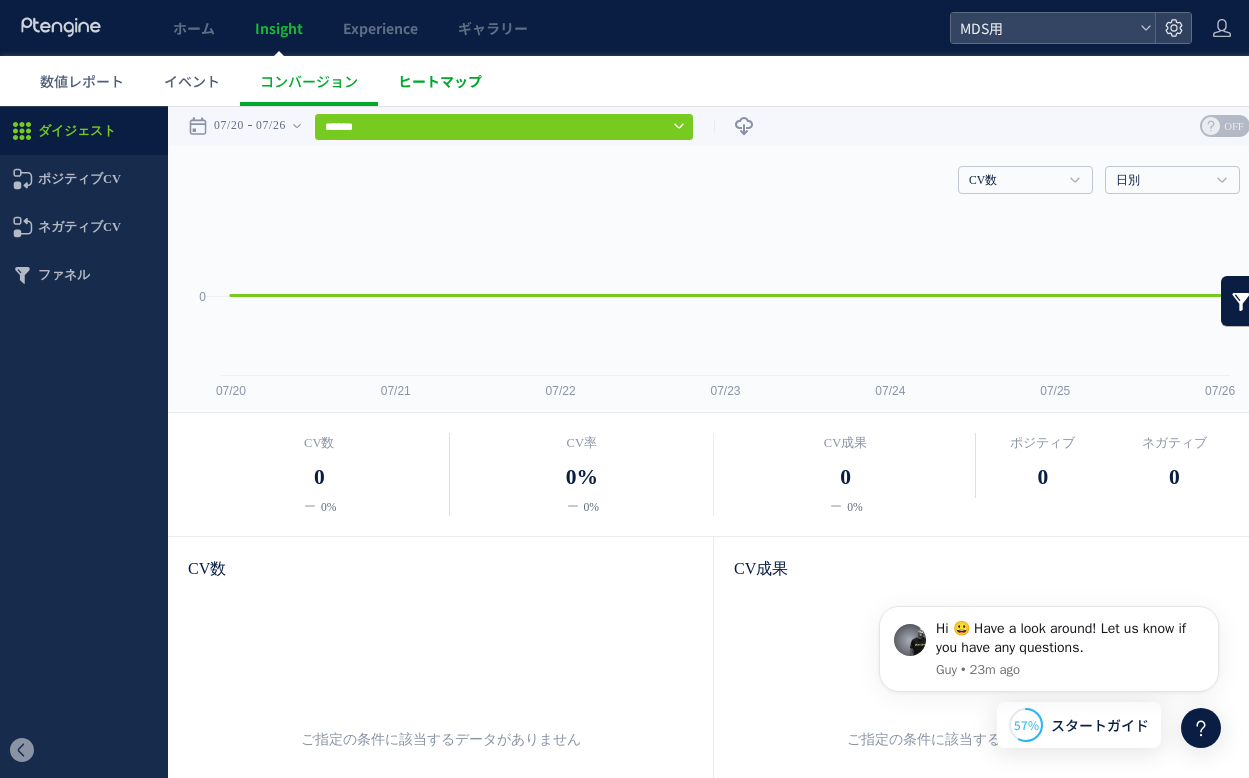 click on "ヒートマップ" at bounding box center [440, 81] 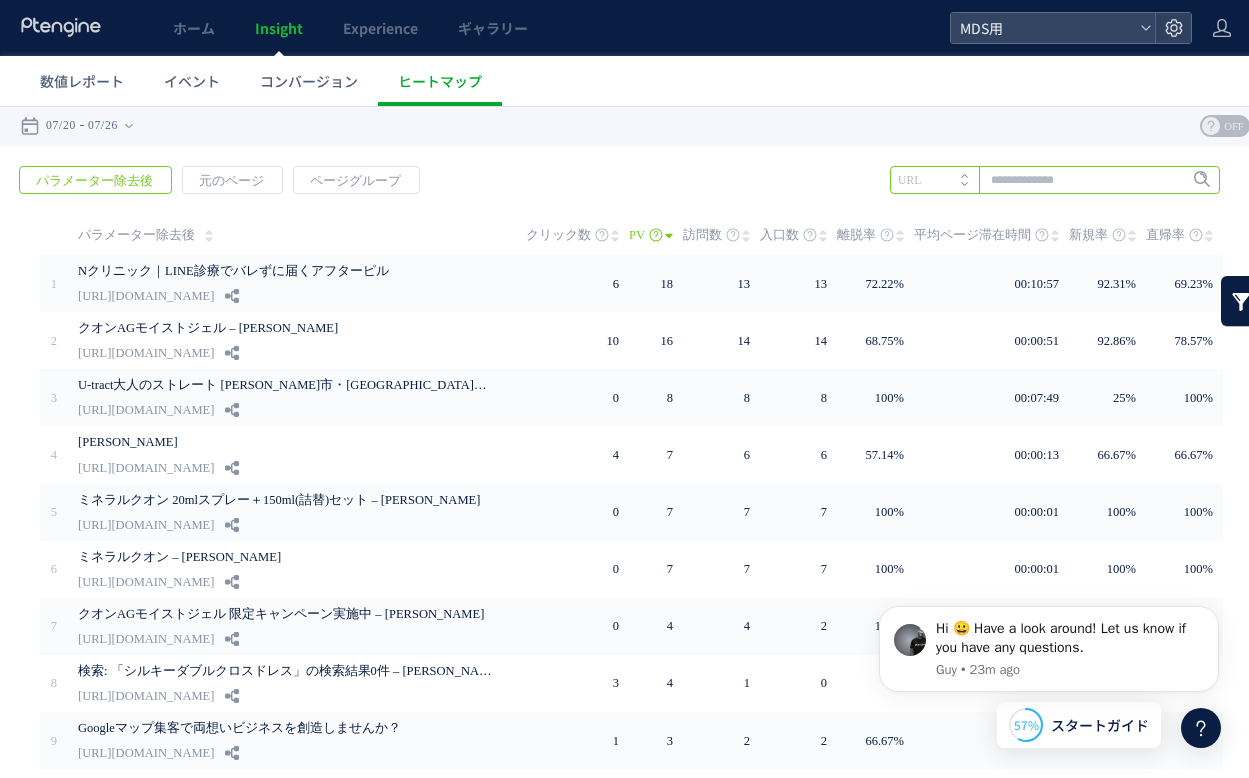 click at bounding box center (1055, 180) 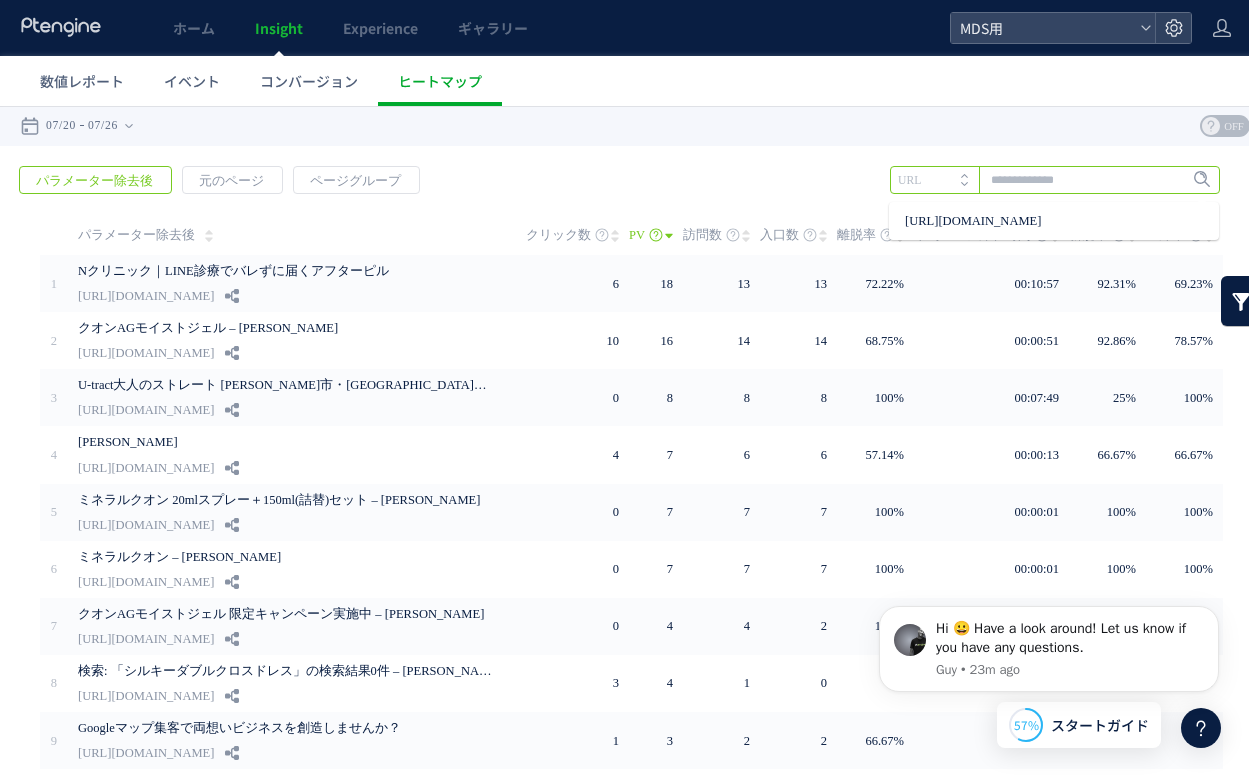 paste on "**********" 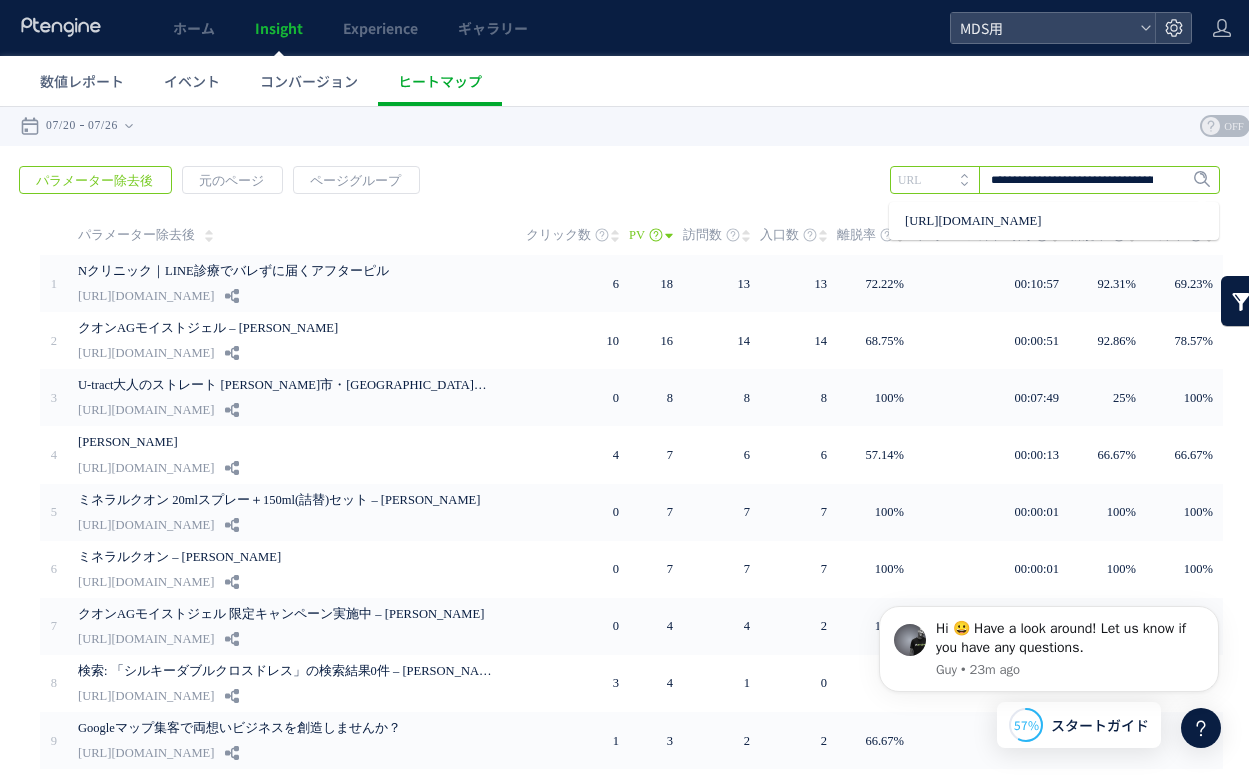 scroll, scrollTop: 0, scrollLeft: 103, axis: horizontal 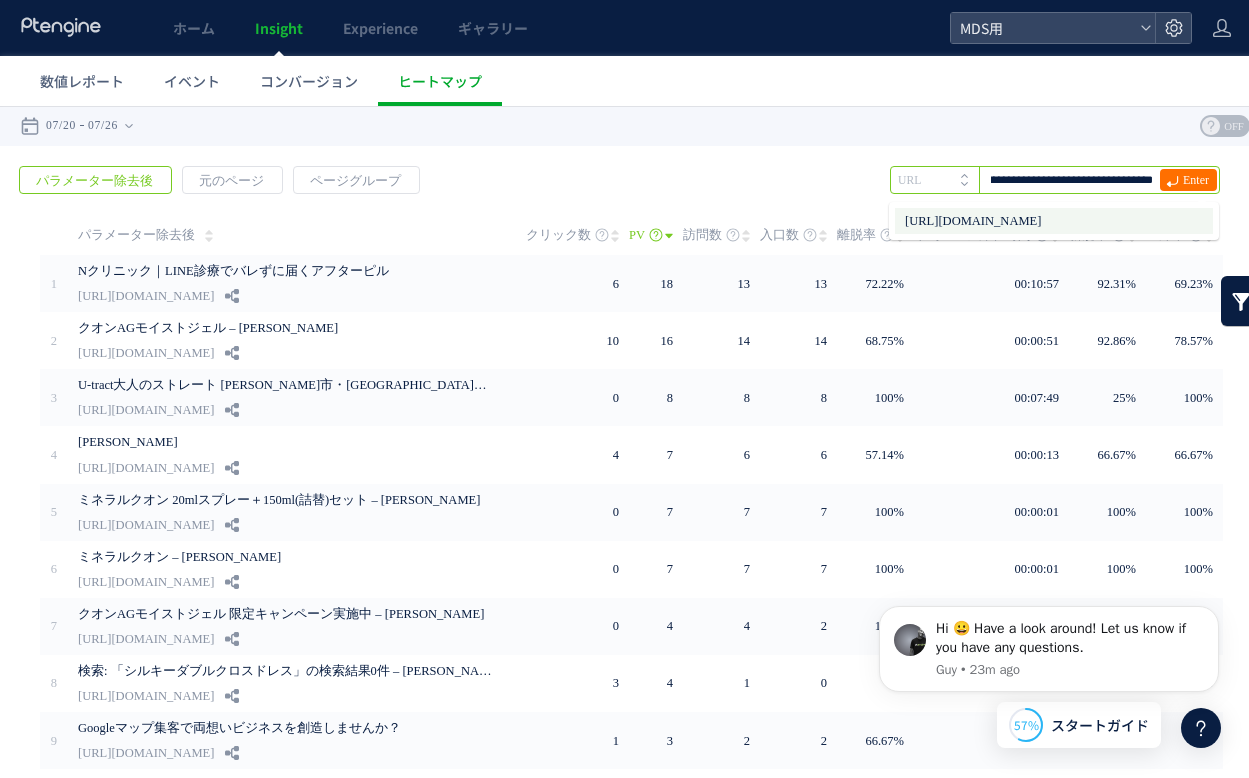 type on "**********" 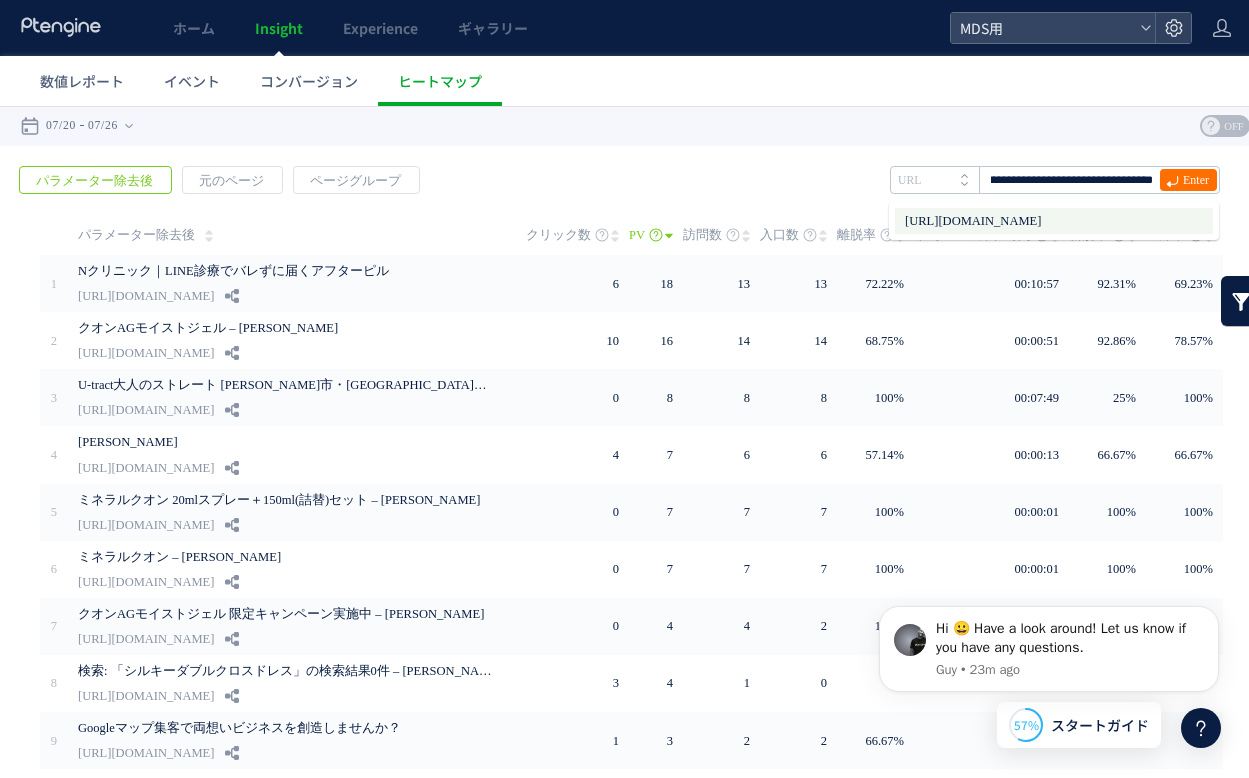 click on "[URL][DOMAIN_NAME]" at bounding box center [1054, 221] 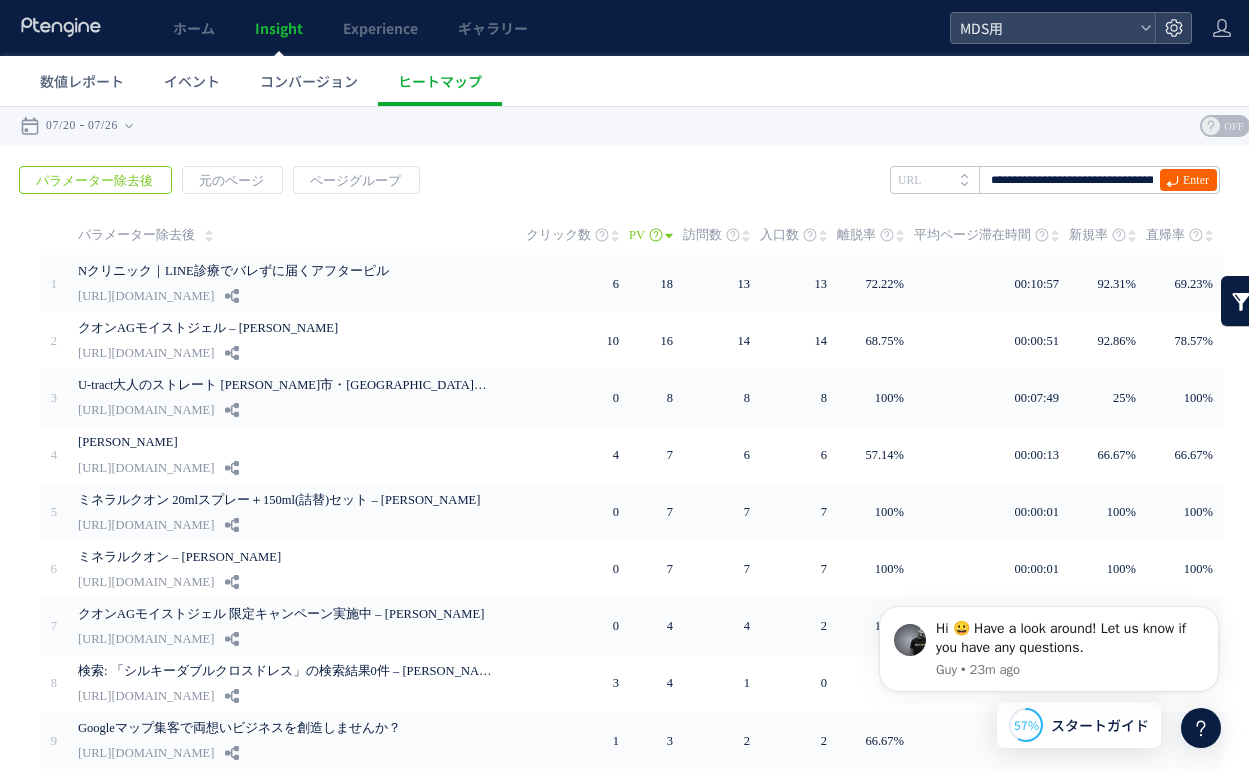 click on "Enter" at bounding box center (1196, 180) 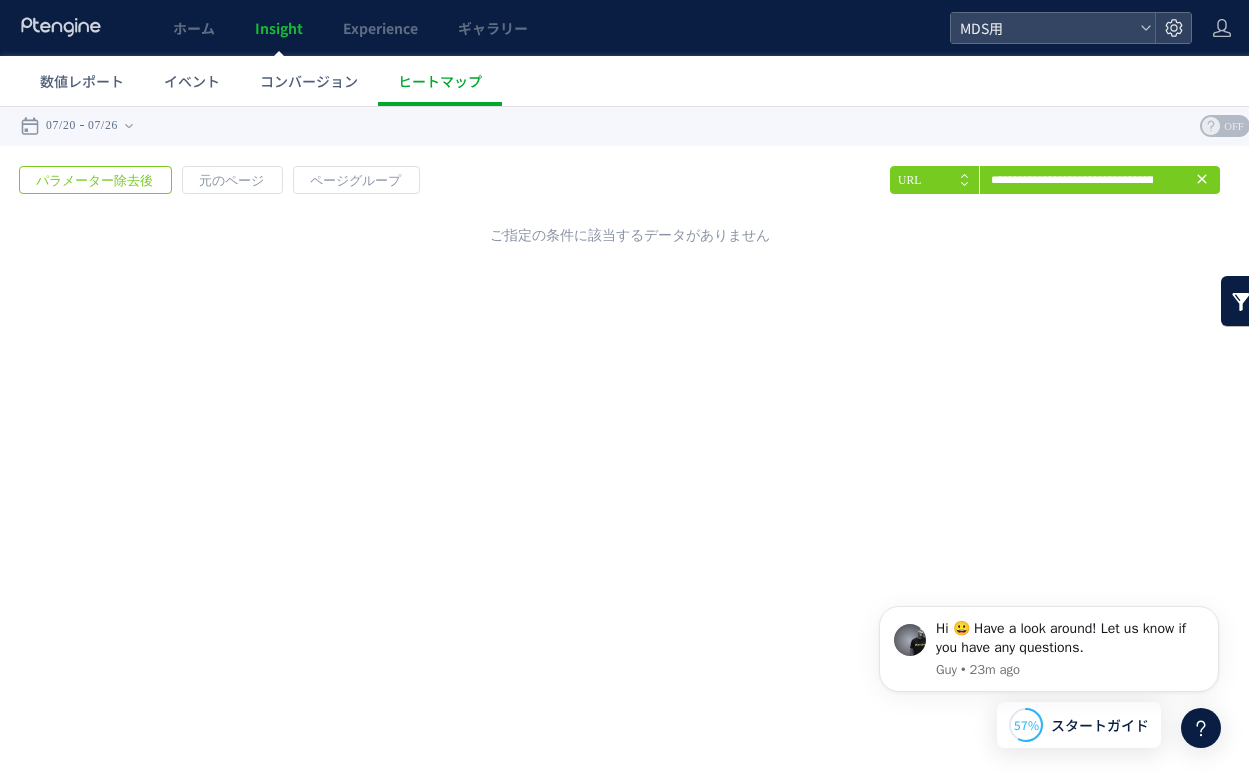 click 